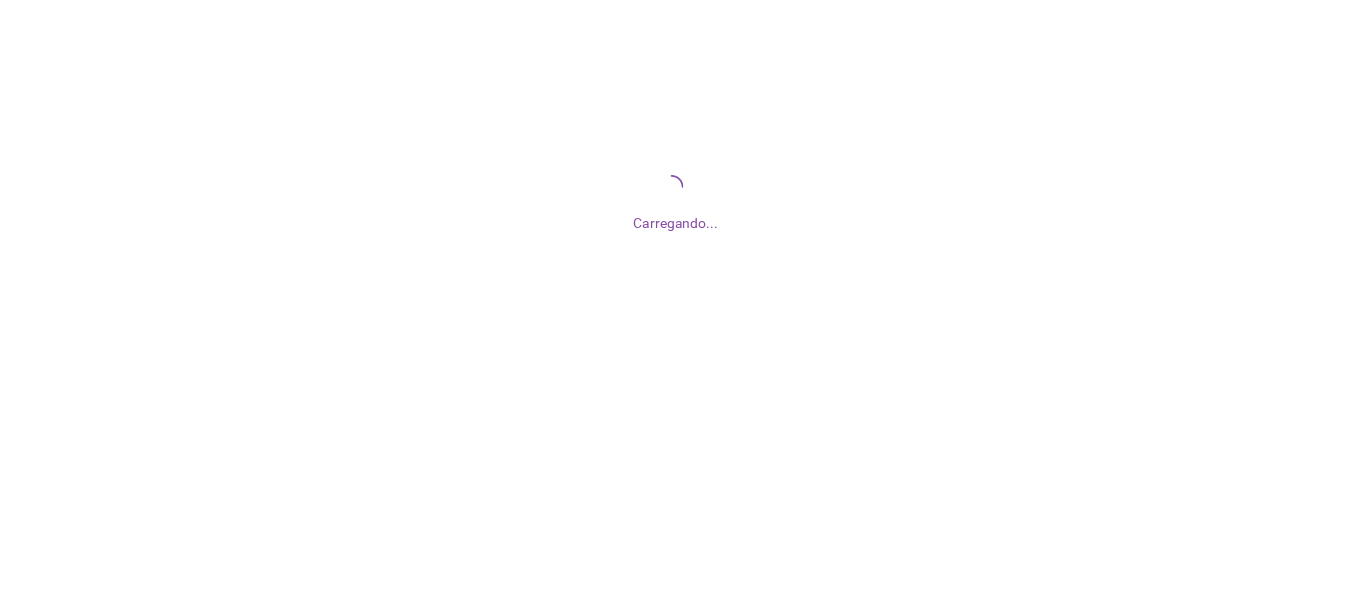 scroll, scrollTop: 0, scrollLeft: 0, axis: both 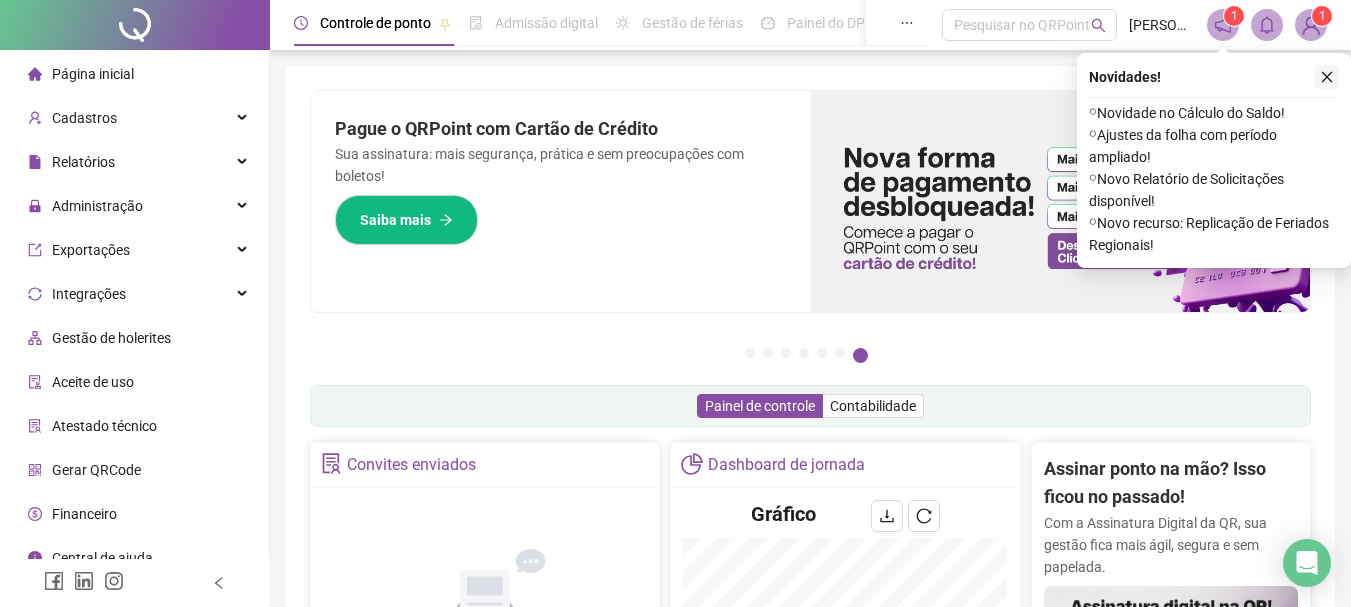 click 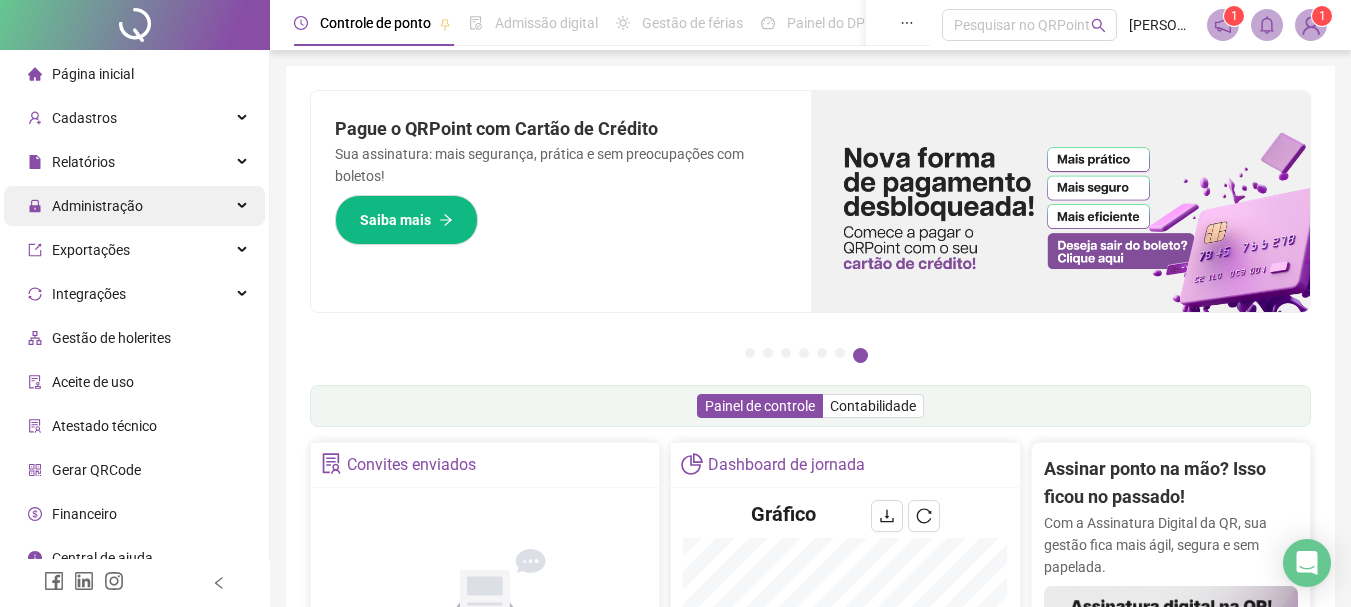 click on "Administração" at bounding box center (97, 206) 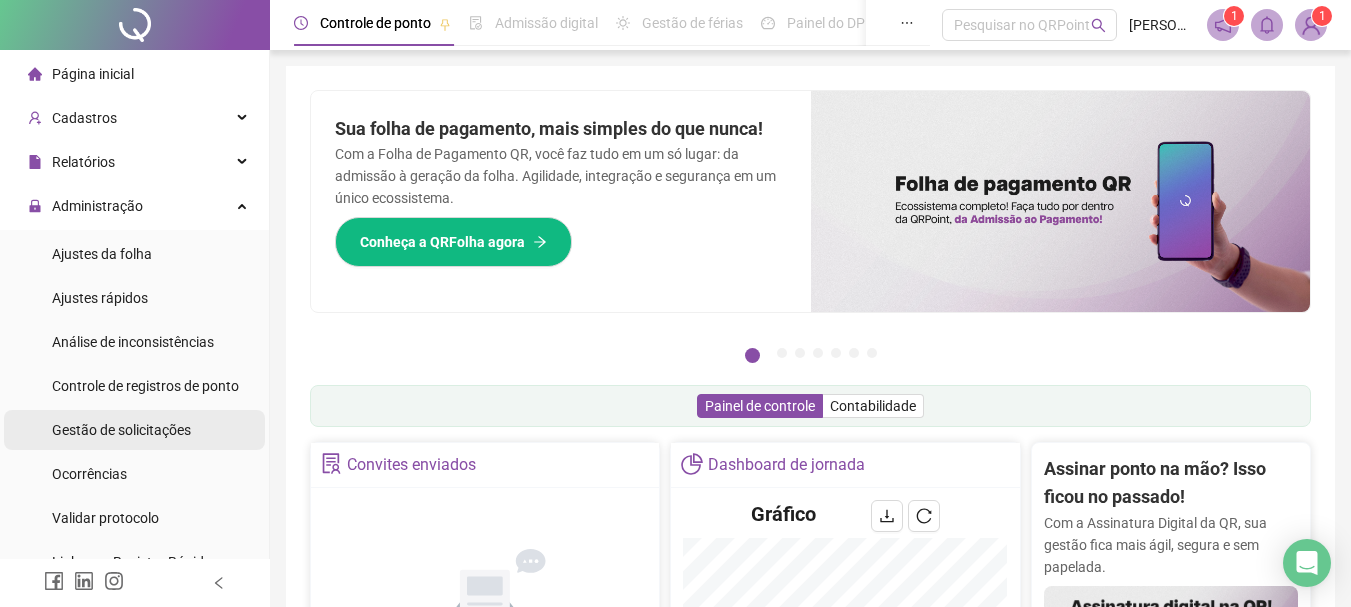 click on "Gestão de solicitações" at bounding box center (121, 430) 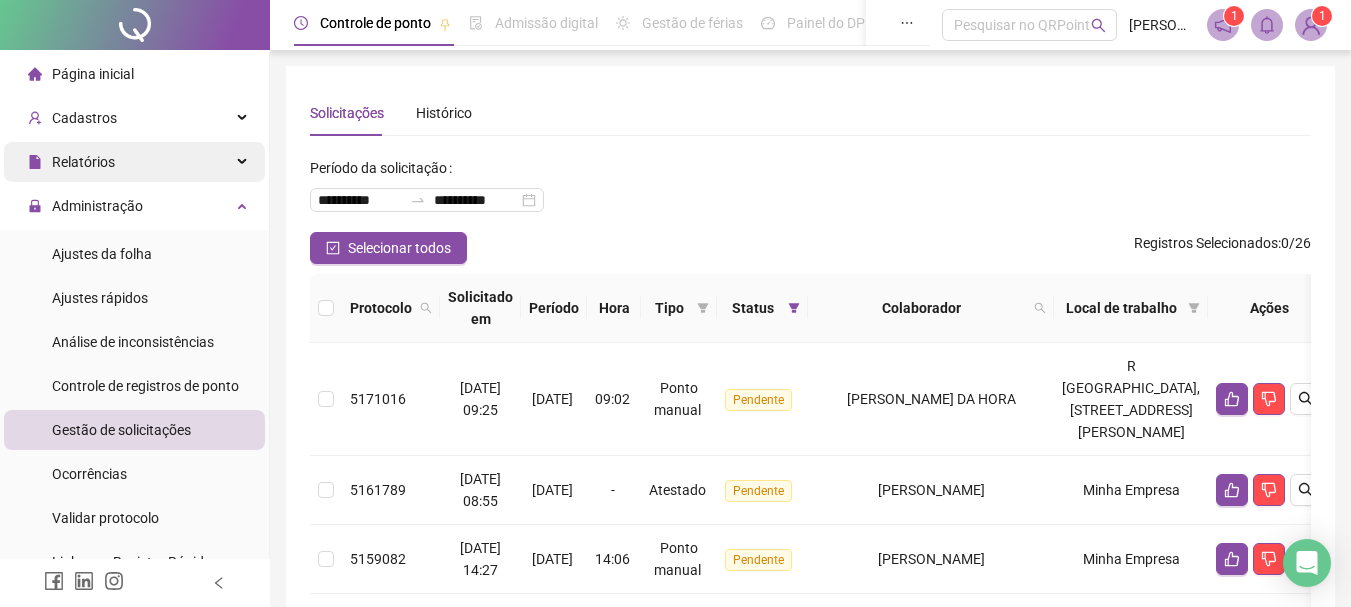 click on "Relatórios" at bounding box center (134, 162) 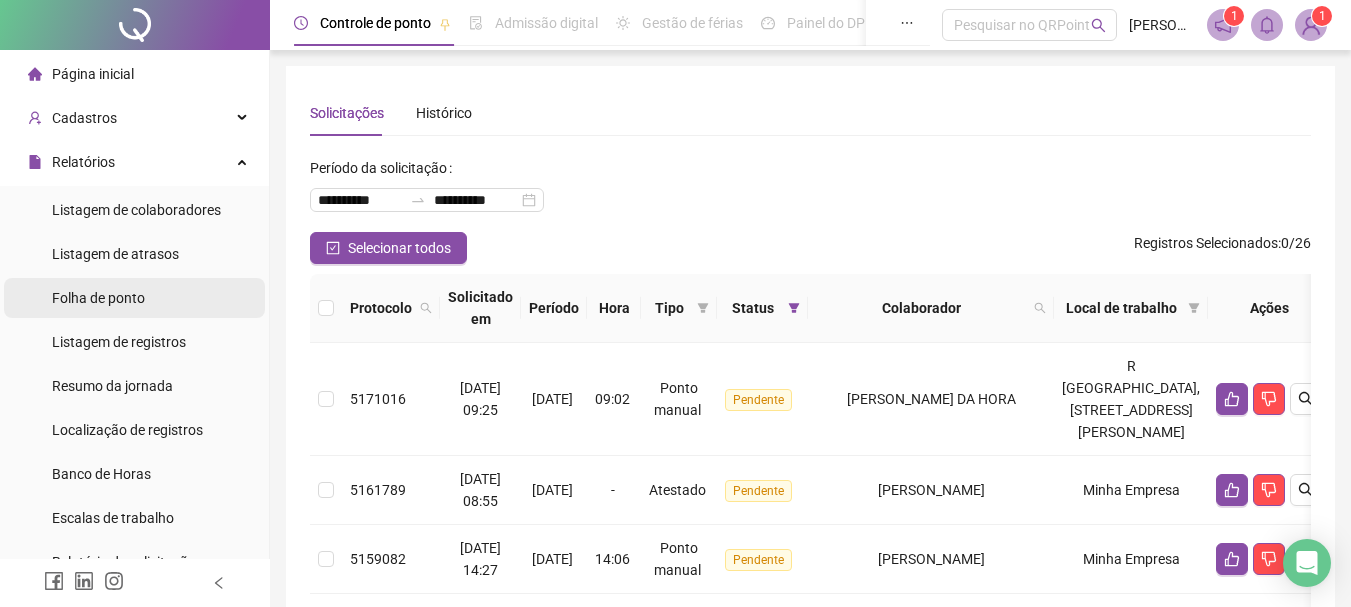 click on "Folha de ponto" at bounding box center [98, 298] 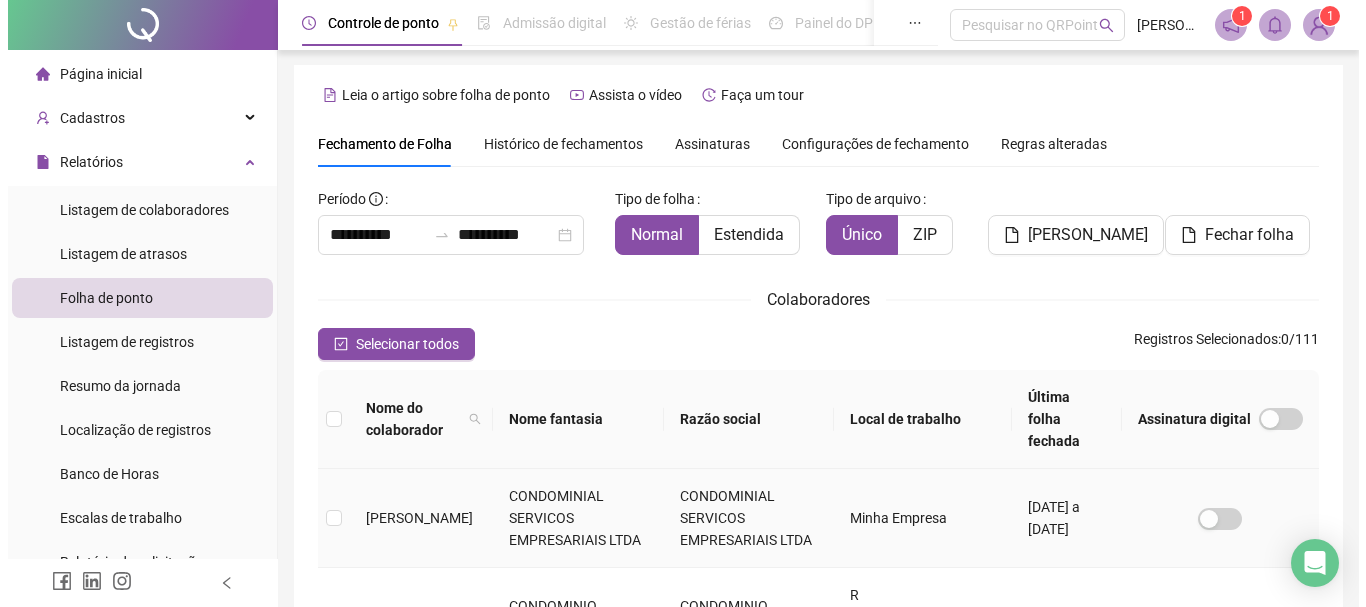 scroll, scrollTop: 0, scrollLeft: 0, axis: both 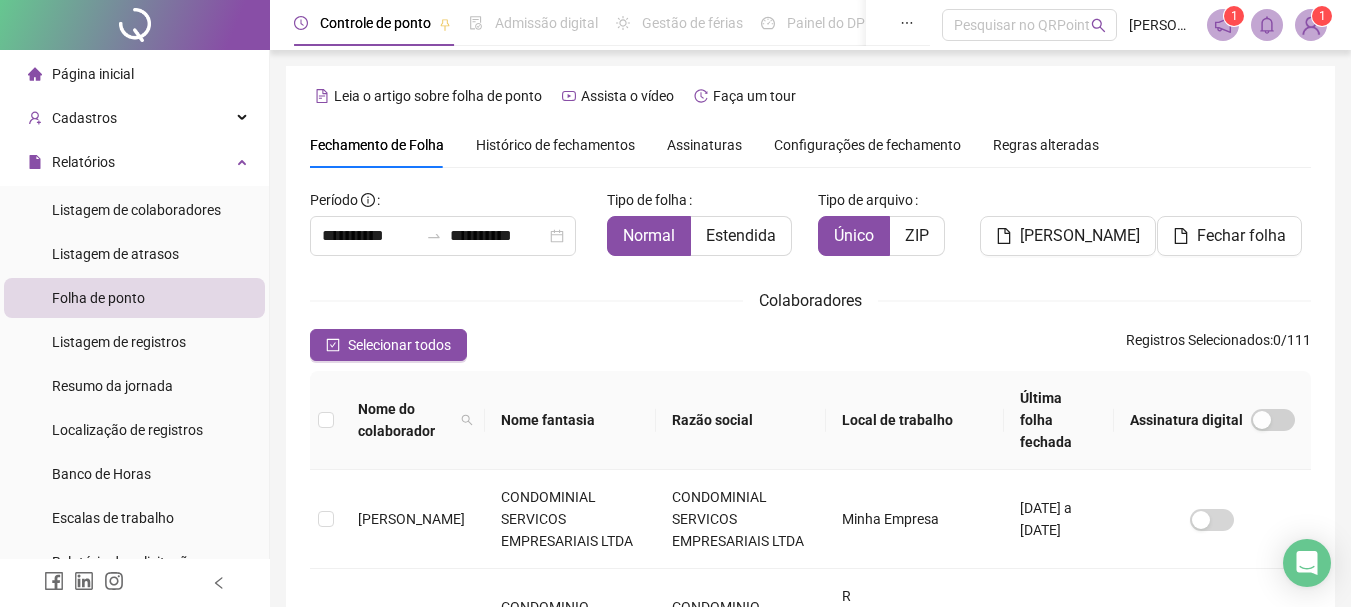 click on "Histórico de fechamentos" at bounding box center [555, 145] 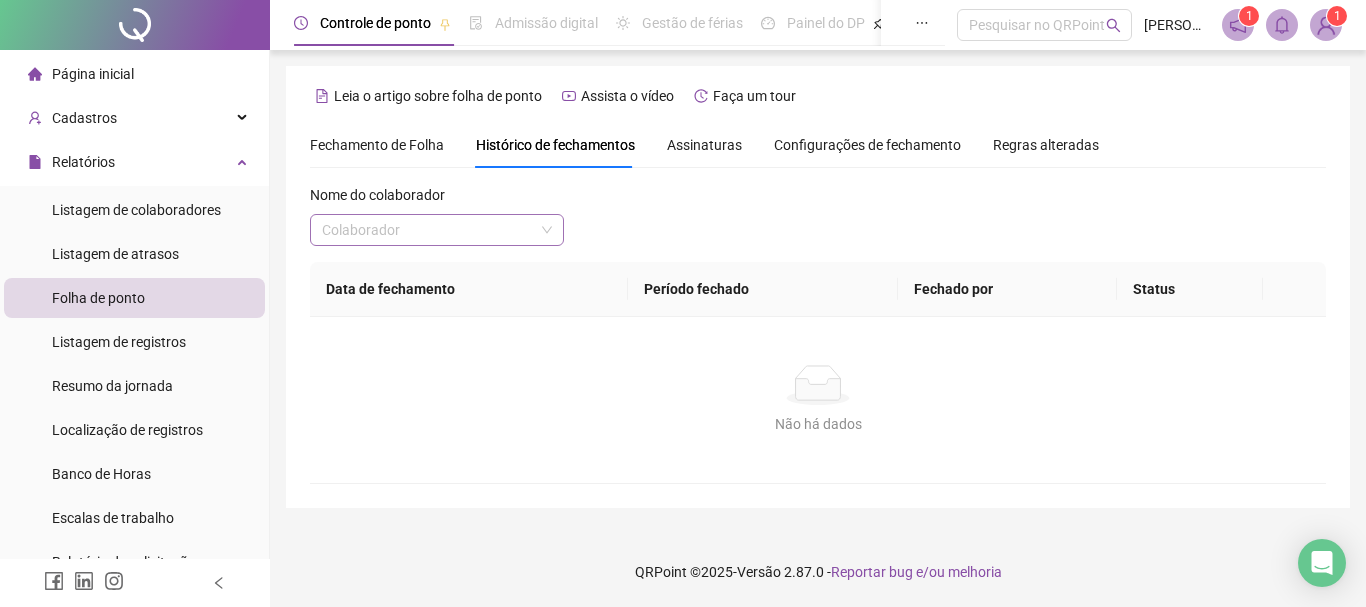 click at bounding box center (431, 230) 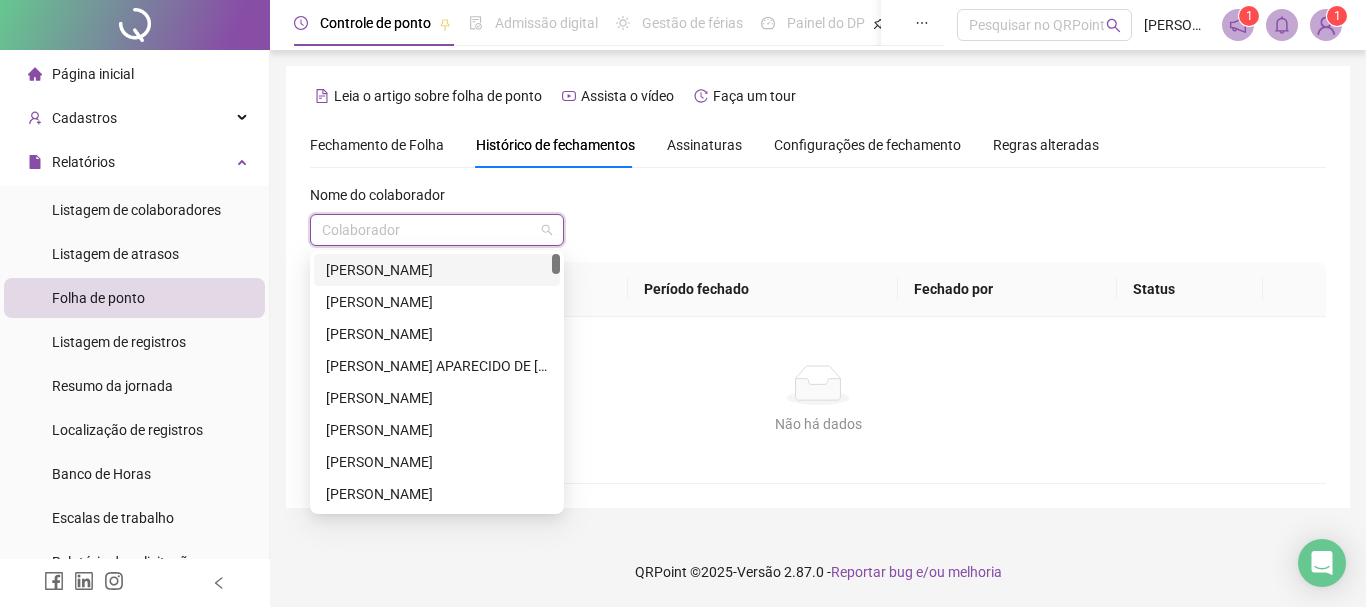 click on "Data de fechamento" at bounding box center (469, 289) 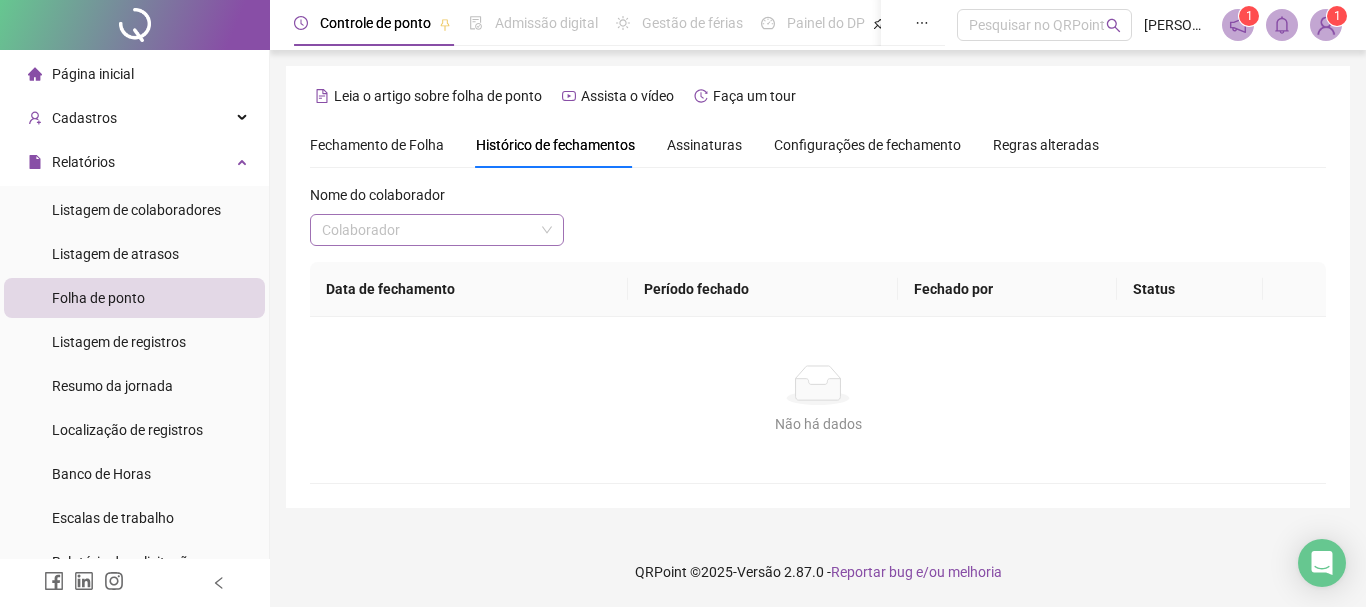 click on "Colaborador" at bounding box center (437, 230) 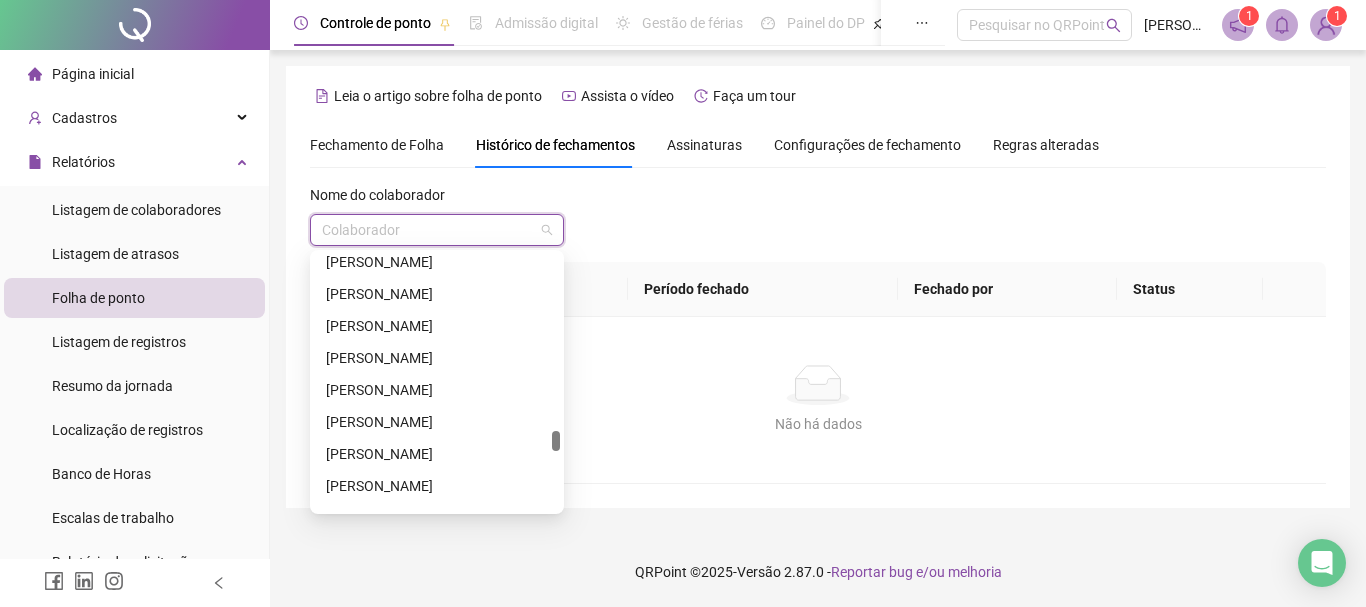 scroll, scrollTop: 2486, scrollLeft: 0, axis: vertical 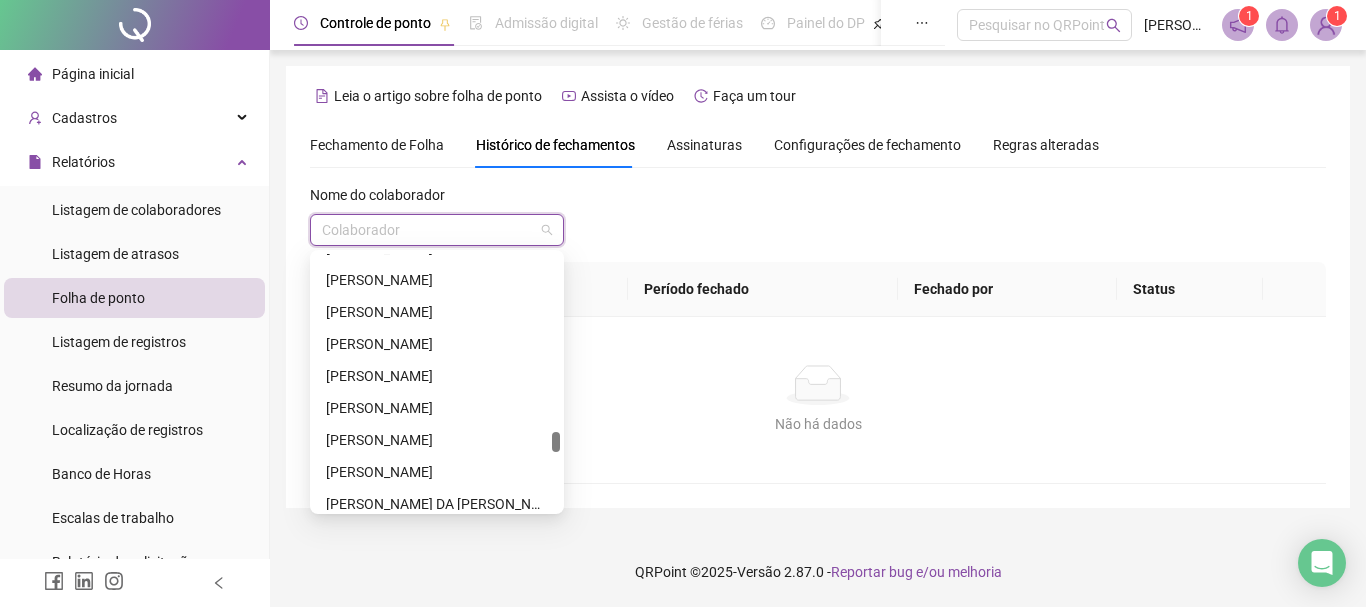 drag, startPoint x: 557, startPoint y: 267, endPoint x: 544, endPoint y: 445, distance: 178.47409 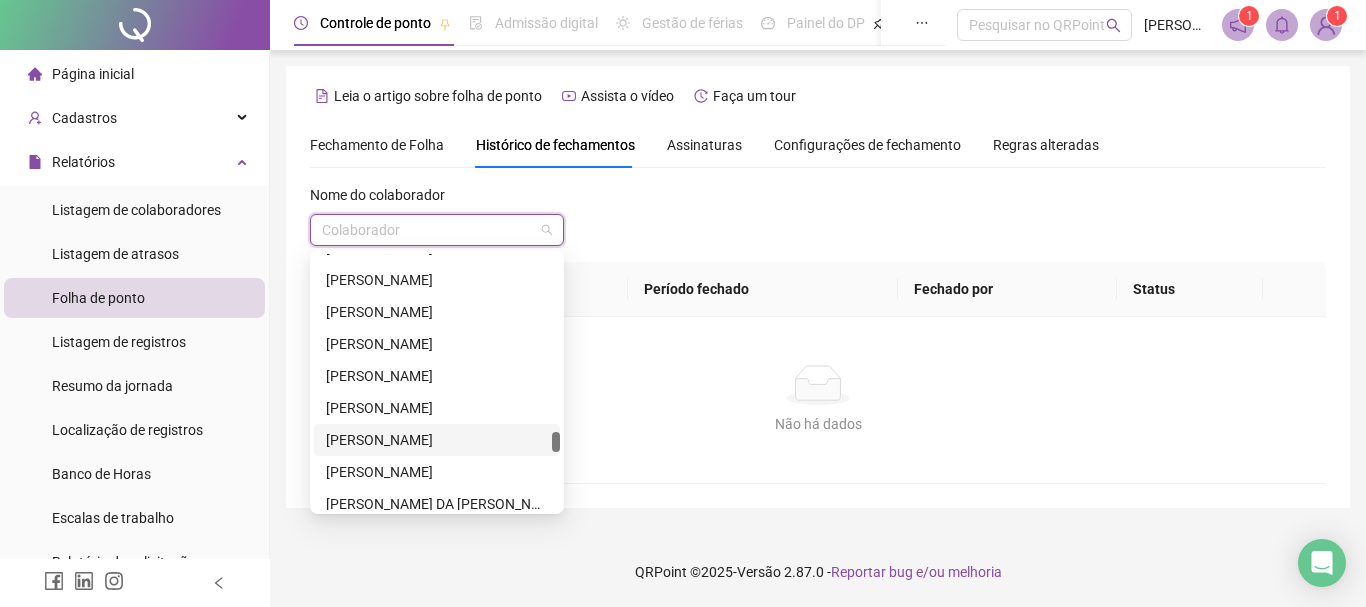 click on "[PERSON_NAME]" at bounding box center [437, 440] 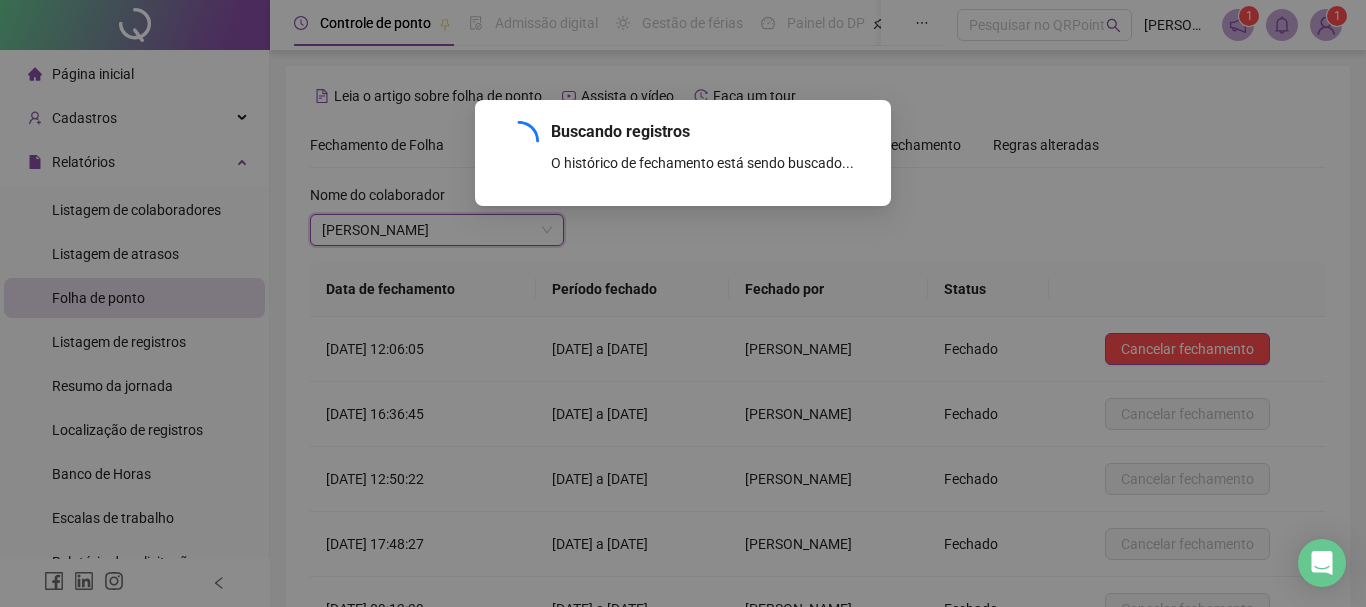 scroll, scrollTop: 274, scrollLeft: 0, axis: vertical 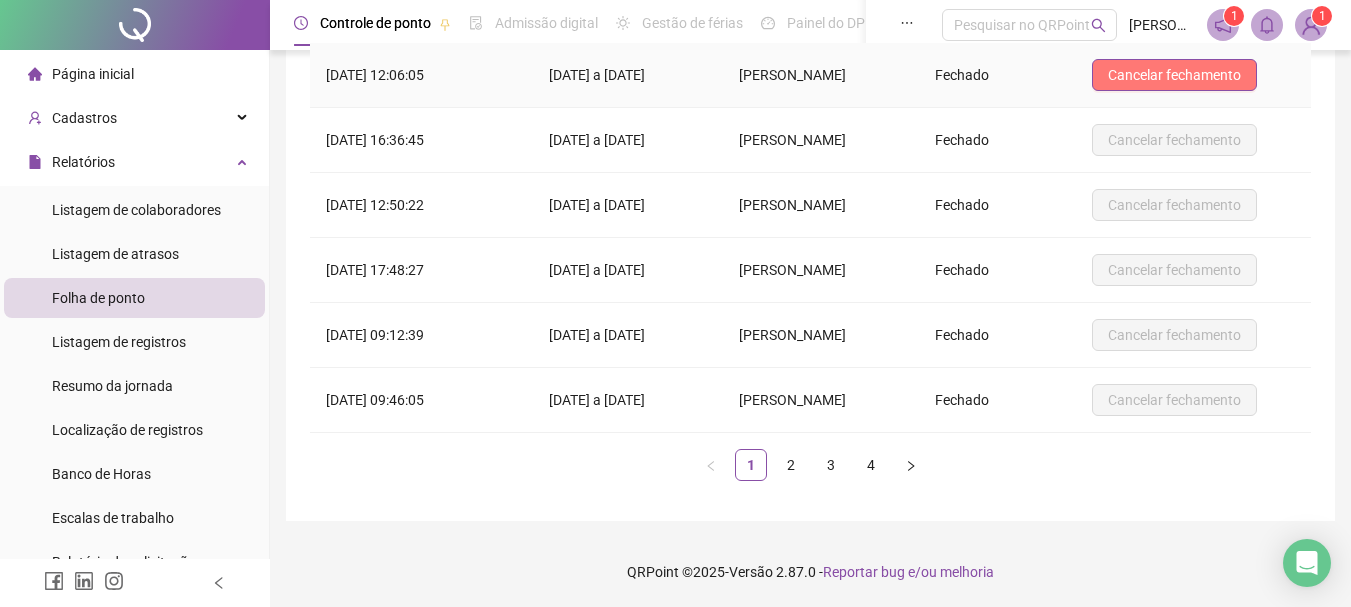 click on "Cancelar fechamento" at bounding box center [1174, 75] 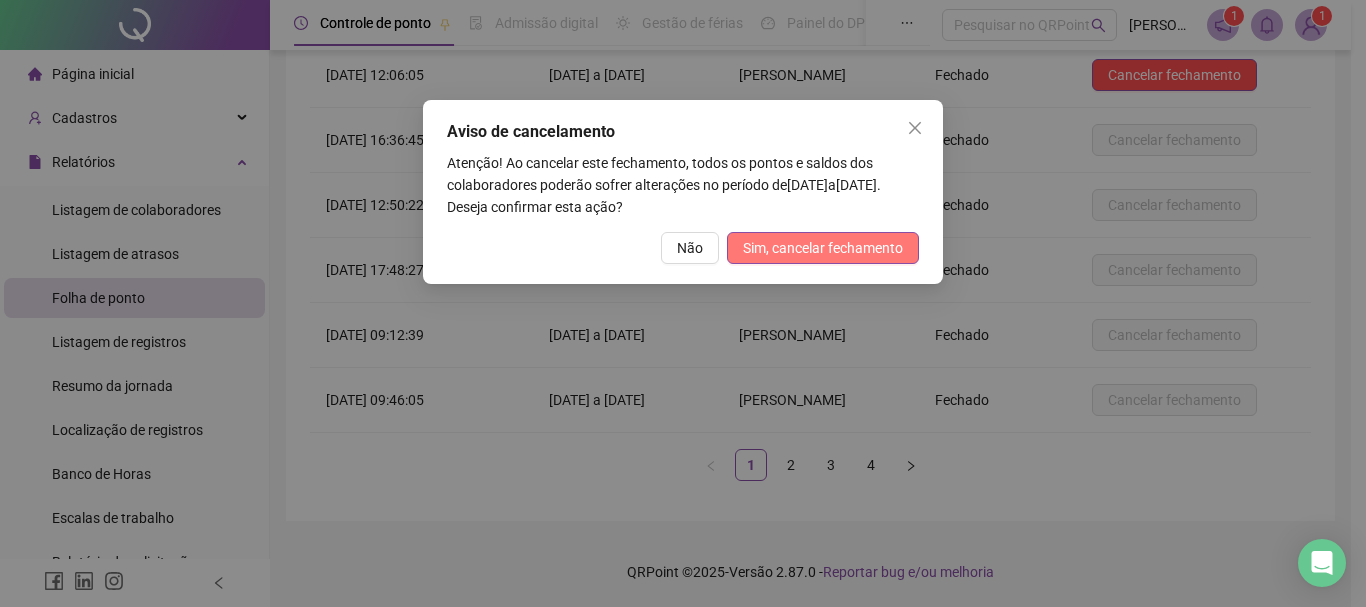 click on "Sim, cancelar fechamento" at bounding box center [823, 248] 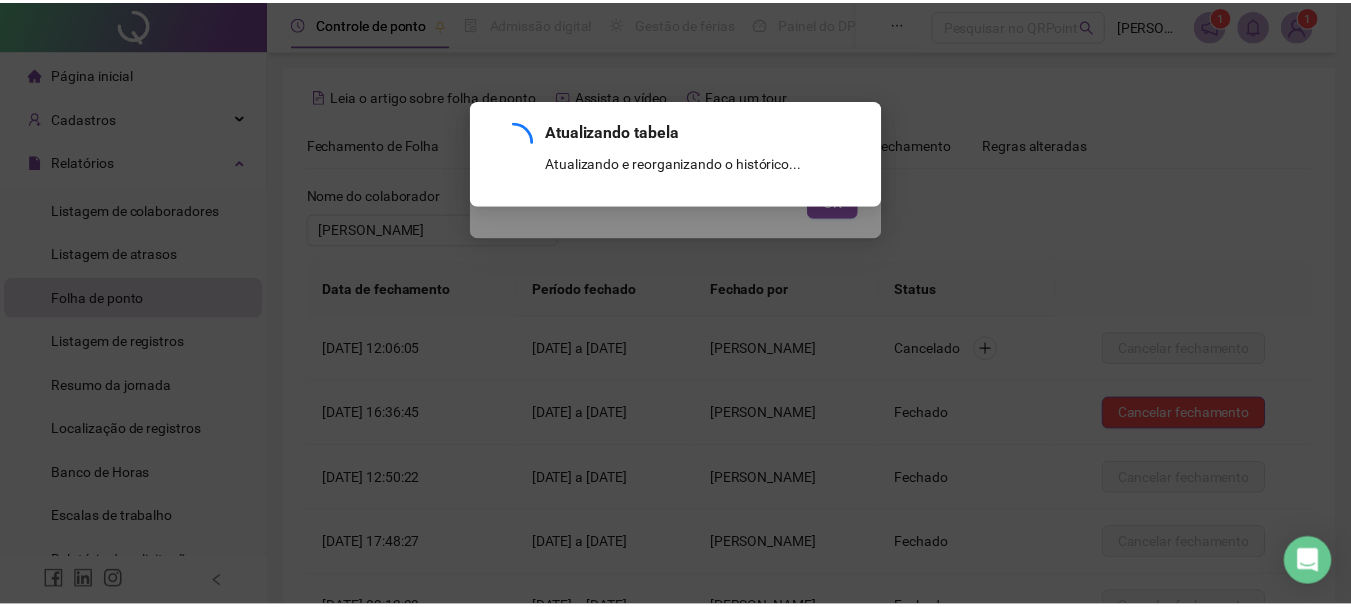 scroll, scrollTop: 274, scrollLeft: 0, axis: vertical 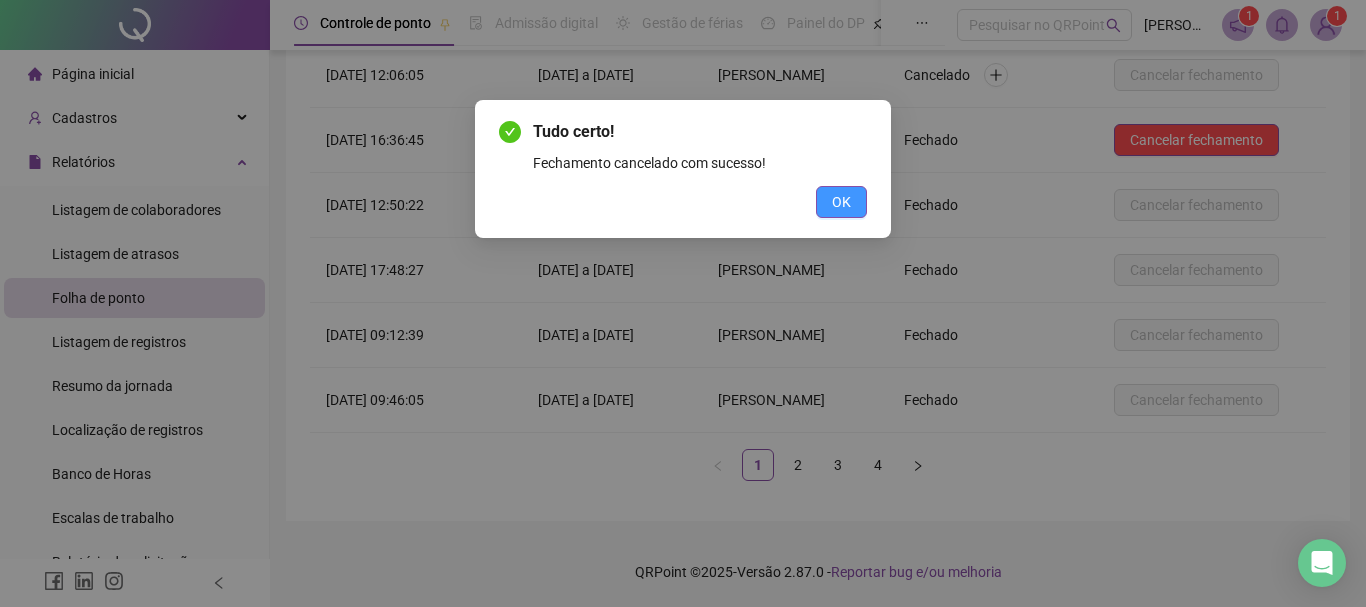 click on "OK" at bounding box center [841, 202] 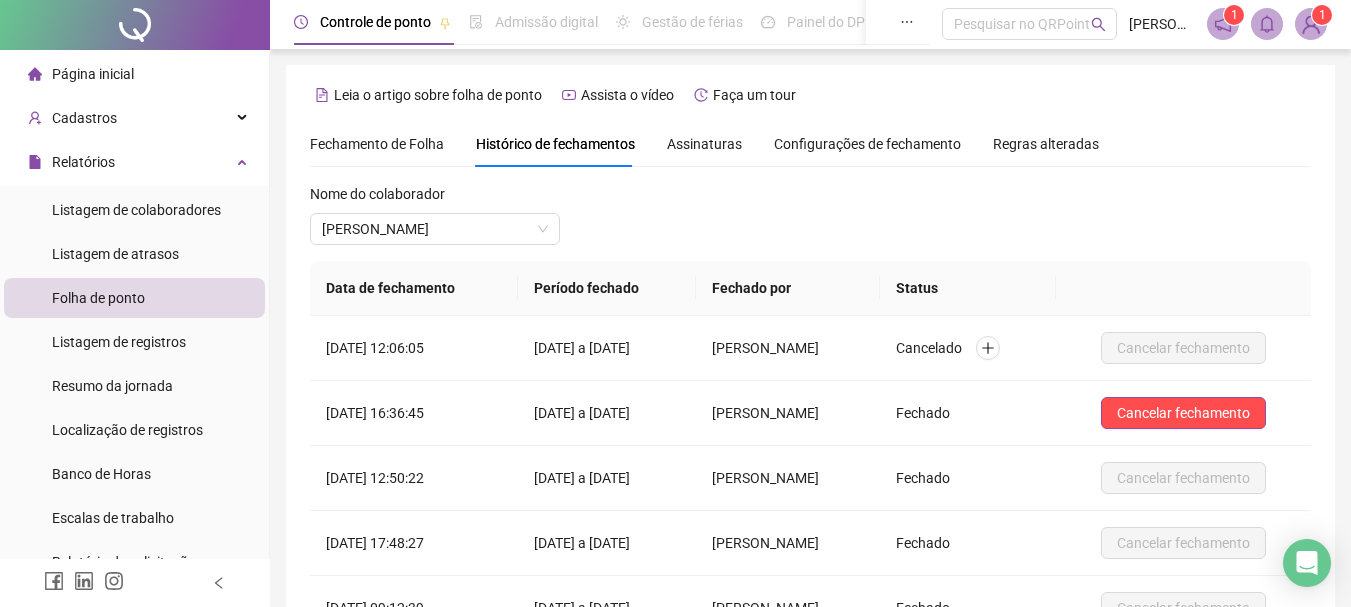scroll, scrollTop: 0, scrollLeft: 0, axis: both 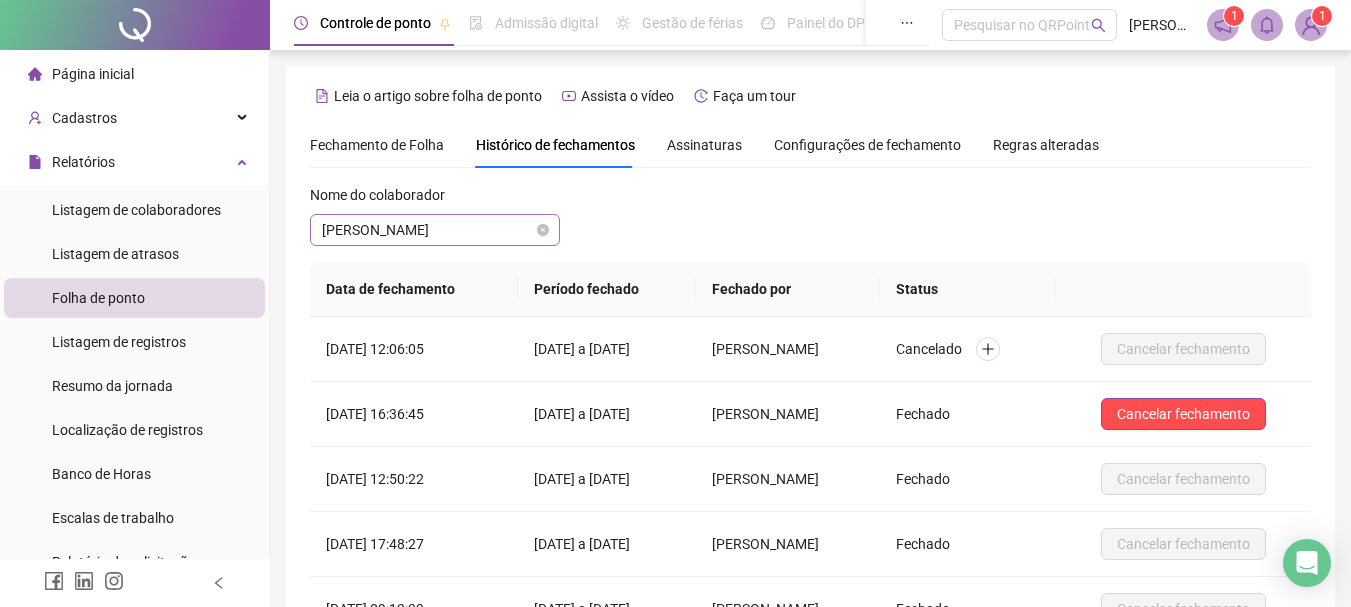 click on "[PERSON_NAME]" at bounding box center (435, 230) 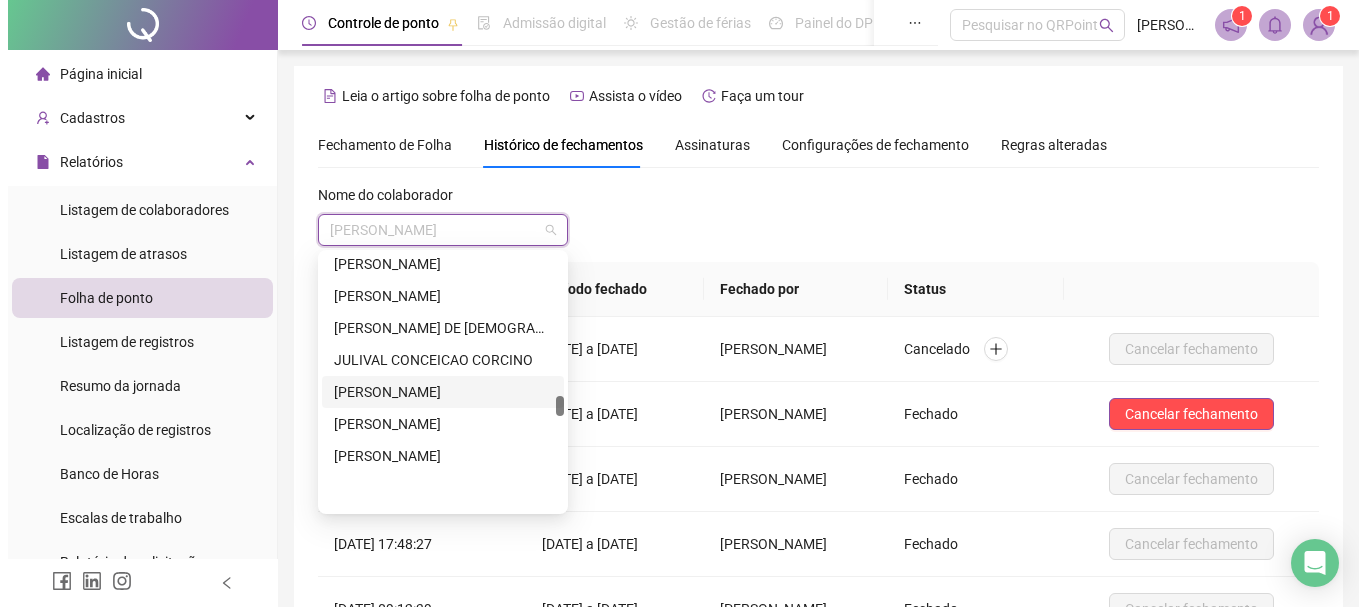 scroll, scrollTop: 1986, scrollLeft: 0, axis: vertical 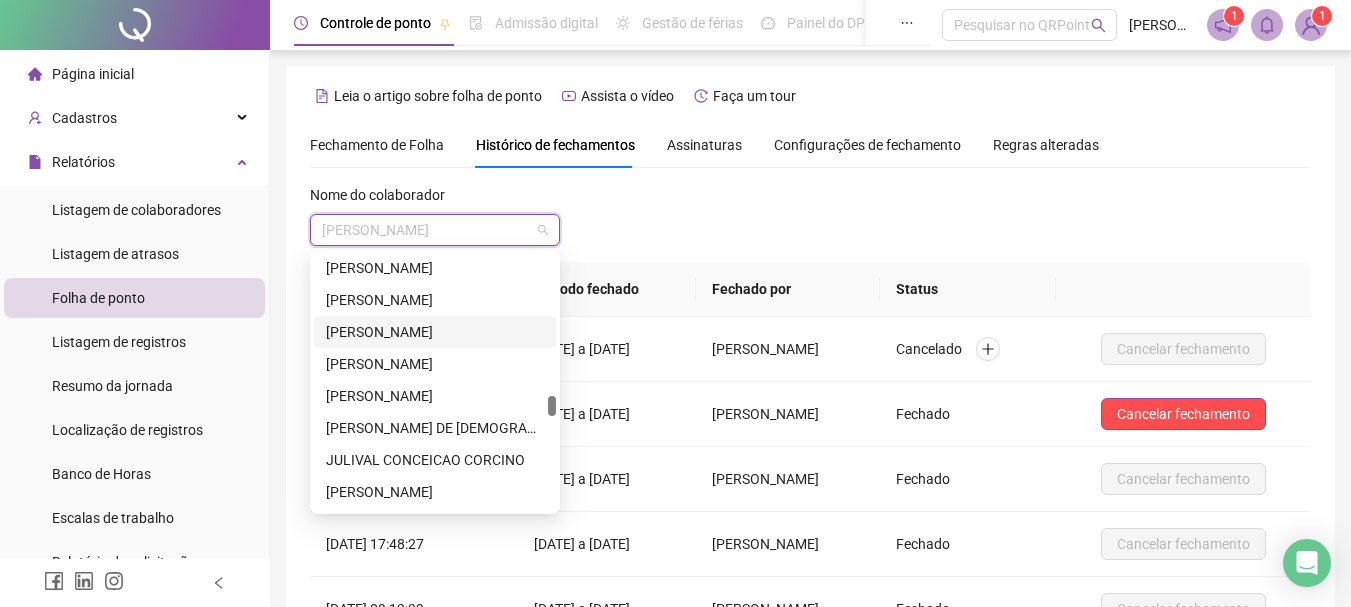 click on "[PERSON_NAME]" at bounding box center [435, 332] 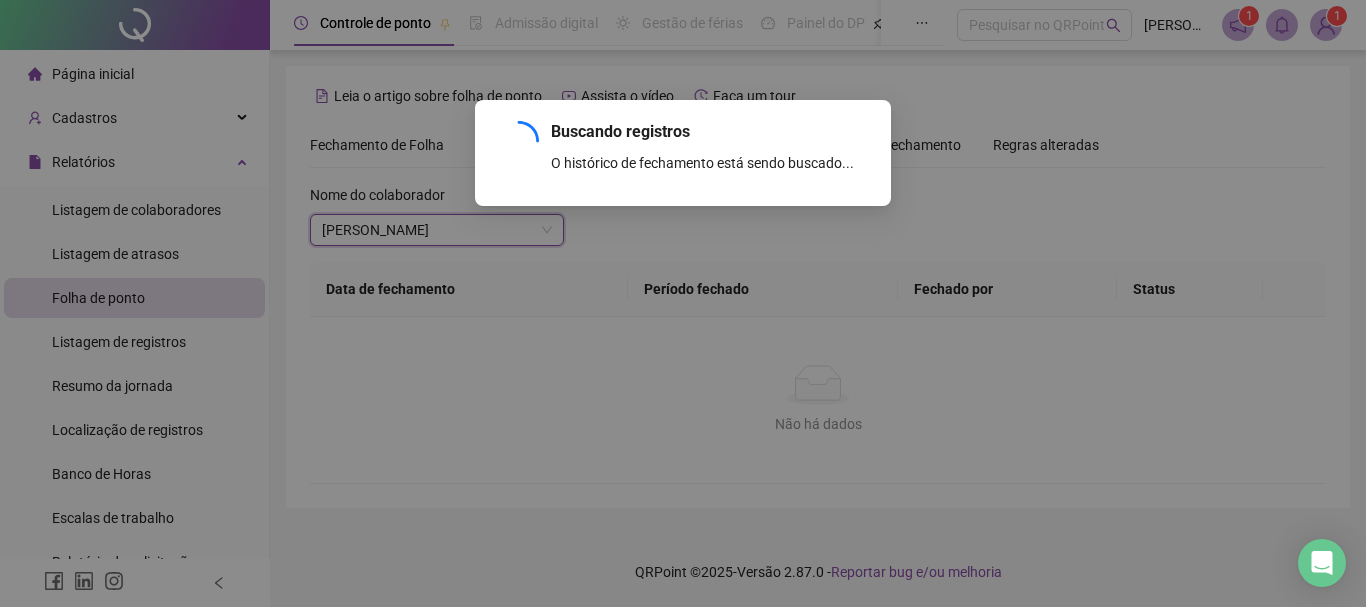 scroll, scrollTop: 274, scrollLeft: 0, axis: vertical 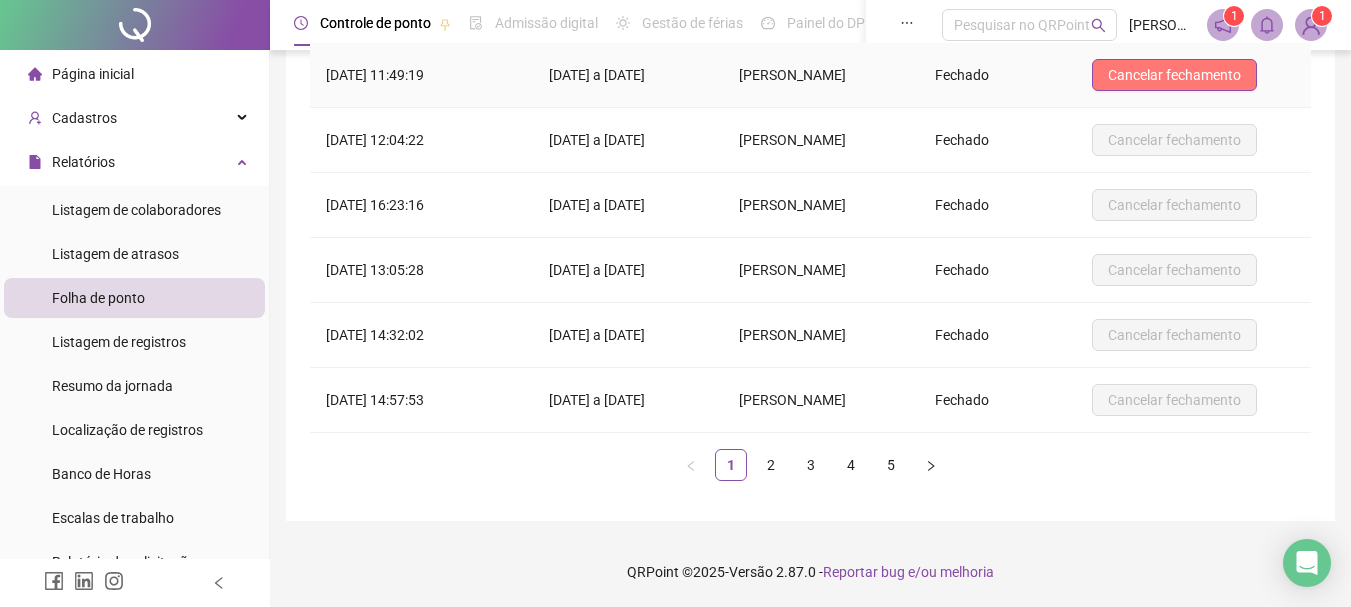 click on "Cancelar fechamento" at bounding box center (1174, 75) 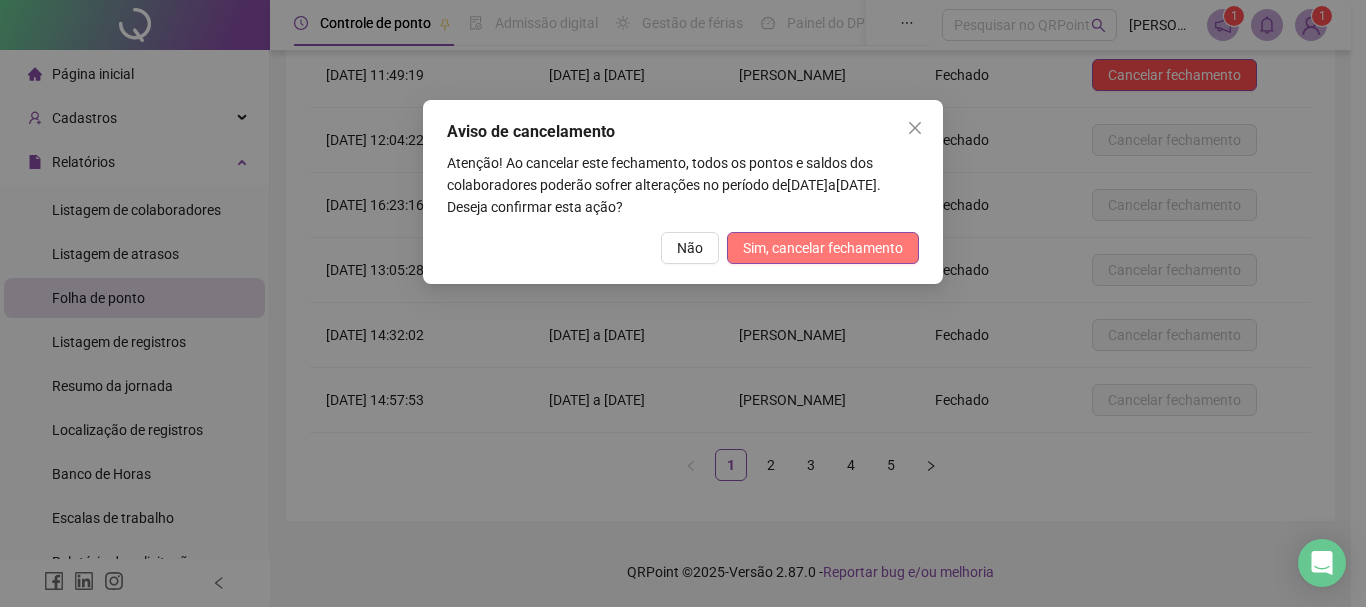 click on "Sim, cancelar fechamento" at bounding box center (823, 248) 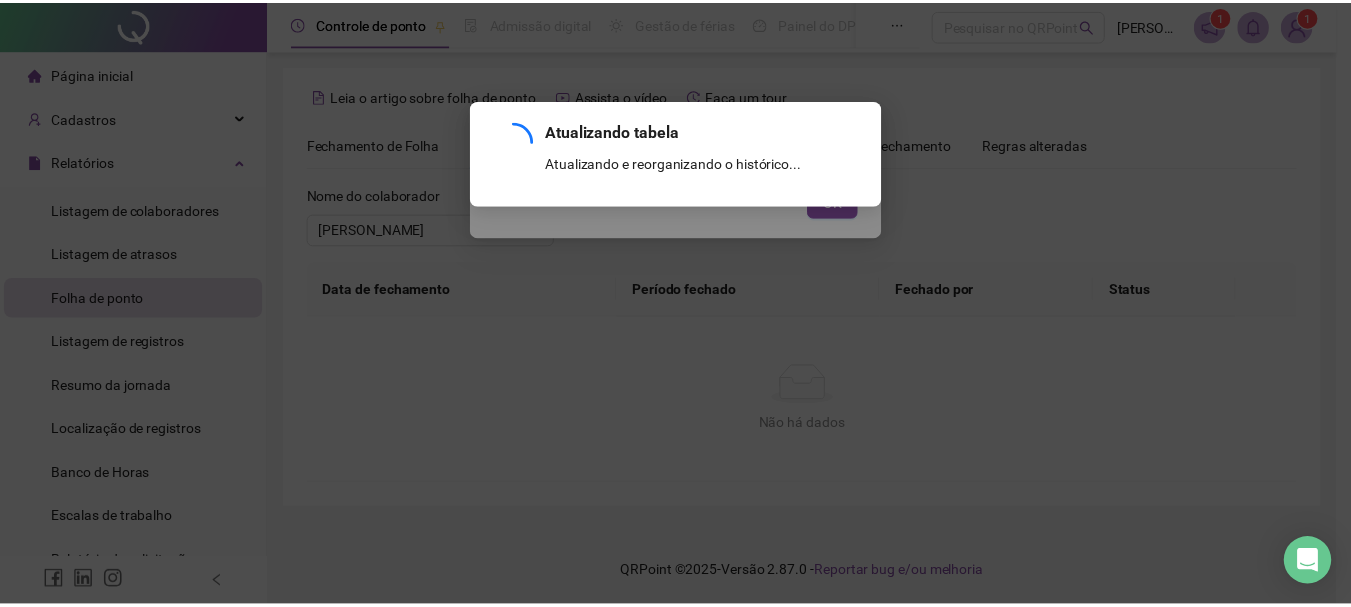 scroll, scrollTop: 274, scrollLeft: 0, axis: vertical 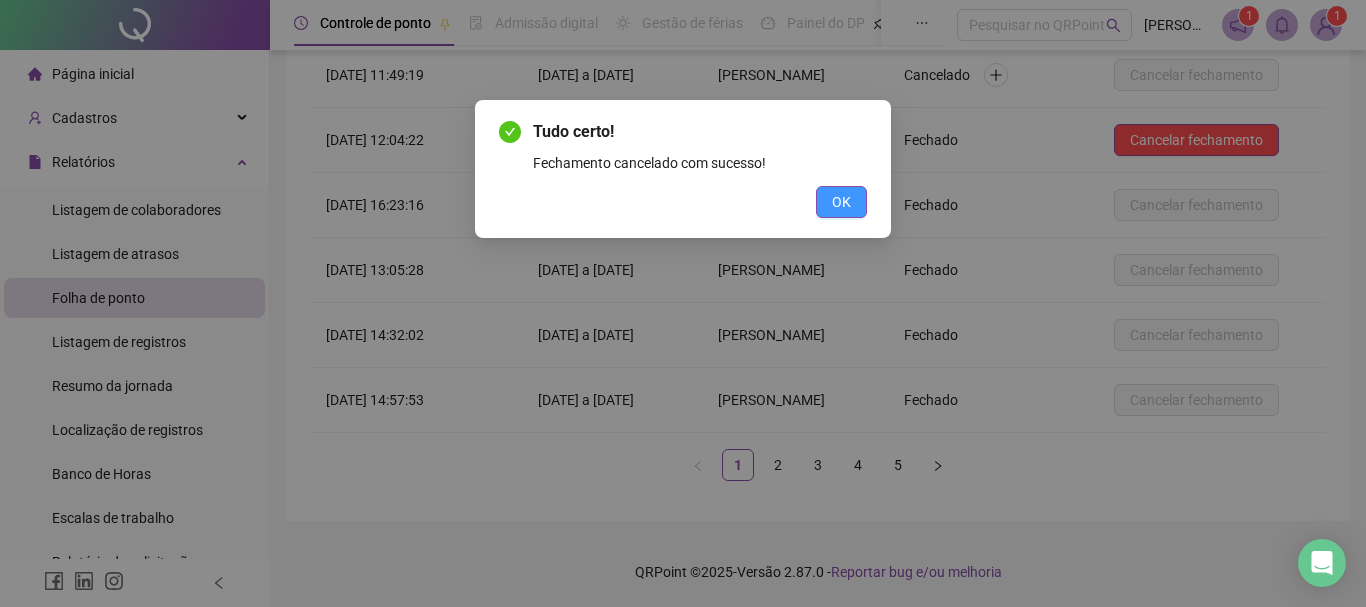 click on "OK" at bounding box center [841, 202] 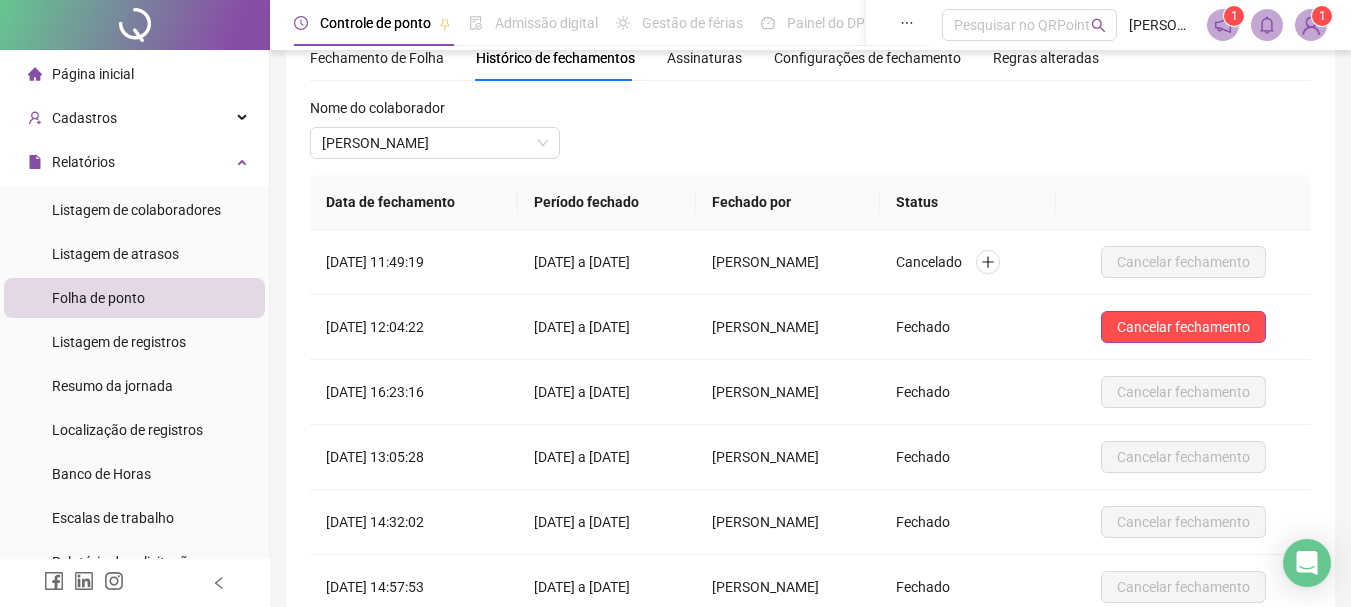 scroll, scrollTop: 74, scrollLeft: 0, axis: vertical 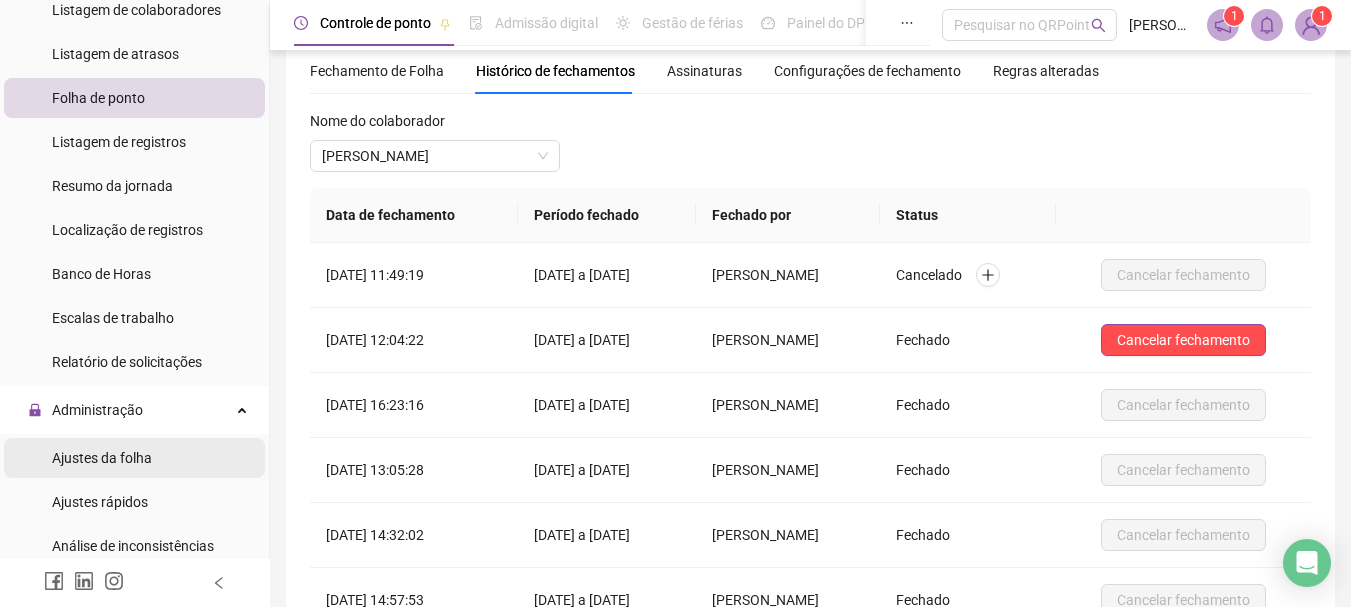 click on "Ajustes da folha" at bounding box center (102, 458) 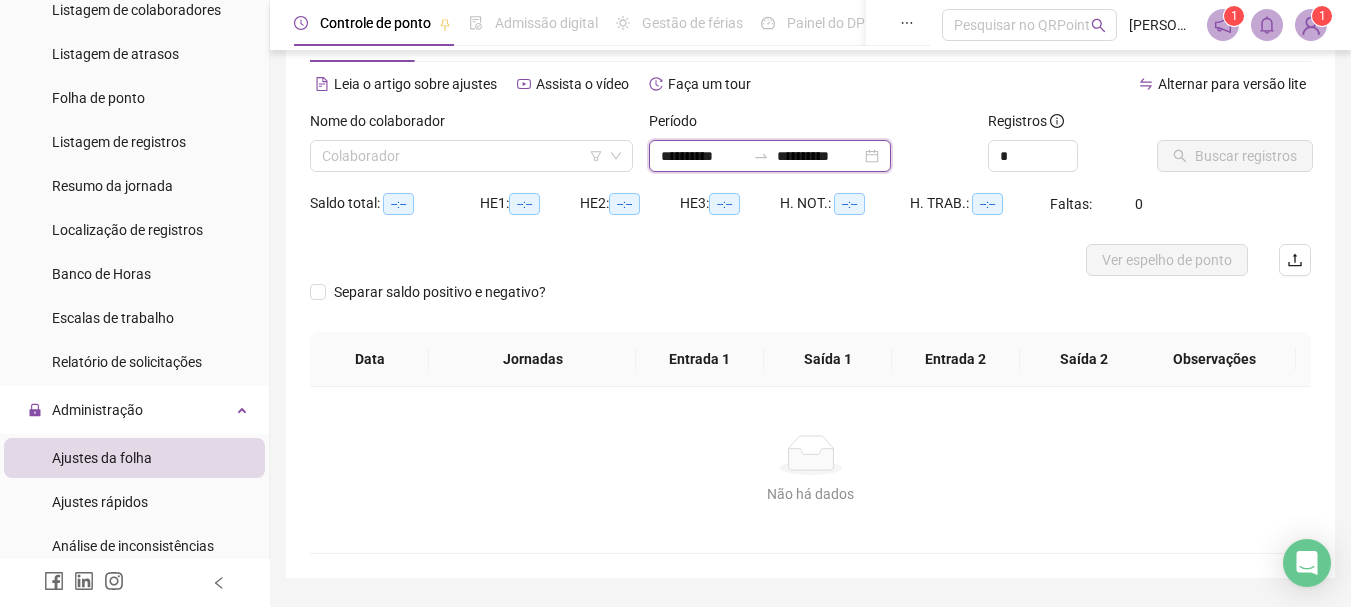 click on "**********" at bounding box center (819, 156) 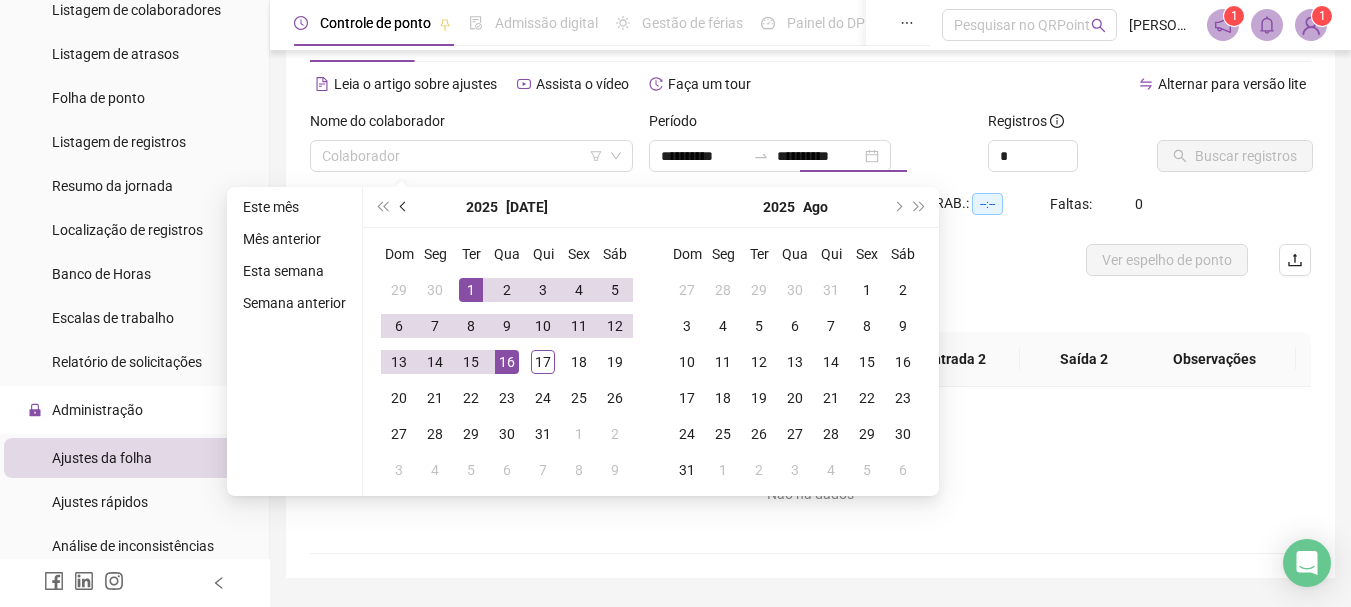 click at bounding box center [404, 207] 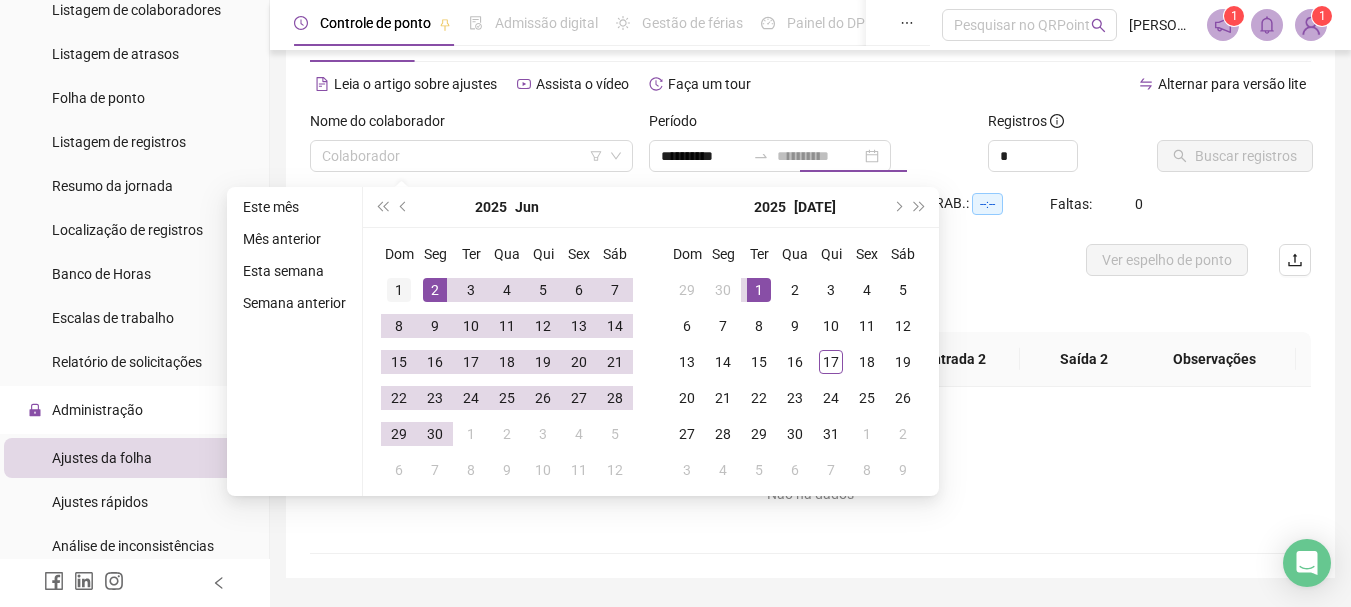 type on "**********" 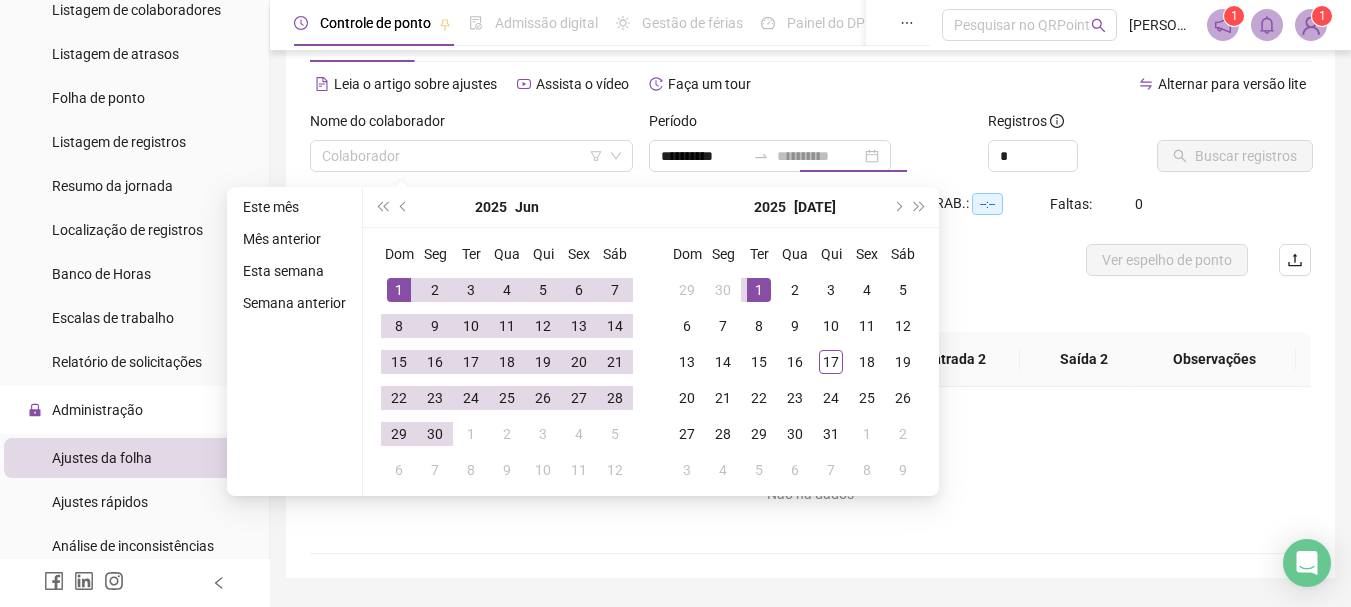 click on "1" at bounding box center [399, 290] 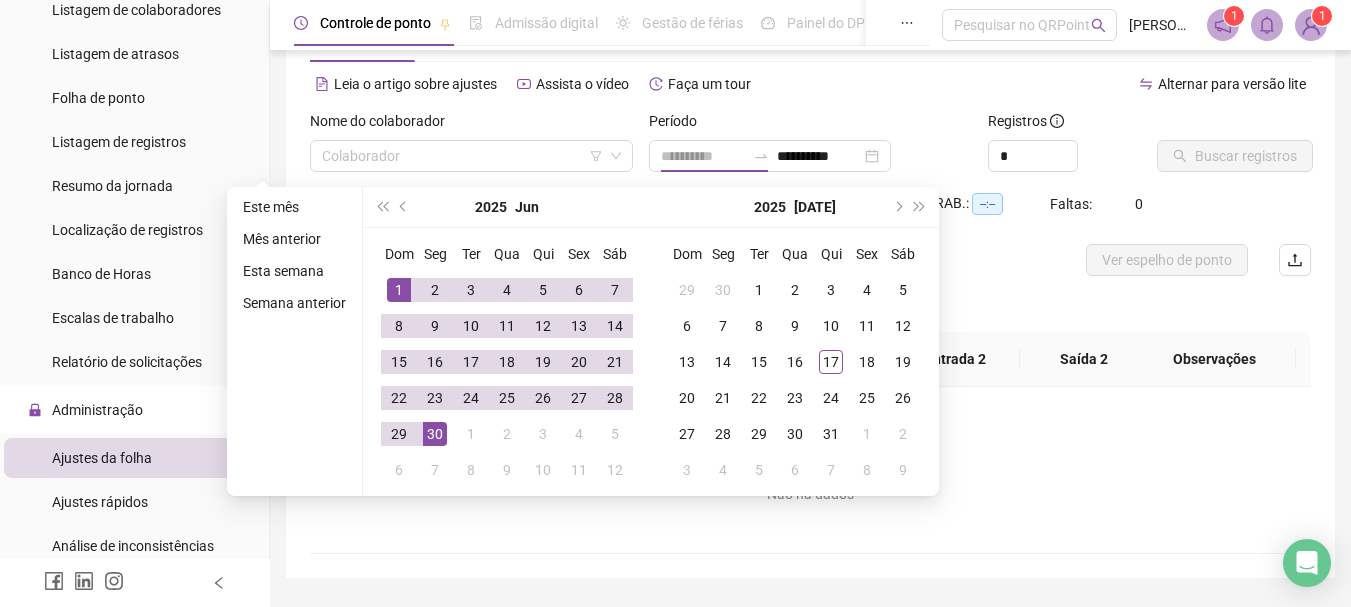 click on "30" at bounding box center (435, 434) 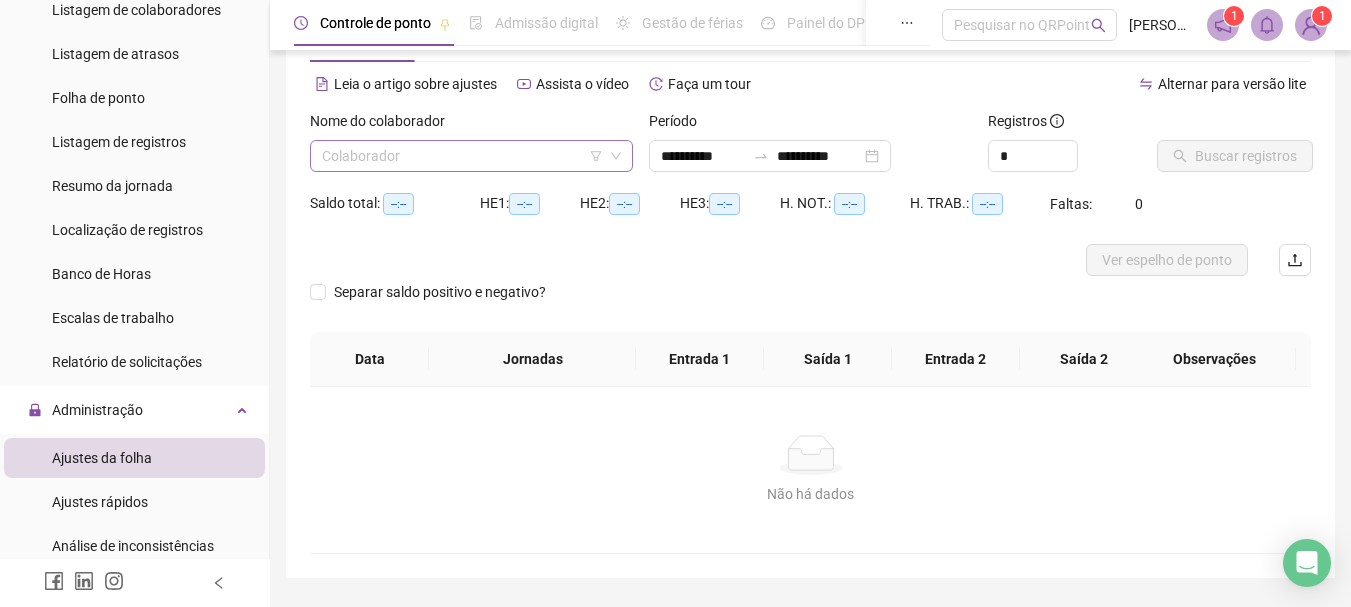 click at bounding box center (465, 156) 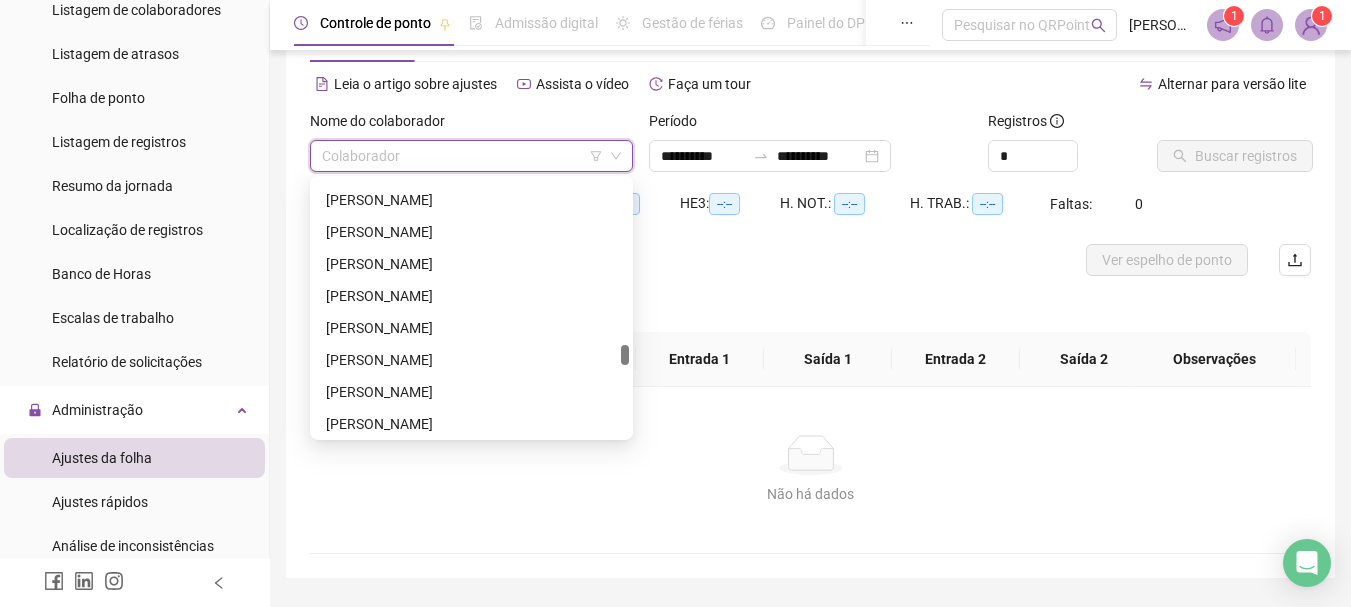 scroll, scrollTop: 2500, scrollLeft: 0, axis: vertical 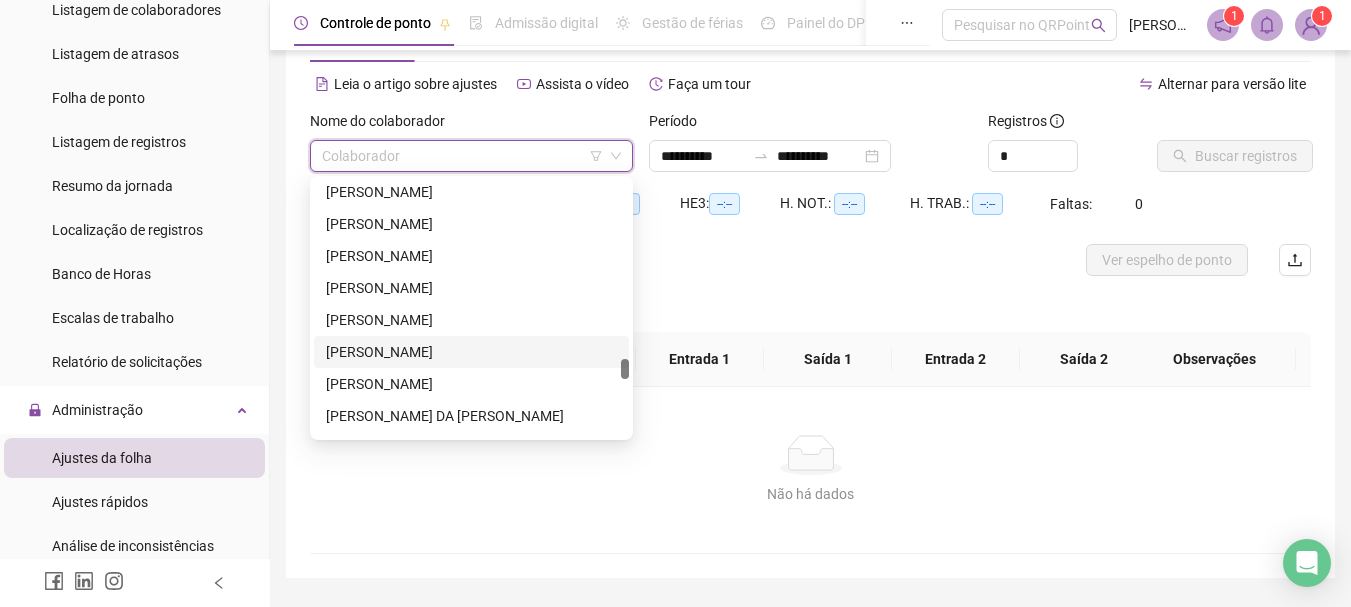click on "[PERSON_NAME]" at bounding box center (471, 352) 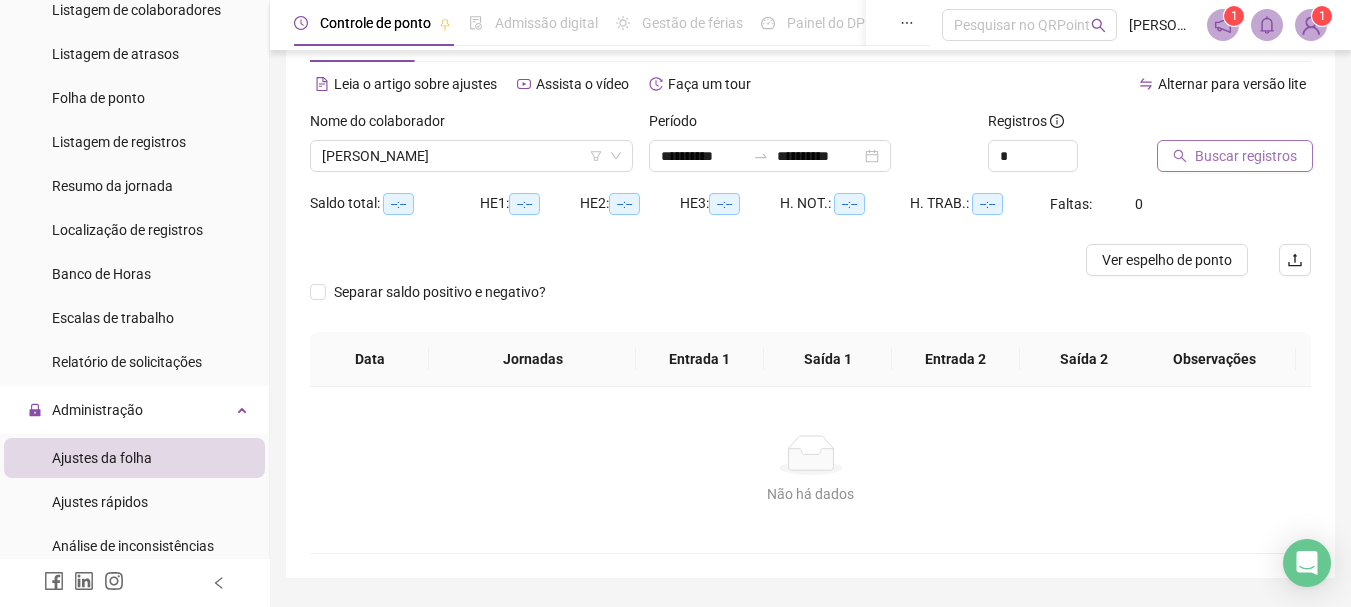 click on "Buscar registros" at bounding box center [1246, 156] 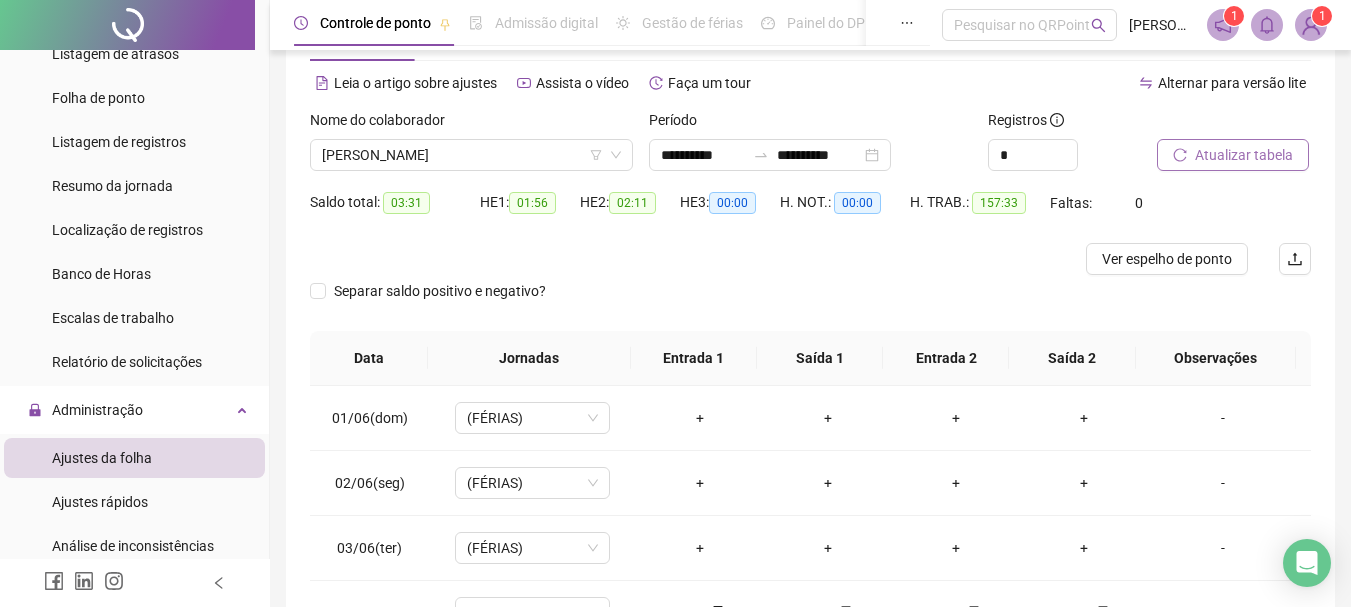 scroll, scrollTop: 391, scrollLeft: 0, axis: vertical 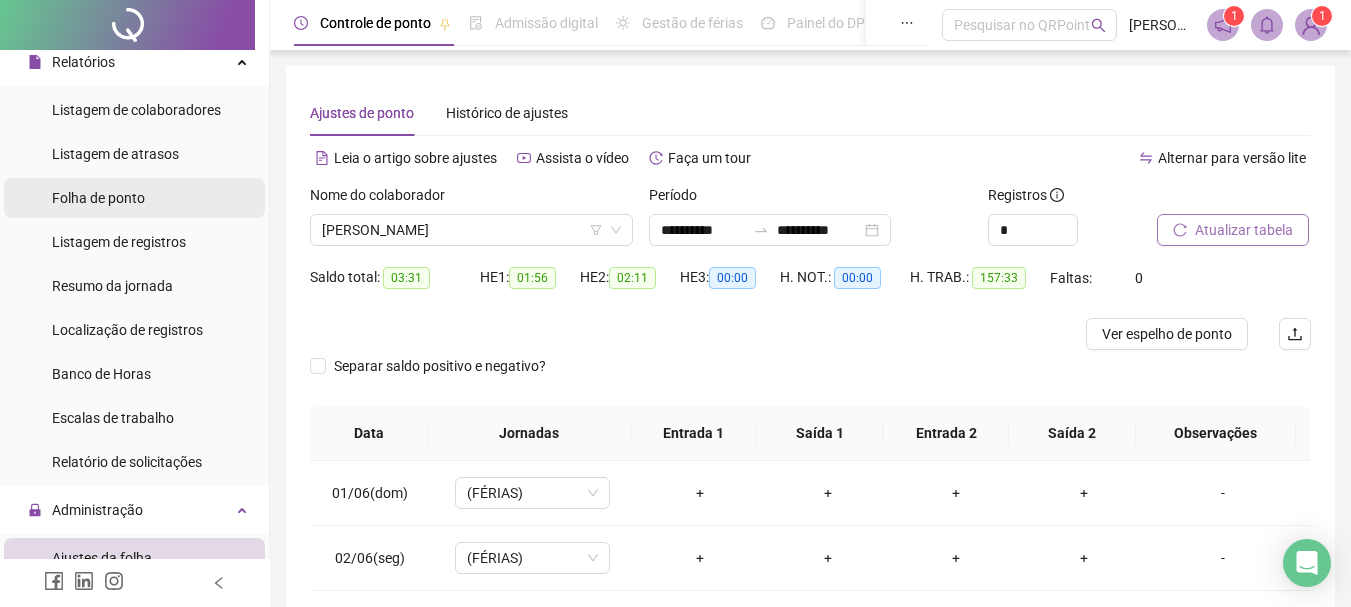 click on "Folha de ponto" at bounding box center [98, 198] 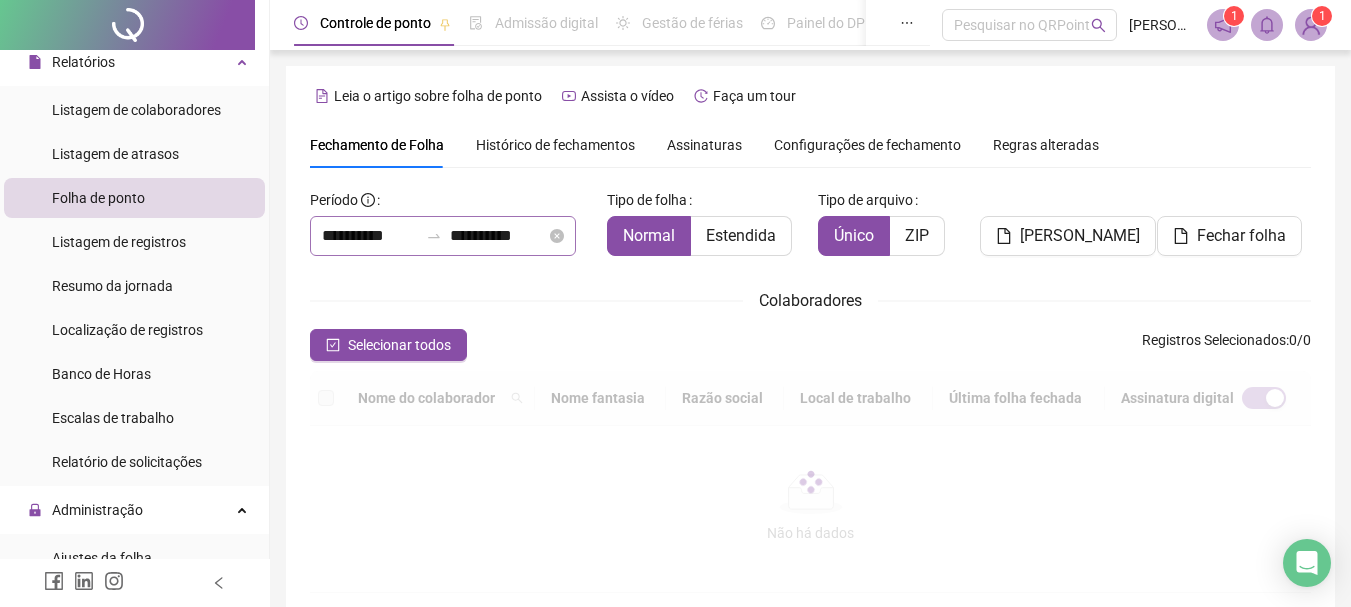 scroll, scrollTop: 106, scrollLeft: 0, axis: vertical 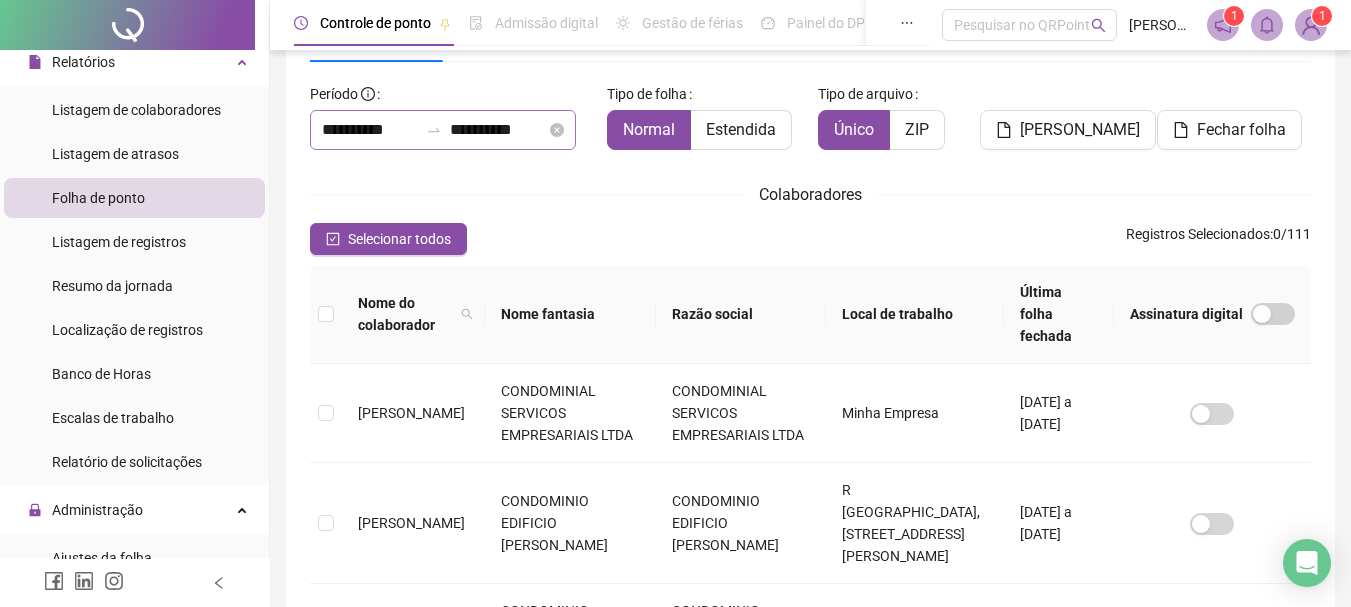 click 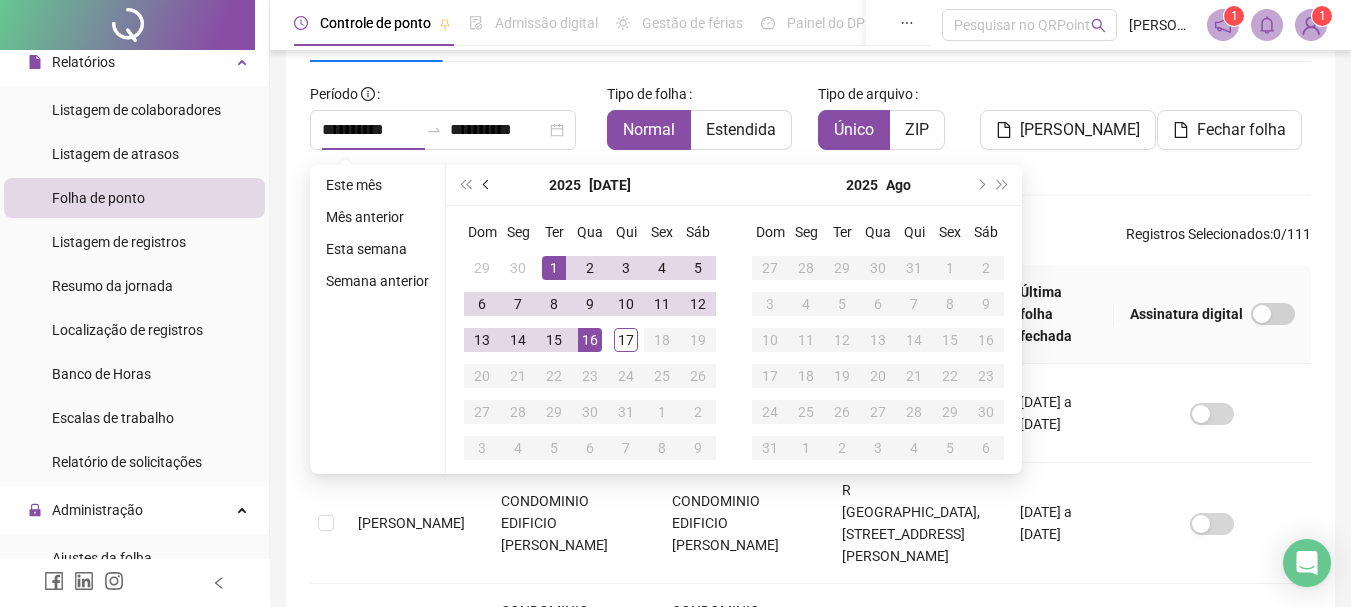 click at bounding box center (488, 185) 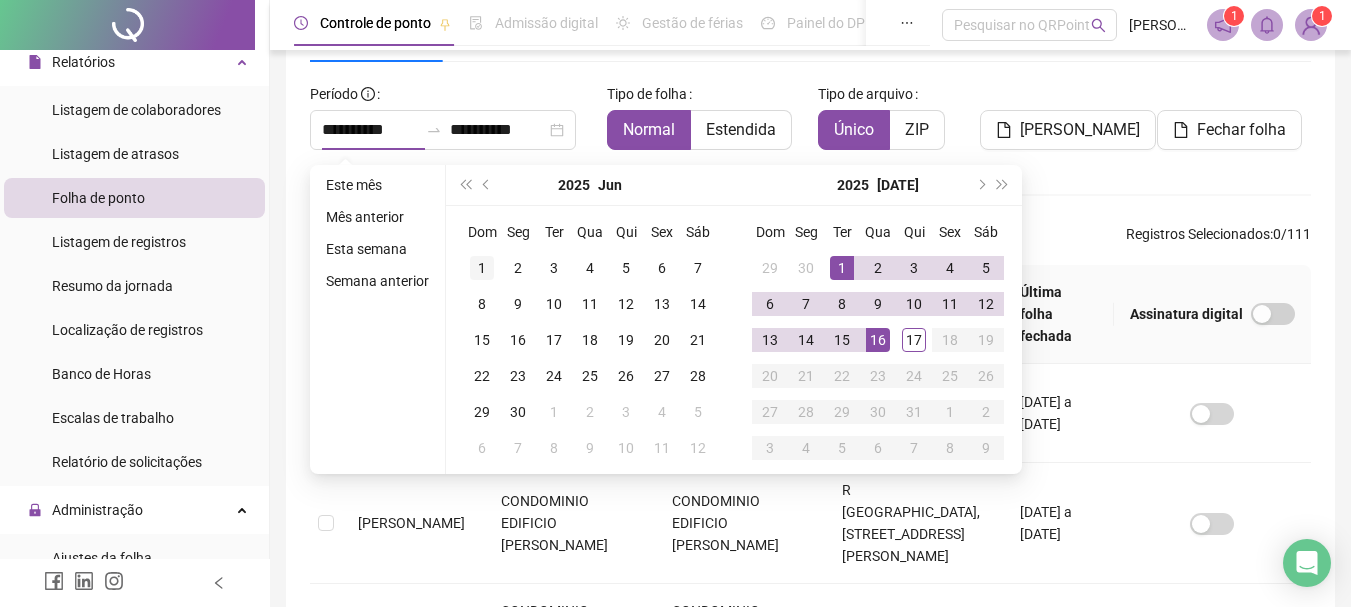 type on "**********" 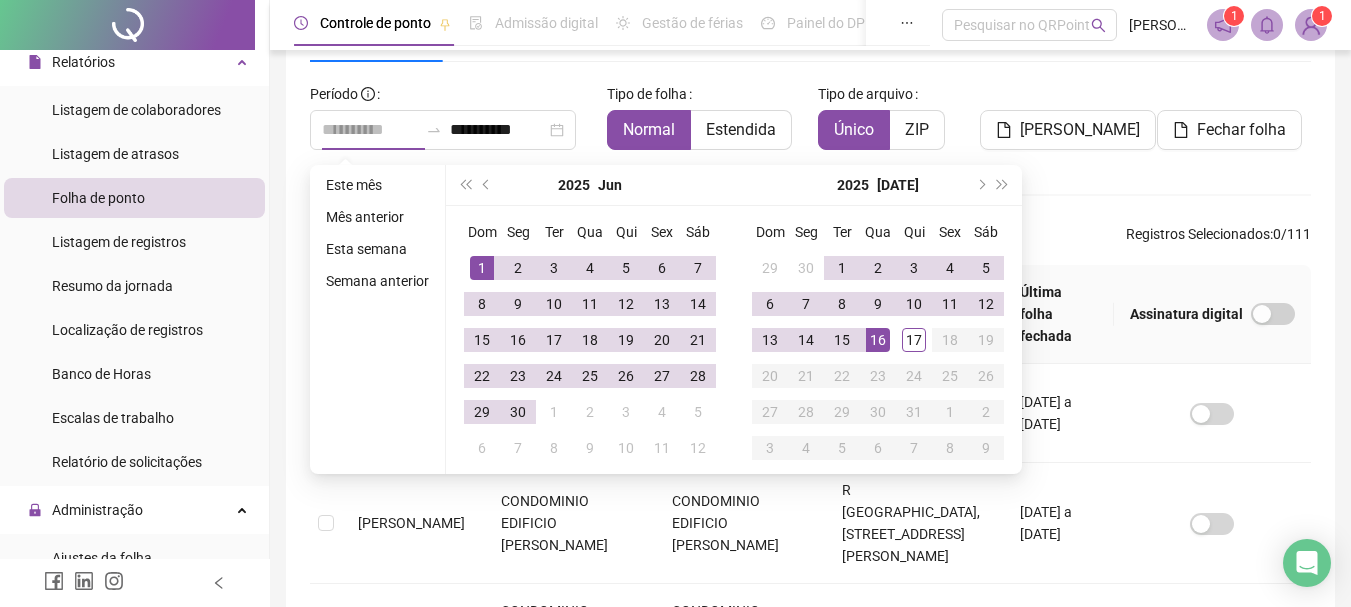 click on "1" at bounding box center [482, 268] 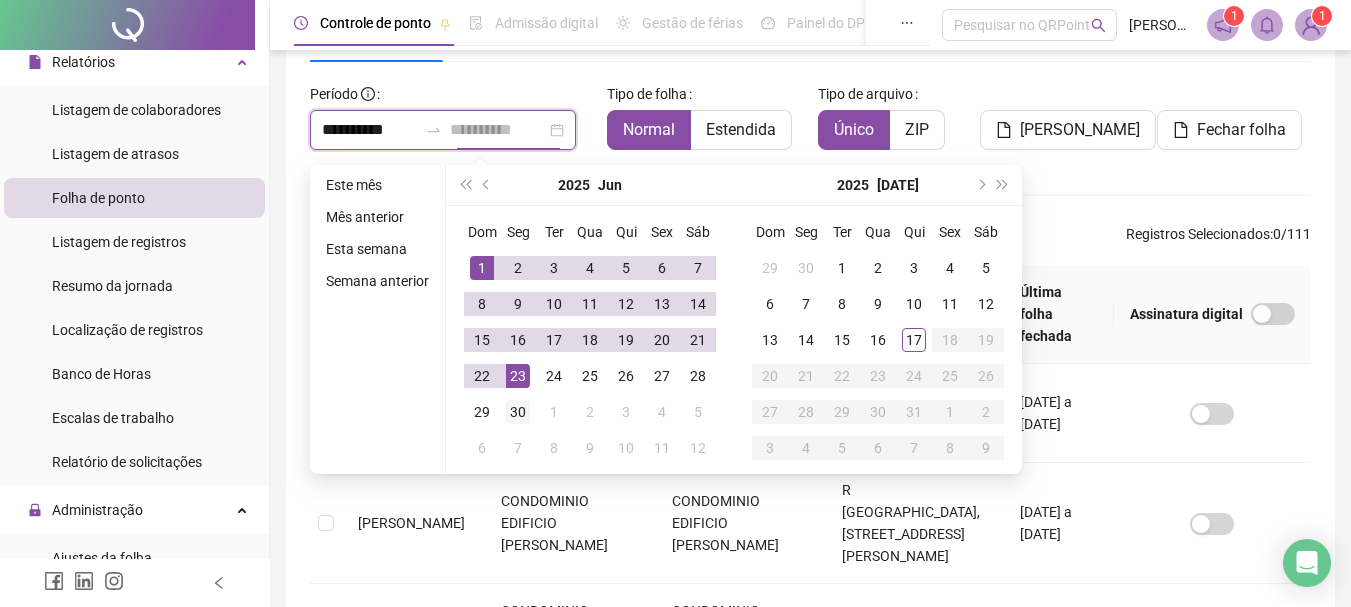 type on "**********" 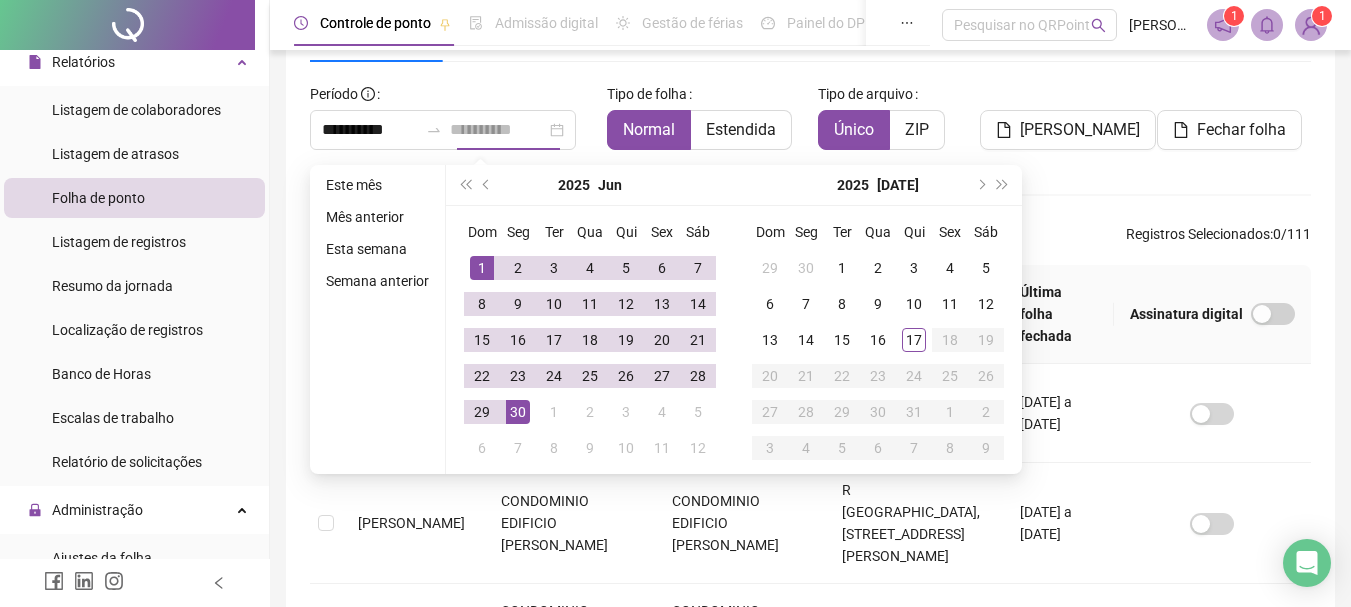 click on "30" at bounding box center [518, 412] 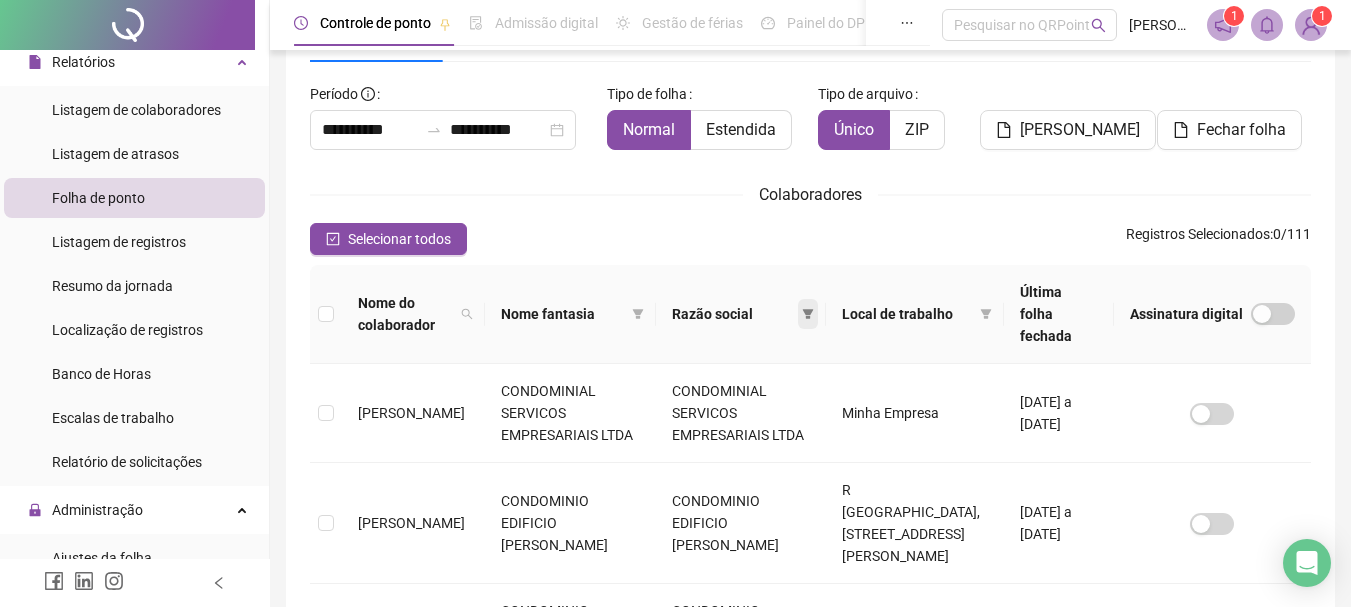 click 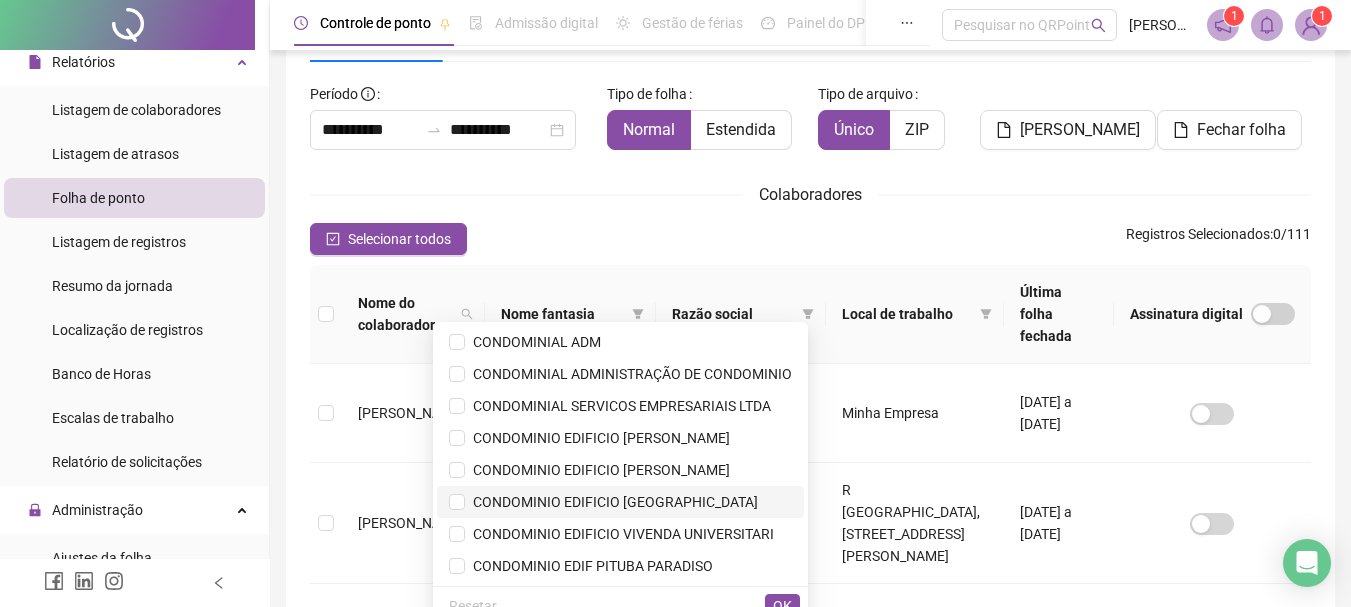 click on "CONDOMINIO EDIFICIO [GEOGRAPHIC_DATA]" at bounding box center (611, 502) 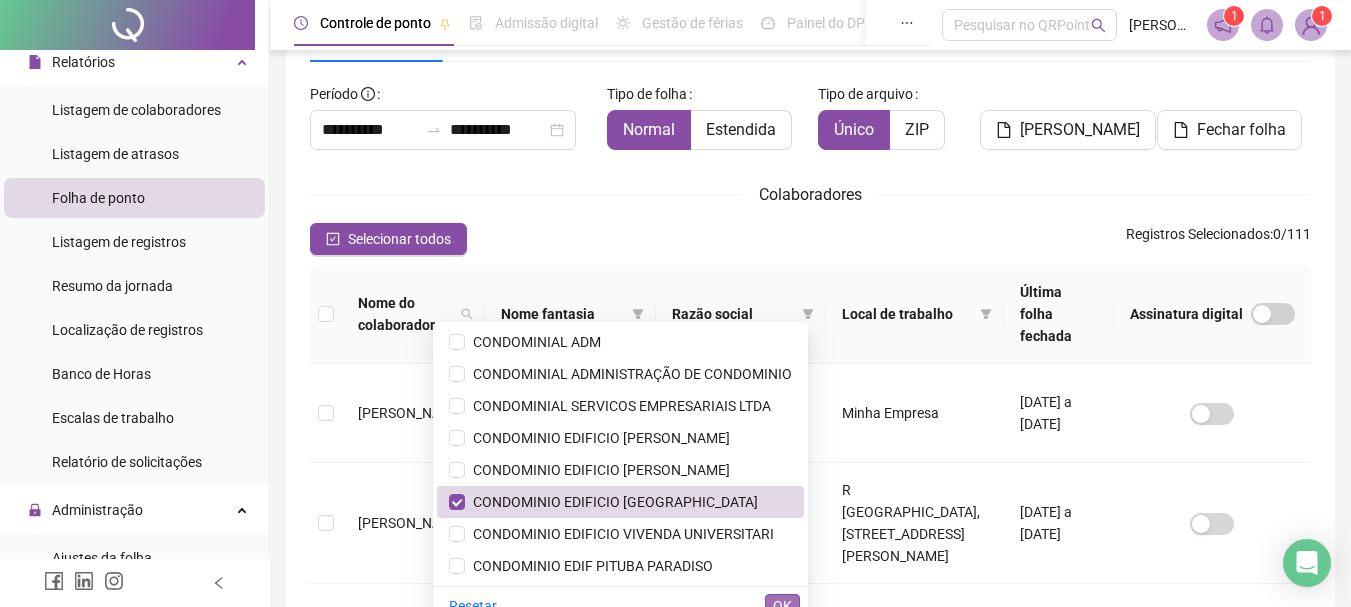 click on "OK" at bounding box center [782, 606] 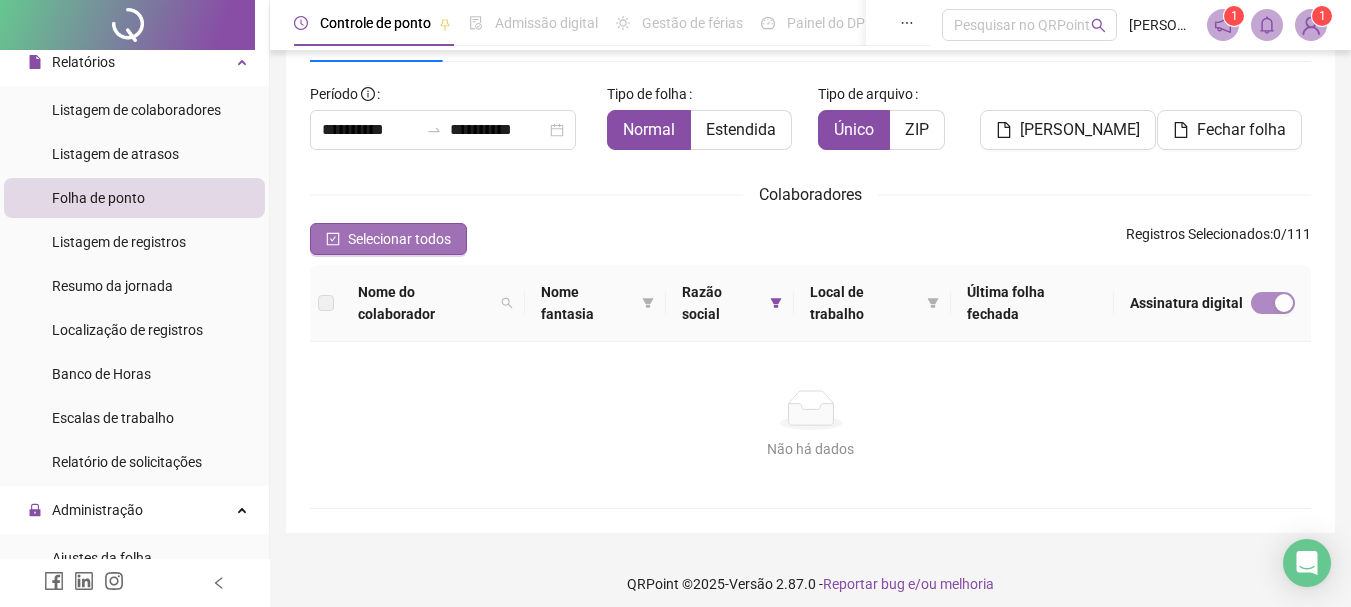 click on "Selecionar todos" at bounding box center [399, 239] 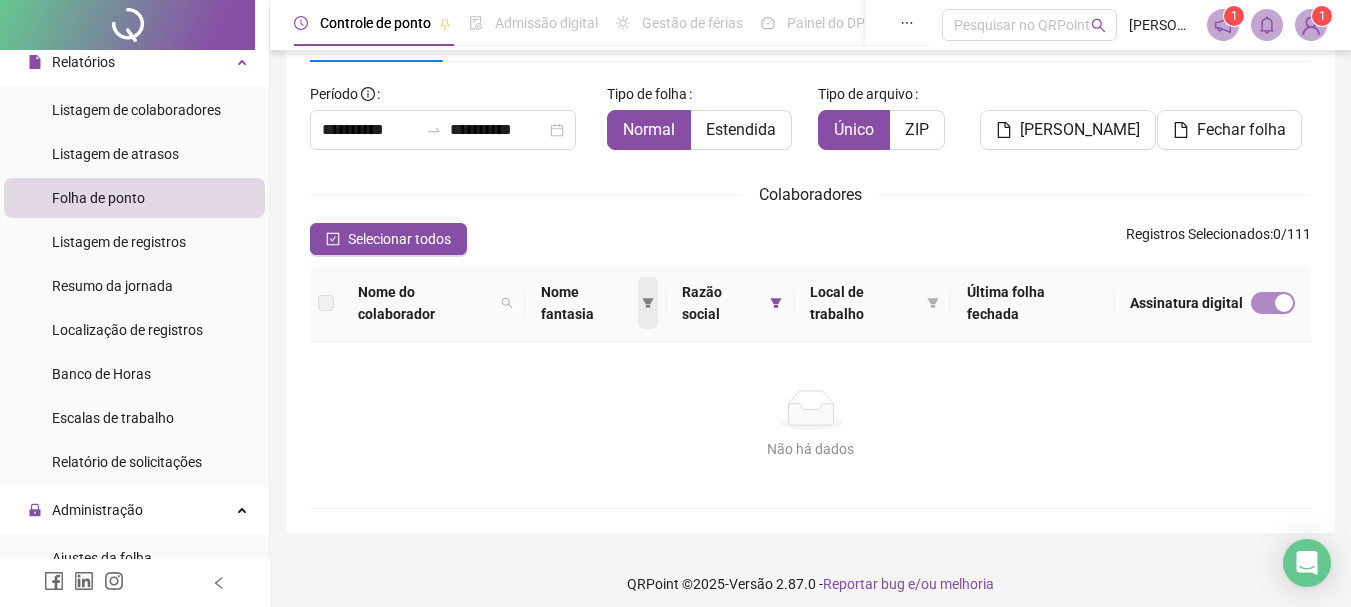click 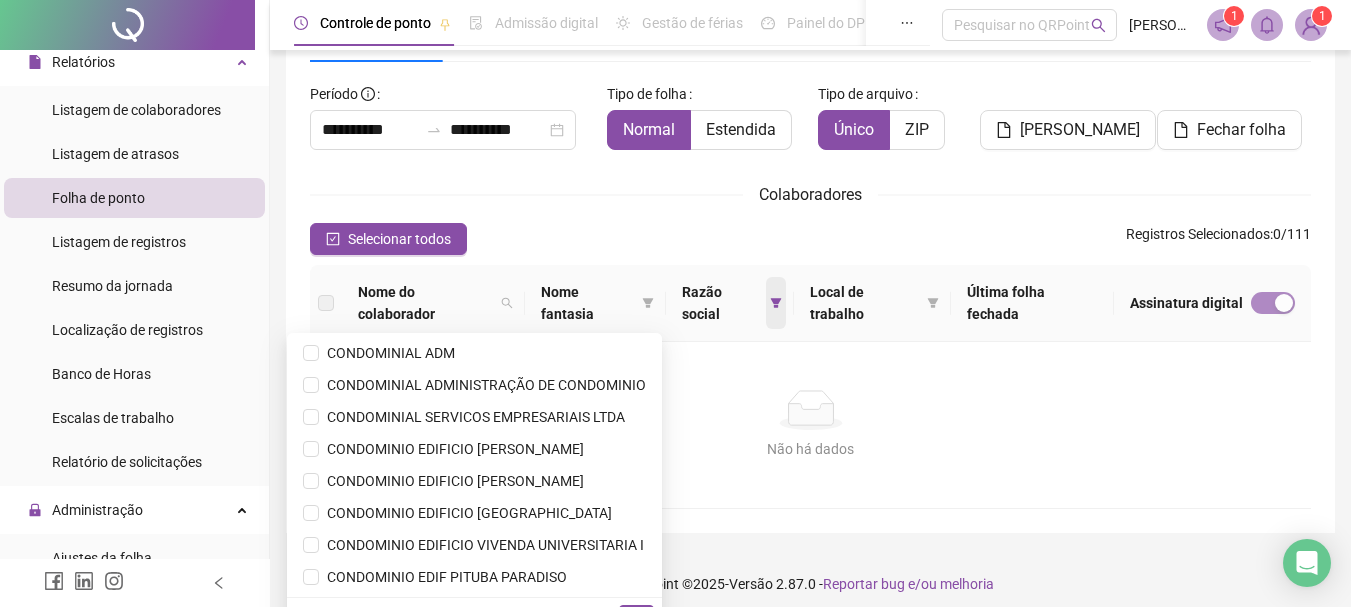 click 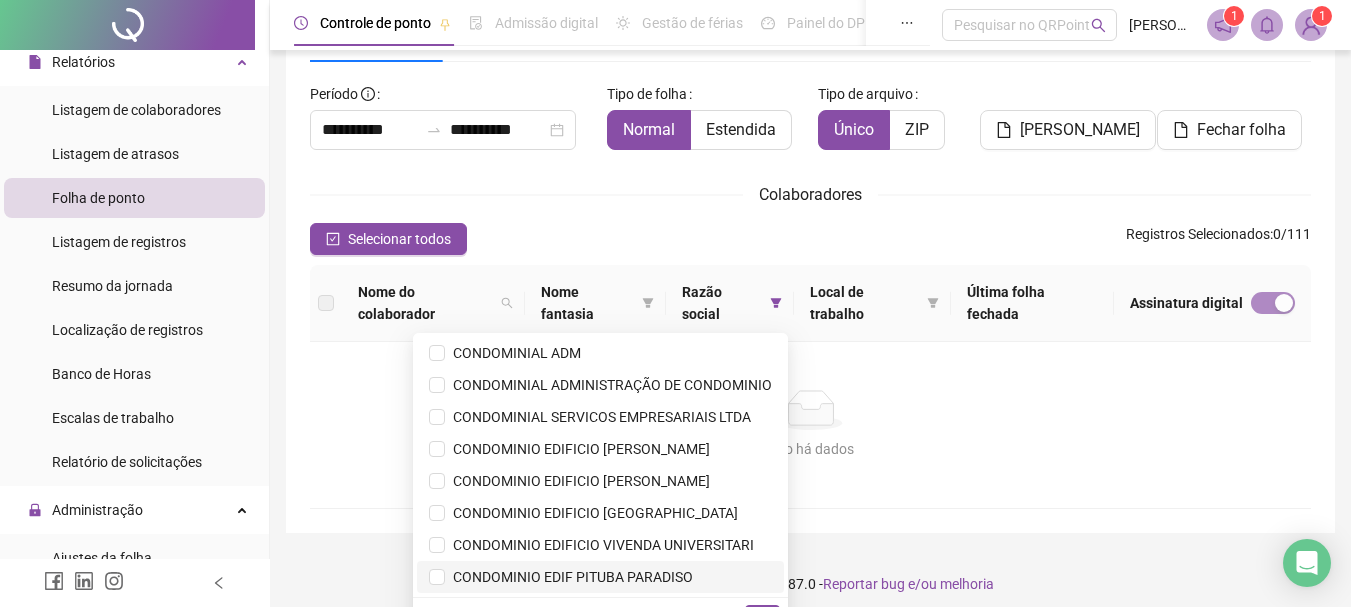 click on "CONDOMINIO EDIF PITUBA PARADISO" at bounding box center [569, 577] 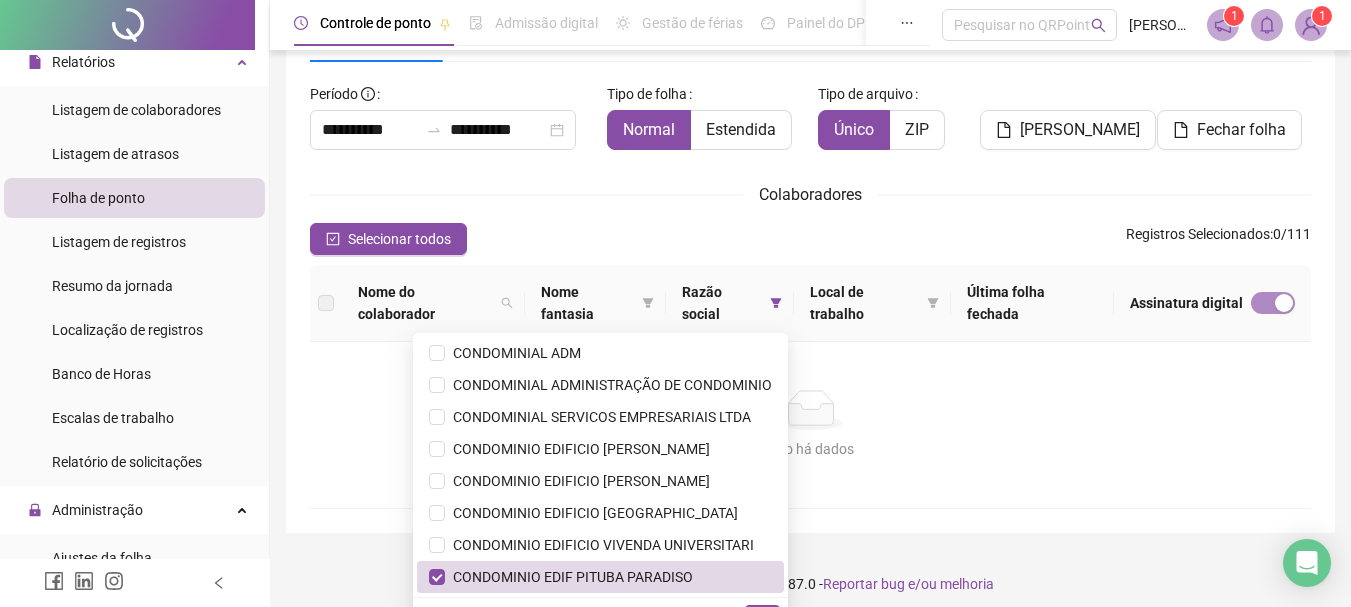 scroll, scrollTop: 100, scrollLeft: 0, axis: vertical 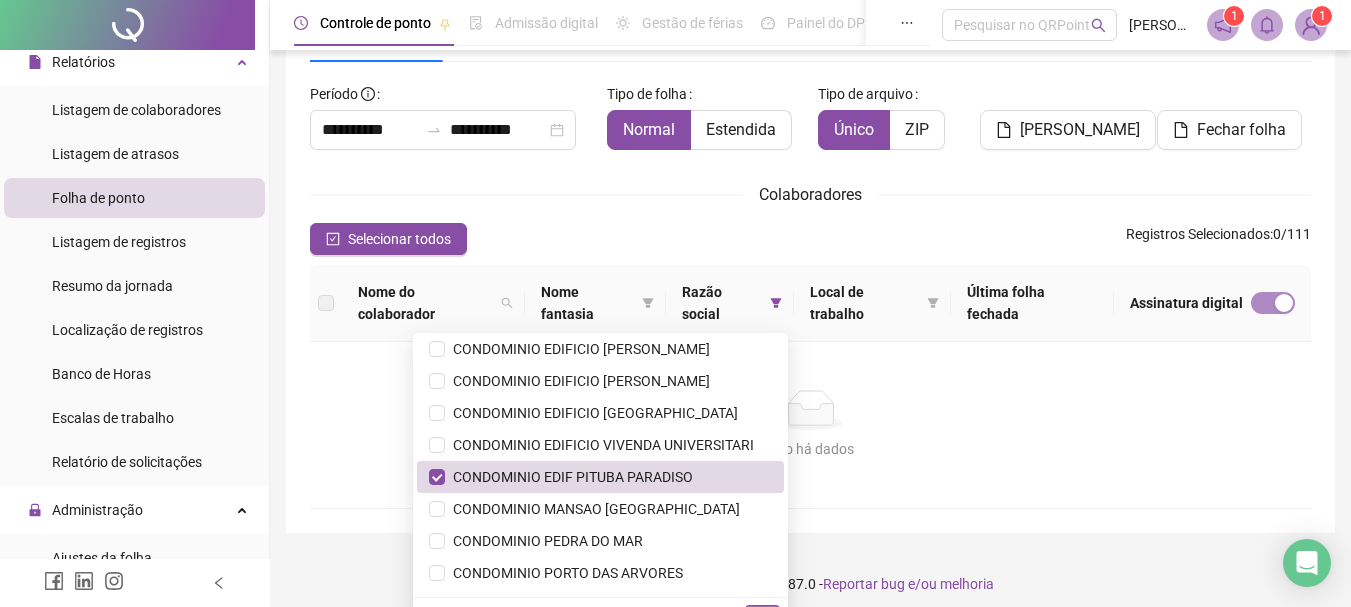 click on "OK" at bounding box center [762, 617] 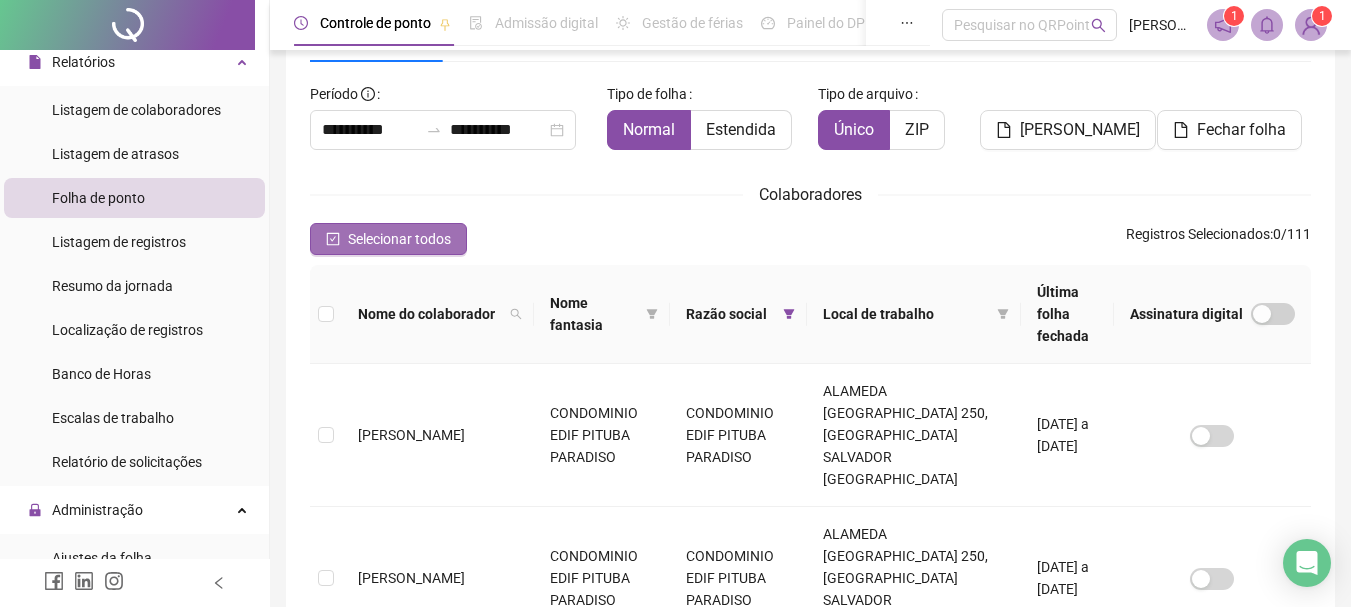 click on "Selecionar todos" at bounding box center [399, 239] 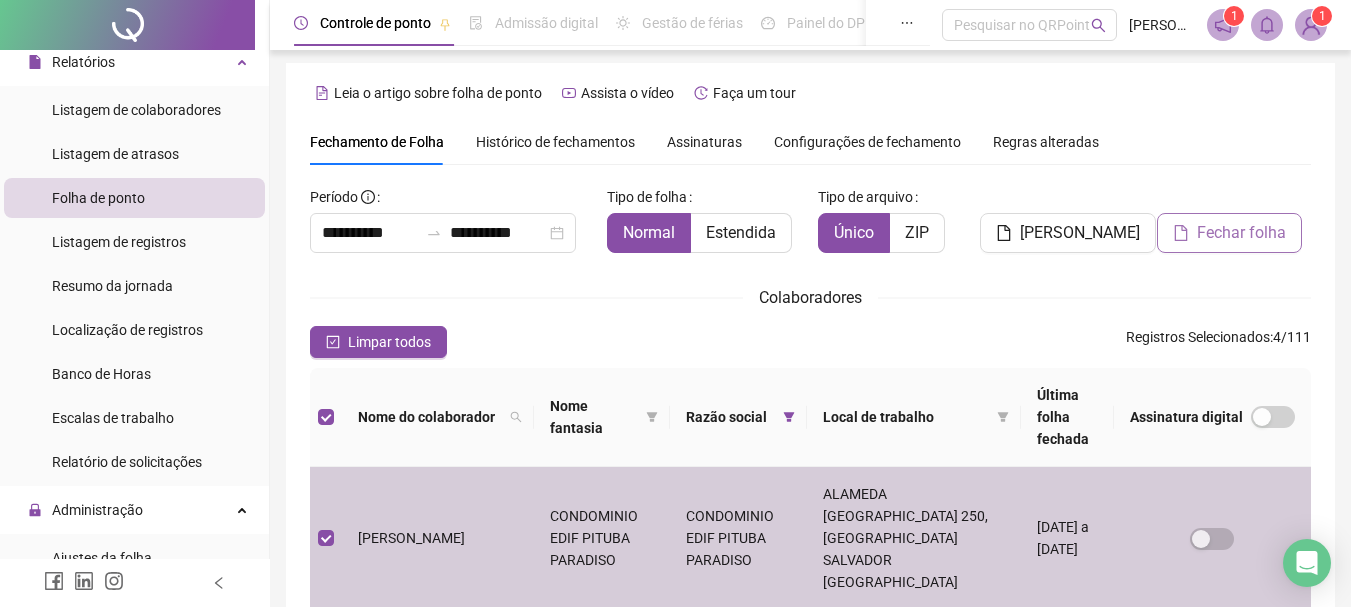 scroll, scrollTop: 0, scrollLeft: 0, axis: both 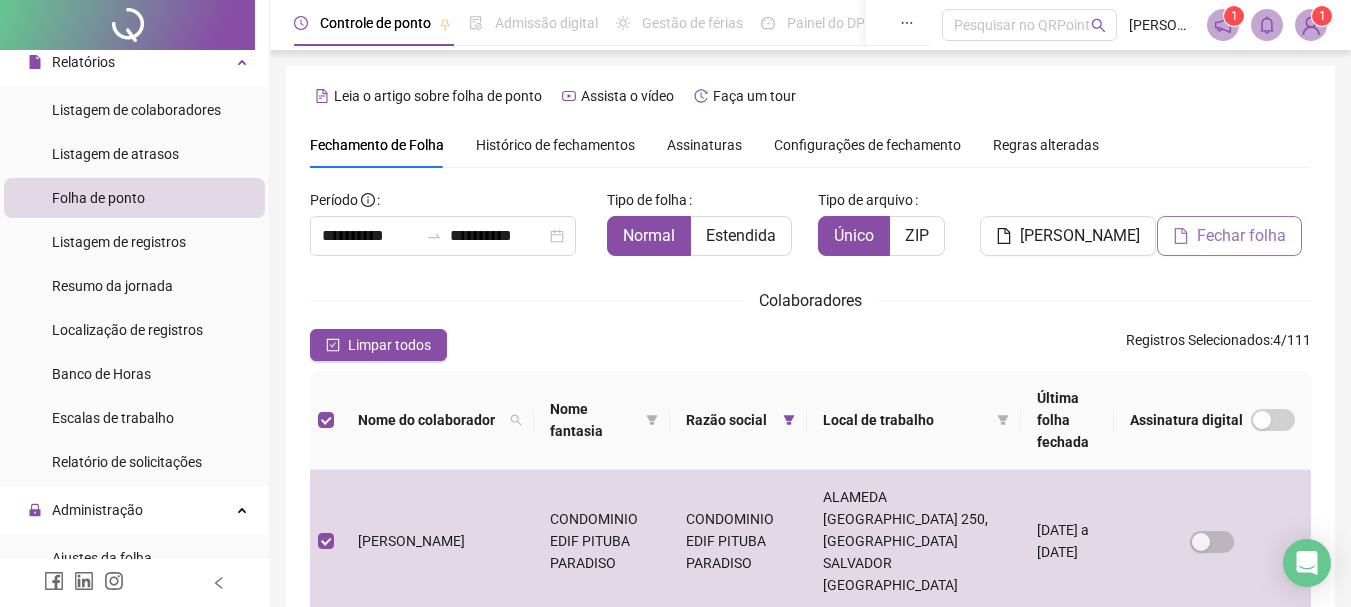 click on "Fechar folha" at bounding box center (1241, 236) 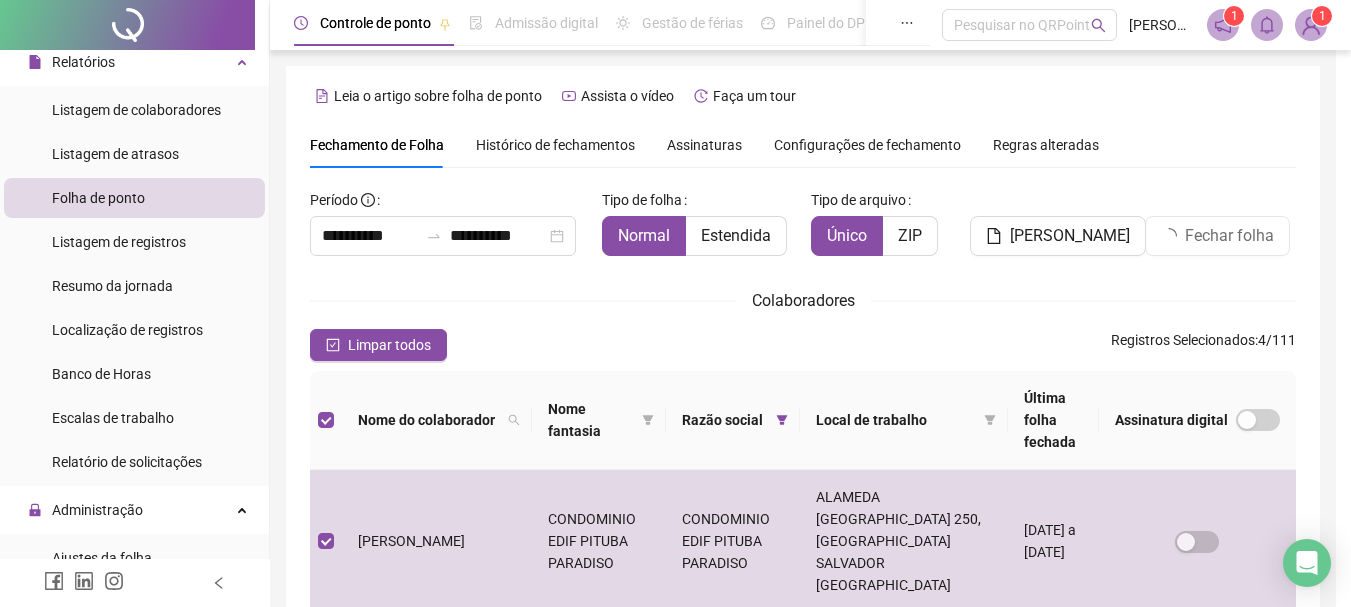 scroll, scrollTop: 106, scrollLeft: 0, axis: vertical 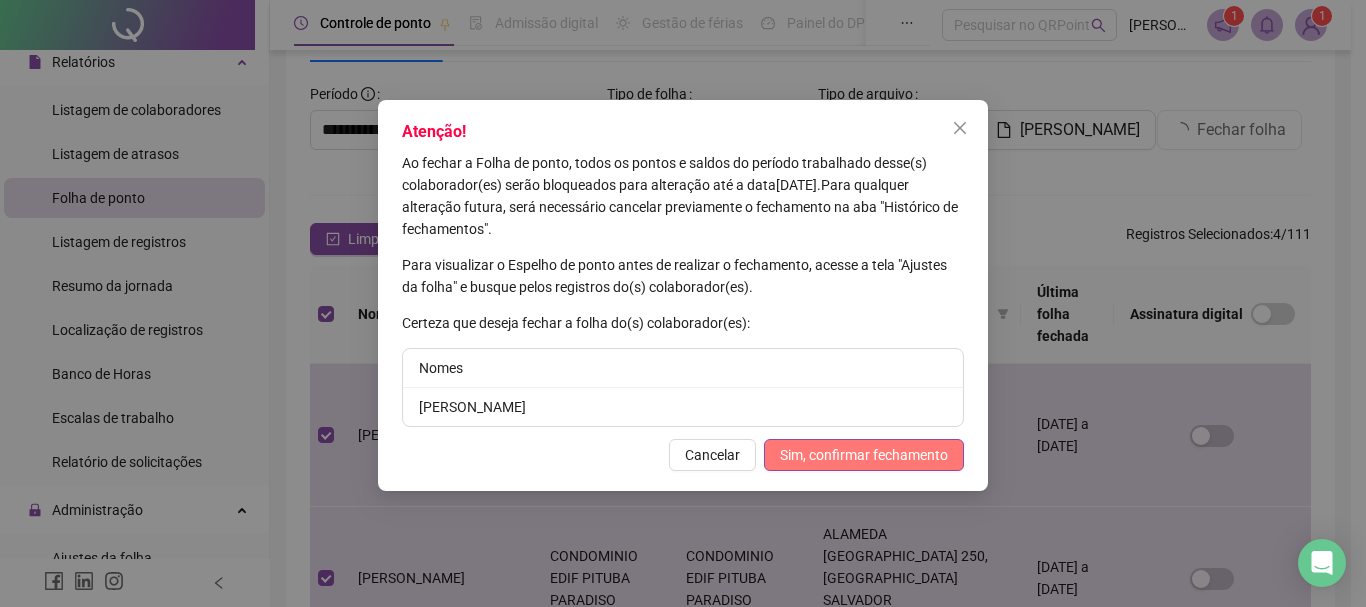 click on "Sim, confirmar fechamento" at bounding box center (864, 455) 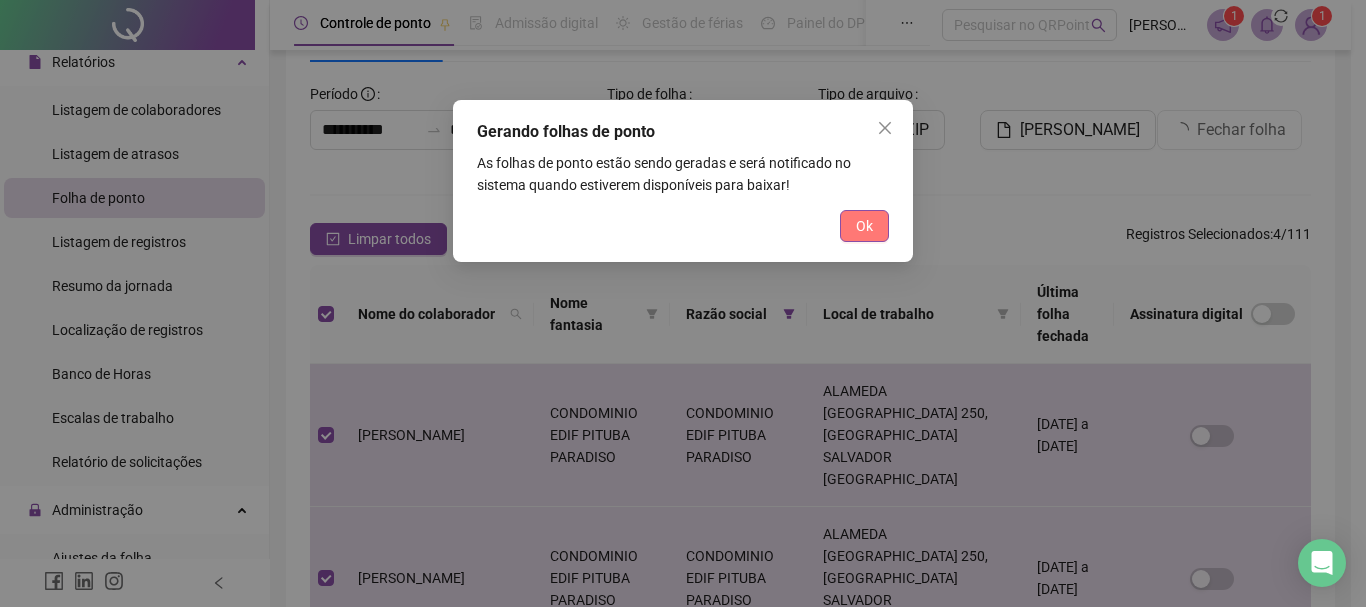 click on "Ok" at bounding box center (864, 226) 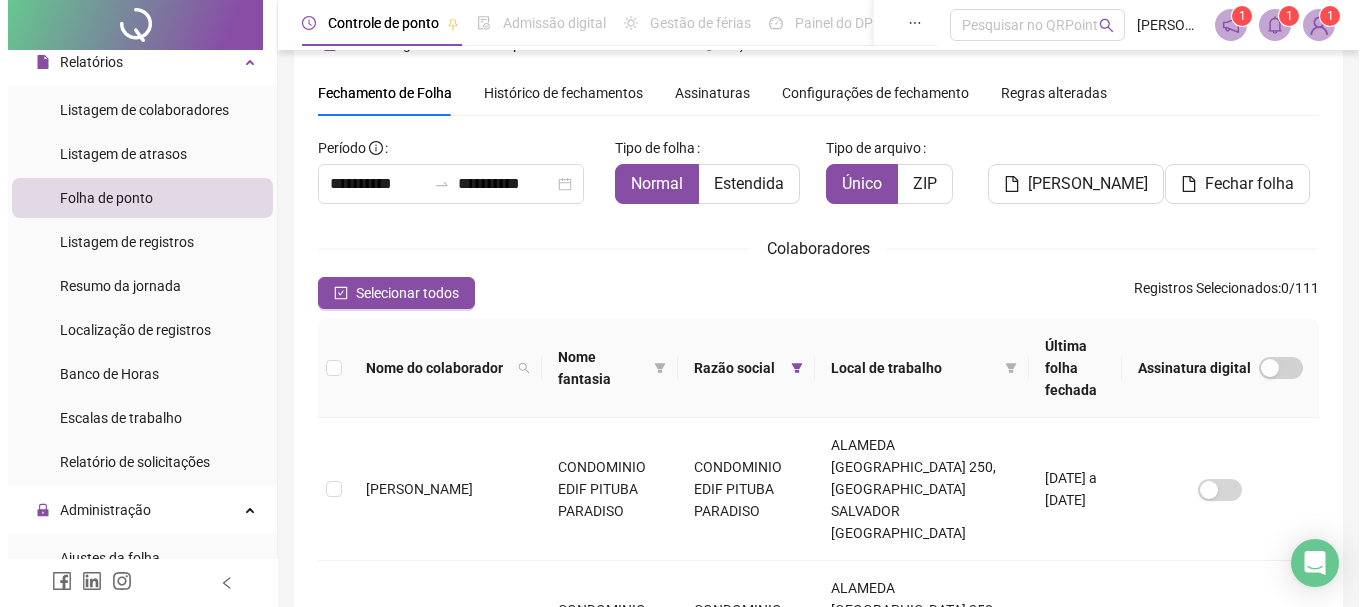 scroll, scrollTop: 0, scrollLeft: 0, axis: both 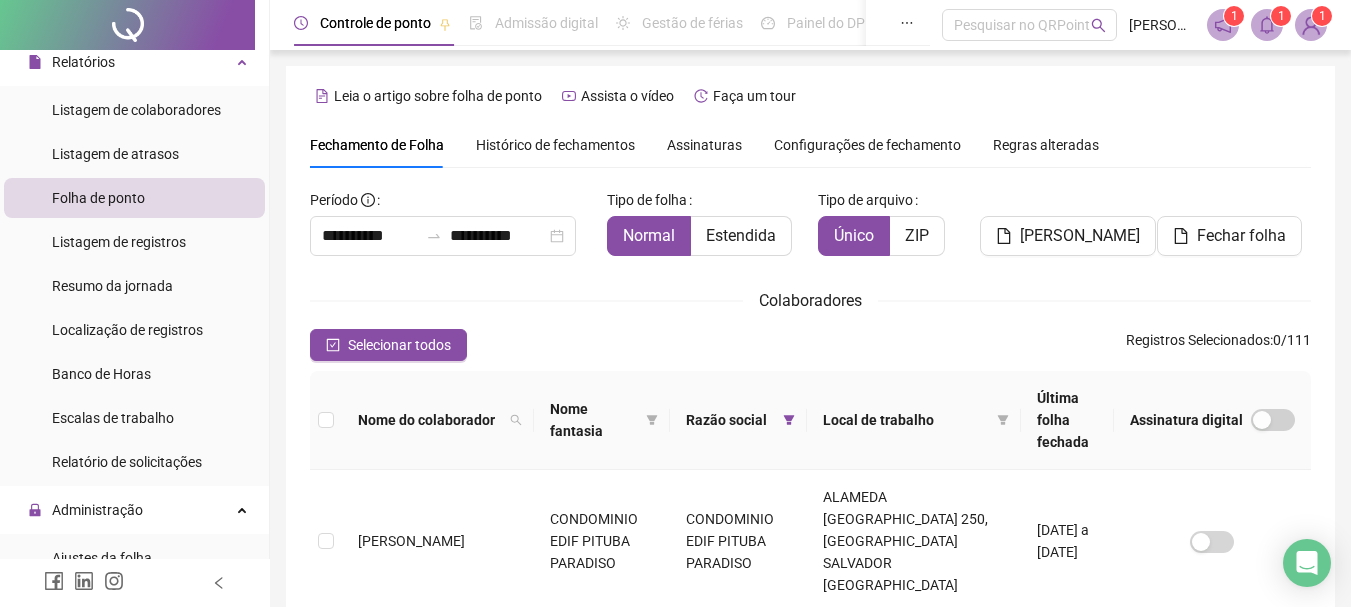 click on "Histórico de fechamentos" at bounding box center (555, 145) 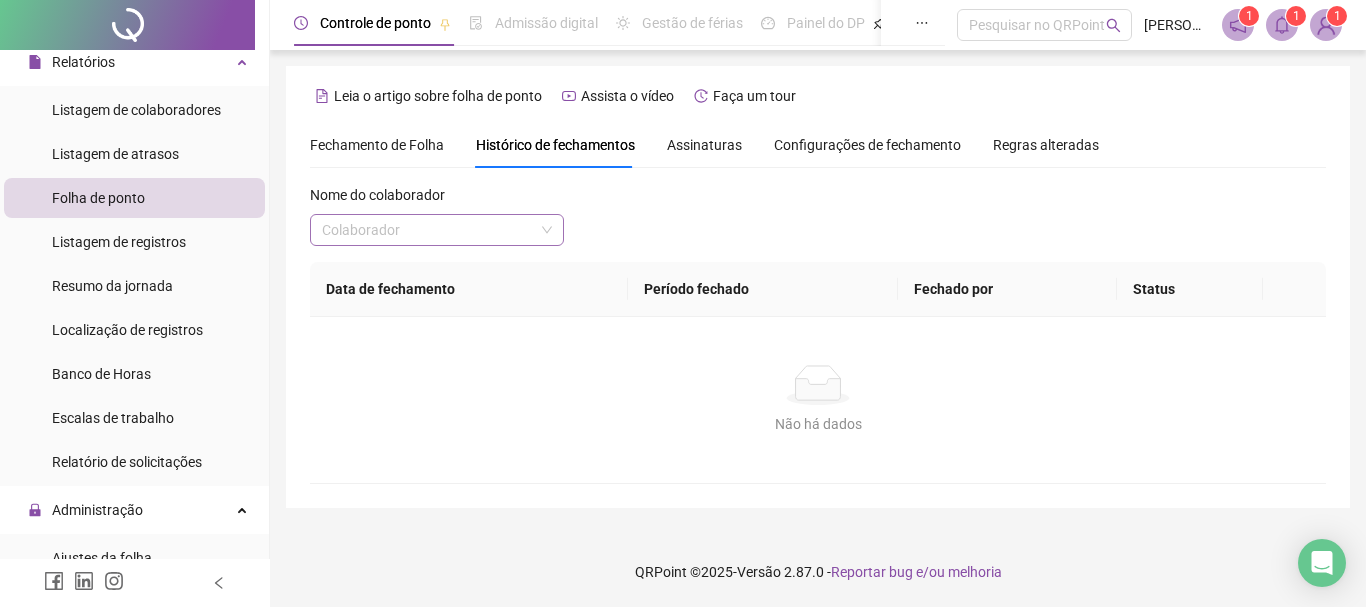 click at bounding box center (431, 230) 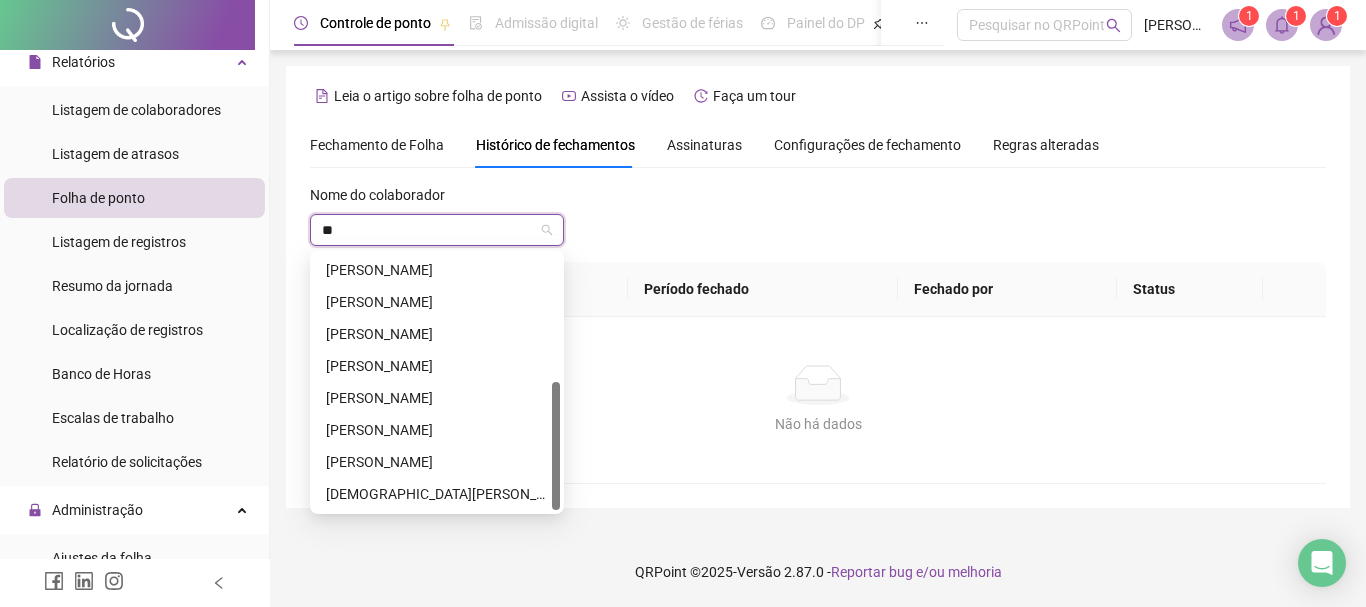 scroll, scrollTop: 256, scrollLeft: 0, axis: vertical 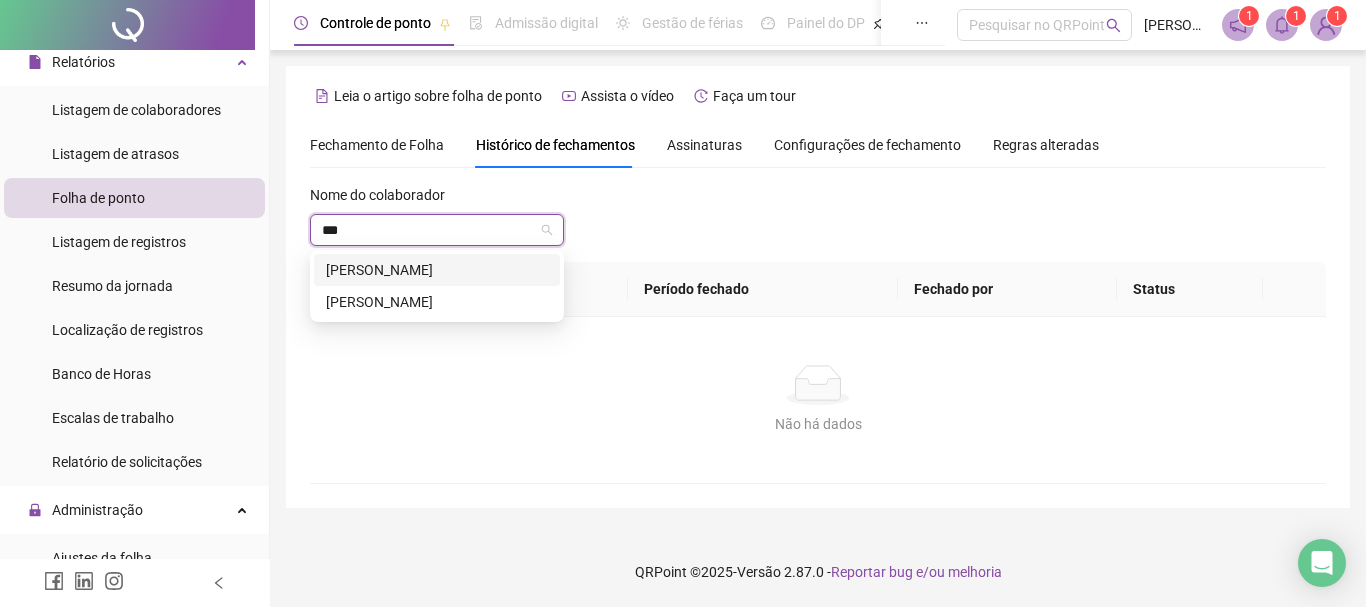 click on "[PERSON_NAME]" at bounding box center [437, 270] 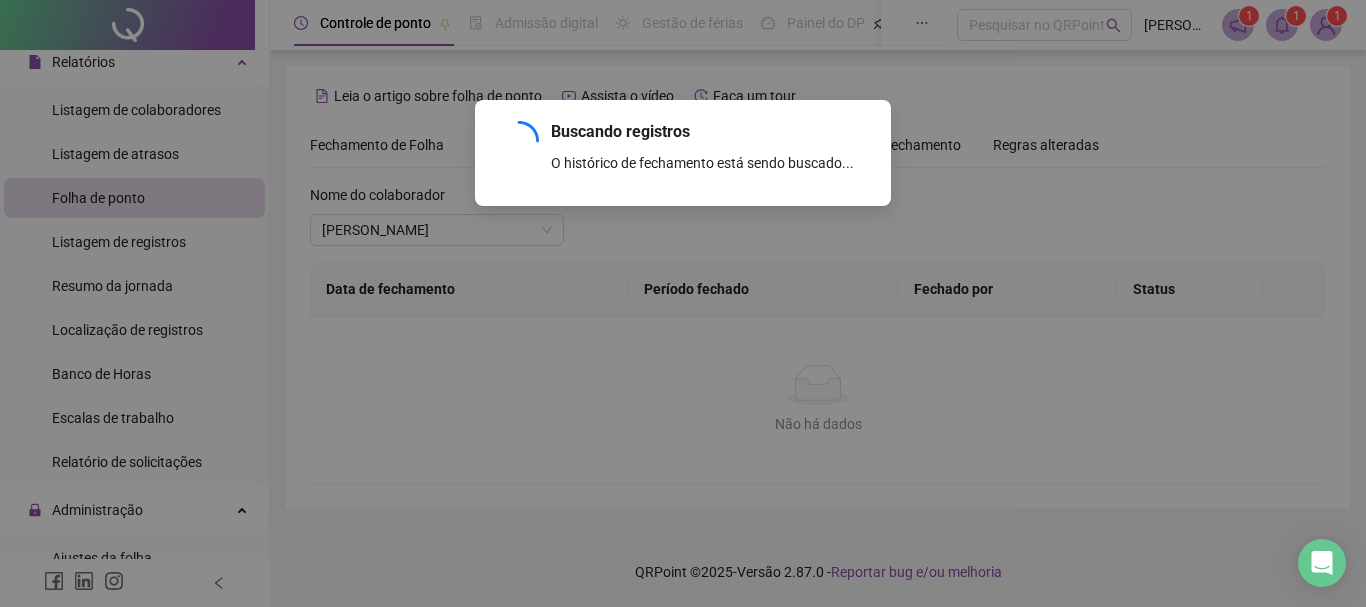 scroll, scrollTop: 274, scrollLeft: 0, axis: vertical 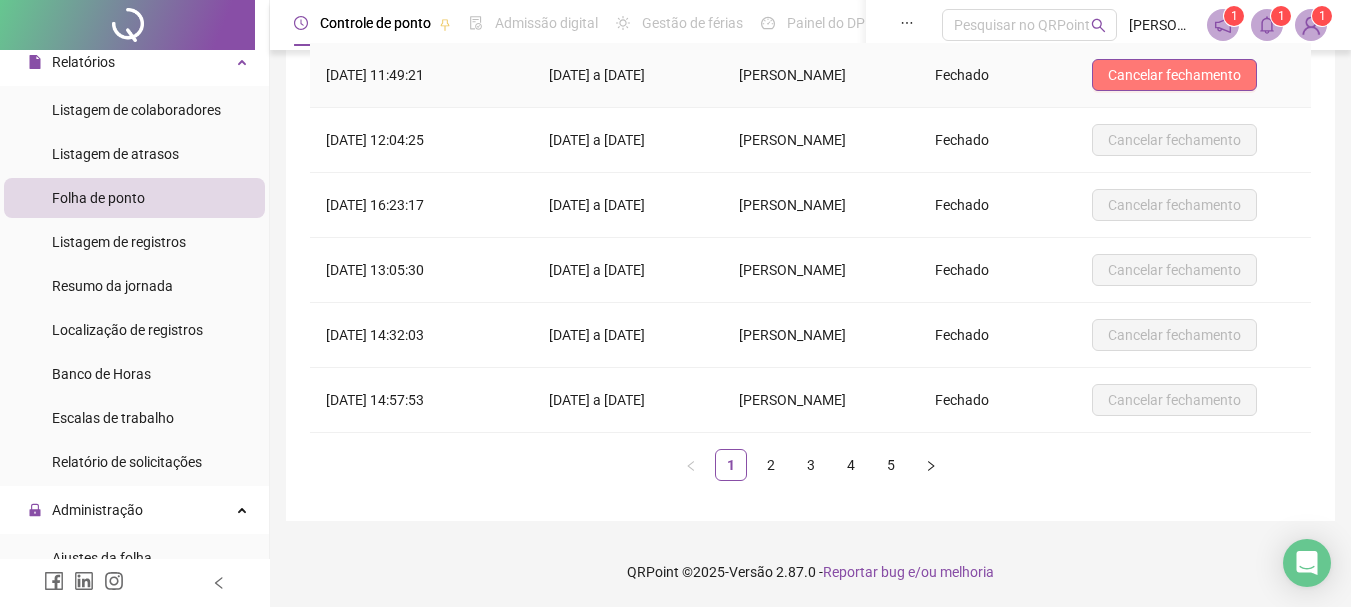 click on "Cancelar fechamento" at bounding box center (1174, 75) 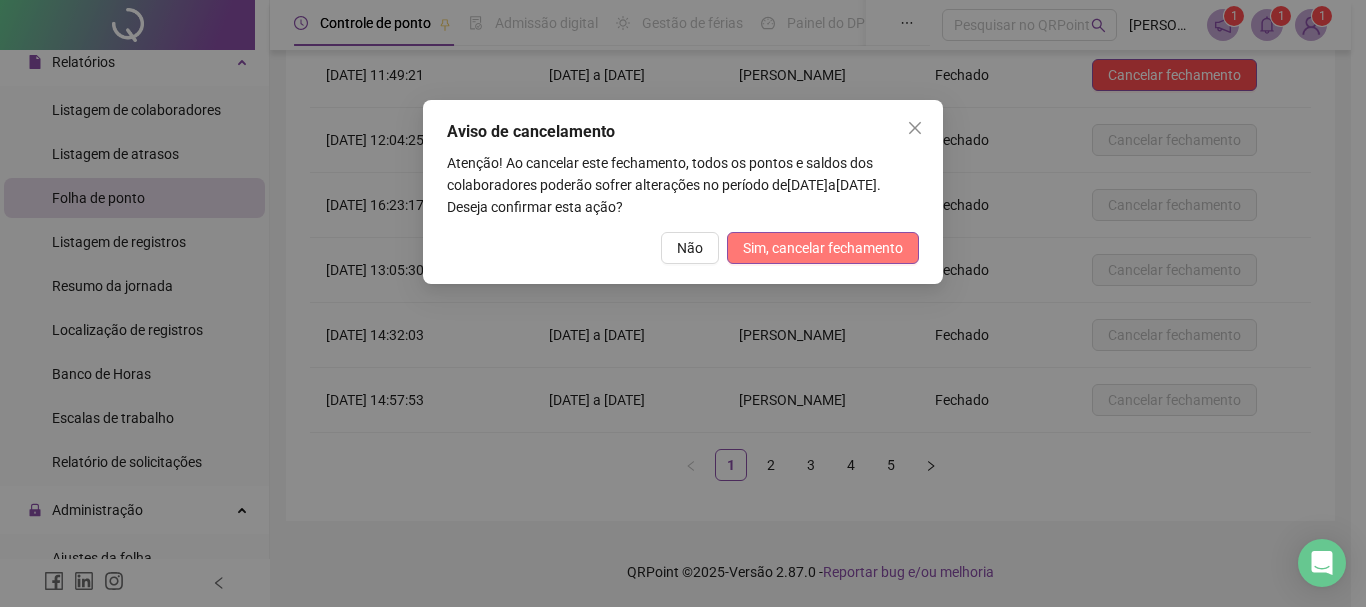 click on "Sim, cancelar fechamento" at bounding box center (823, 248) 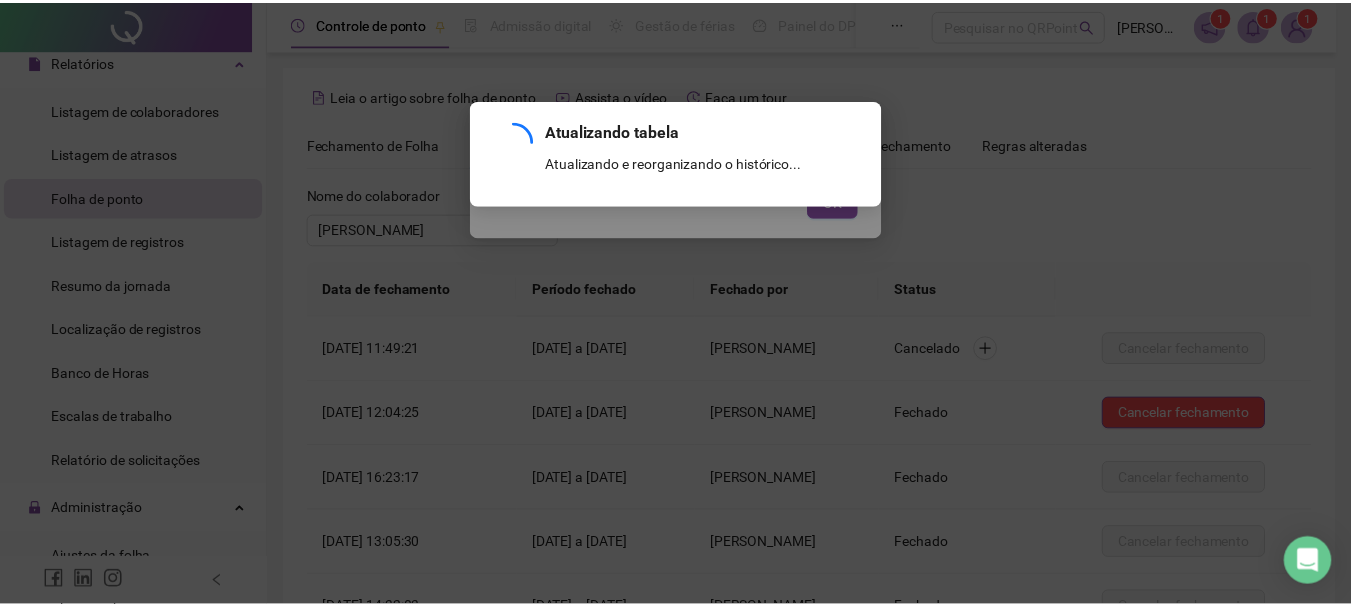 scroll, scrollTop: 274, scrollLeft: 0, axis: vertical 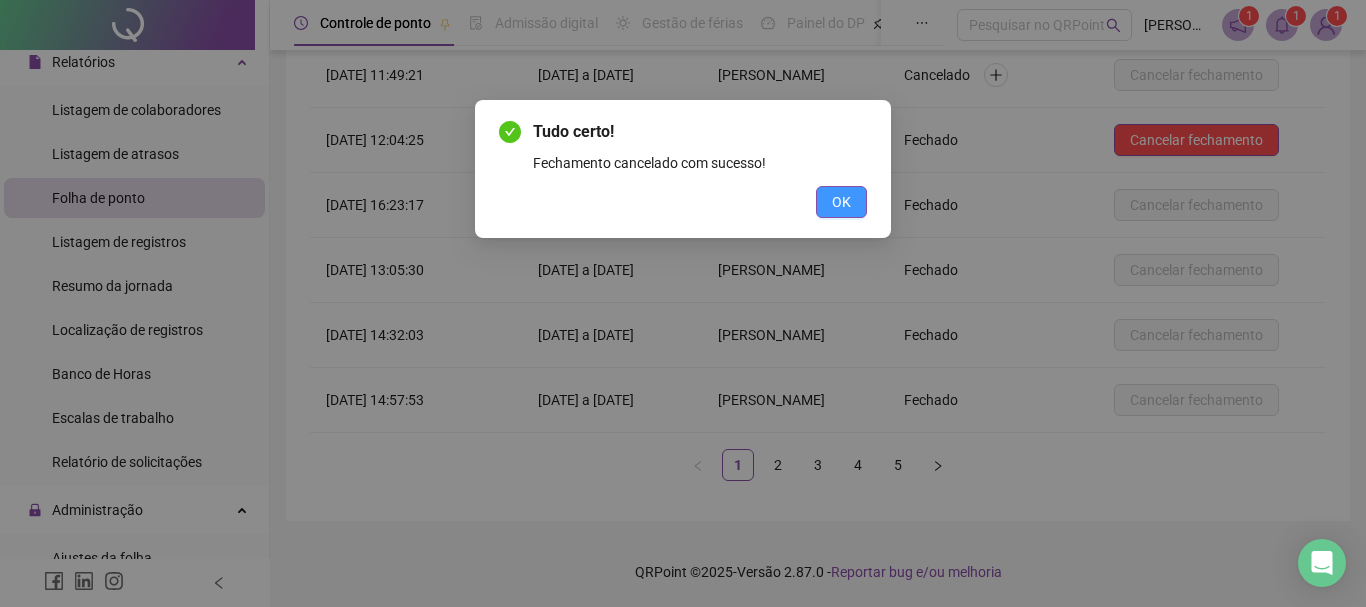 click on "OK" at bounding box center [841, 202] 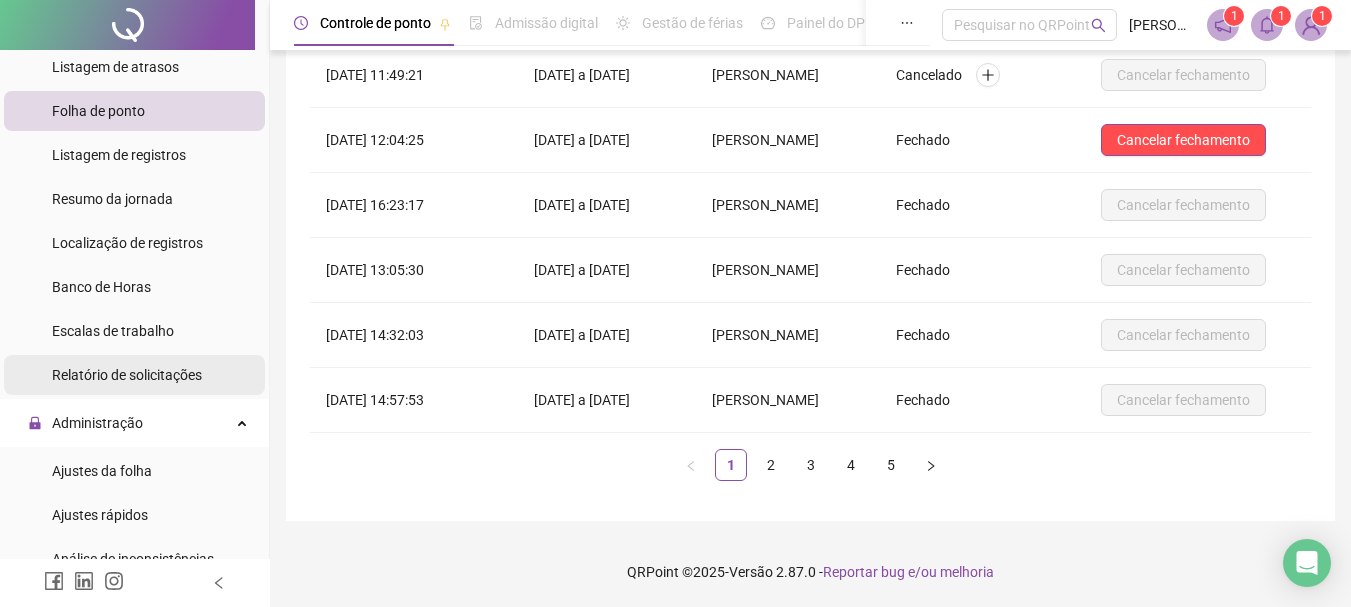 scroll, scrollTop: 300, scrollLeft: 0, axis: vertical 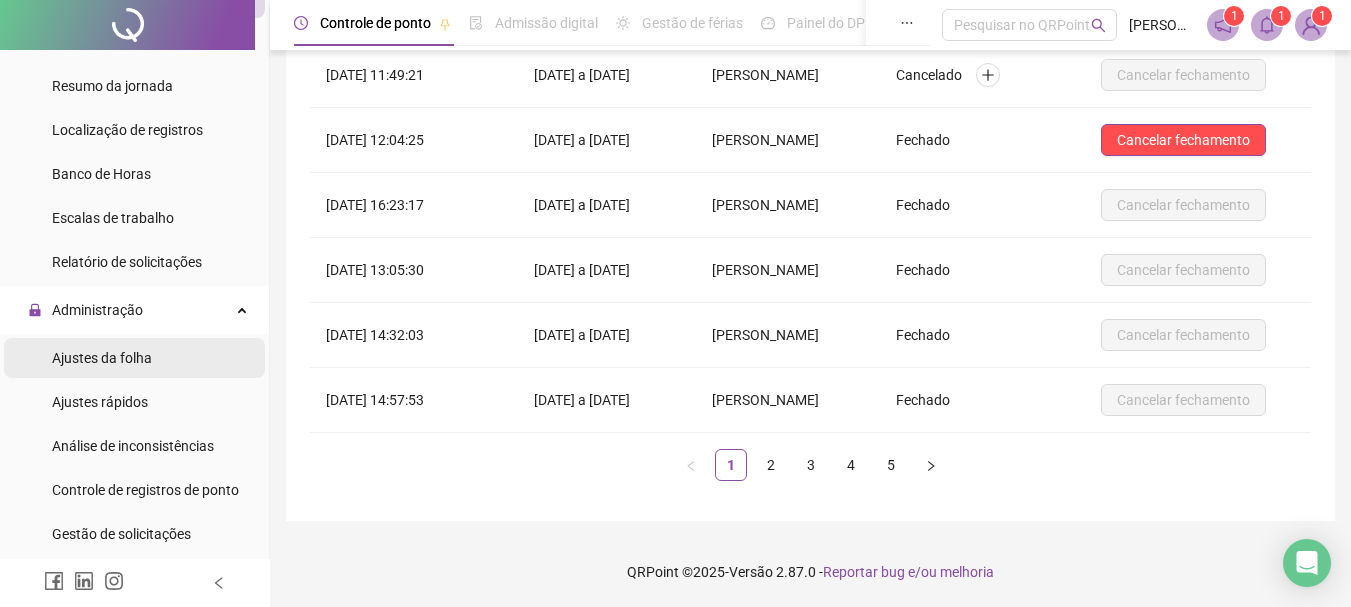 click on "Ajustes da folha" at bounding box center (102, 358) 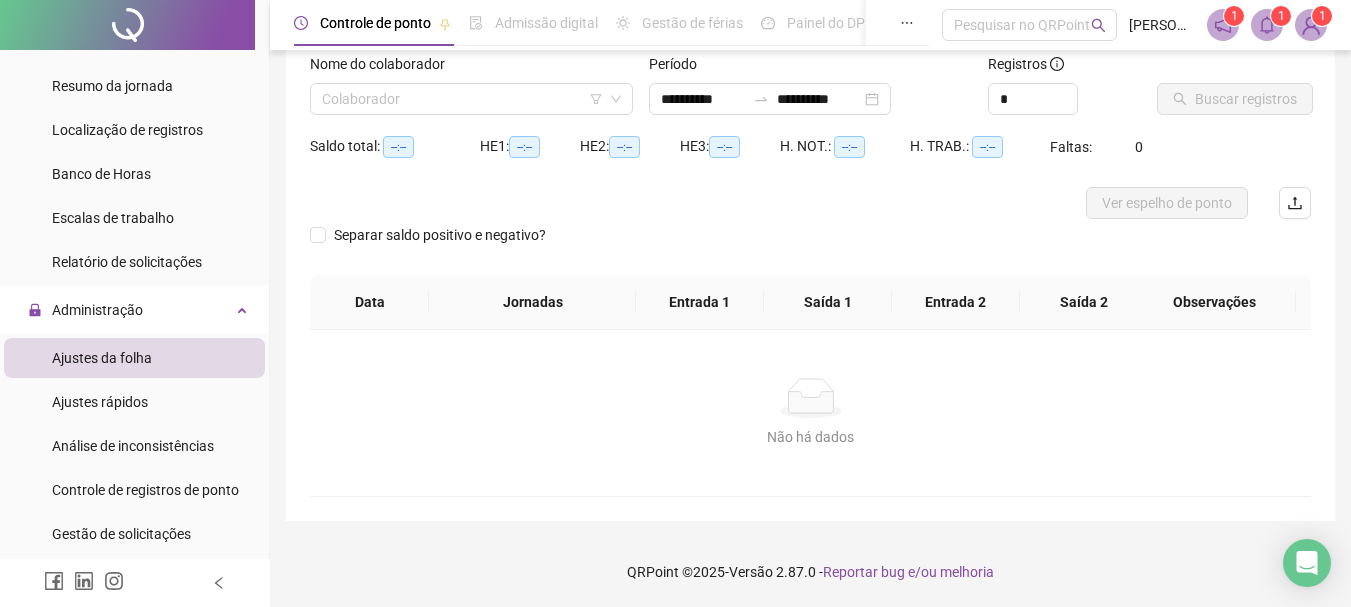 scroll, scrollTop: 131, scrollLeft: 0, axis: vertical 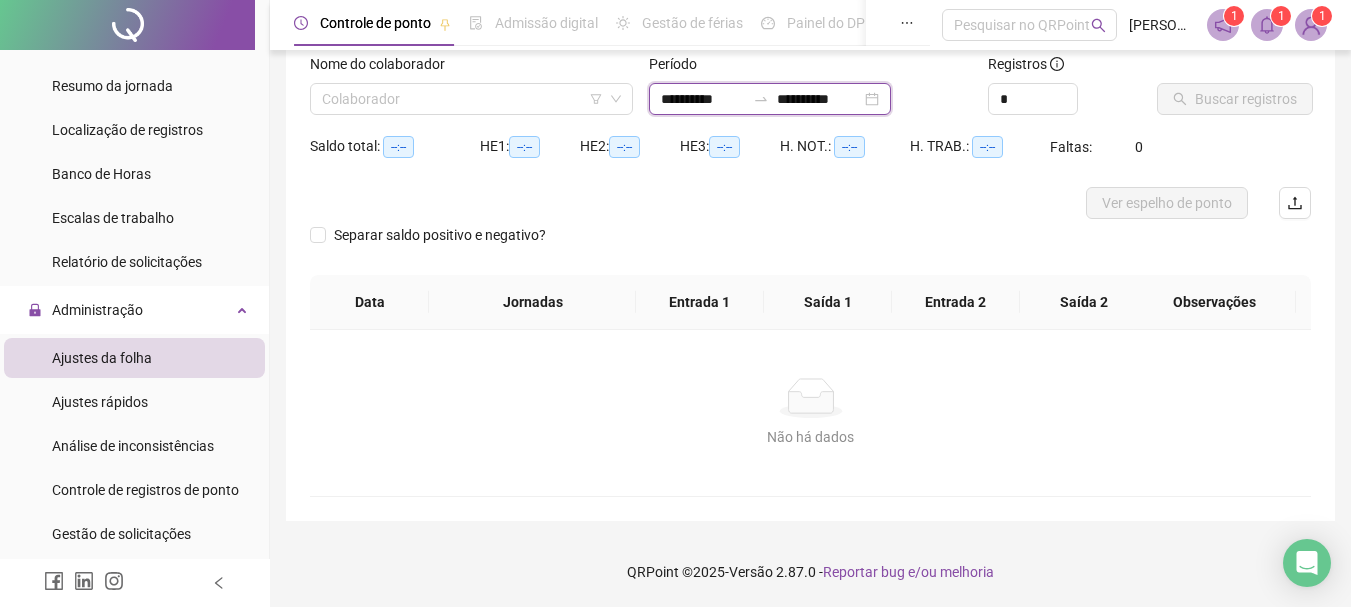 click on "**********" at bounding box center (819, 99) 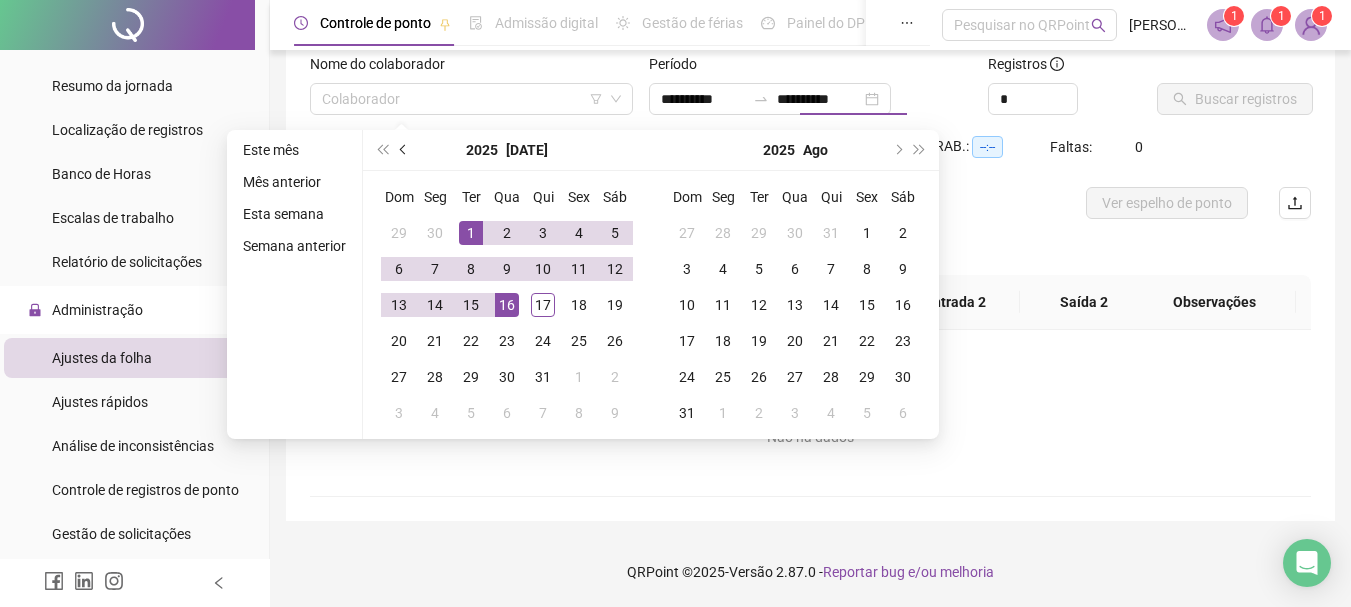 click at bounding box center (404, 150) 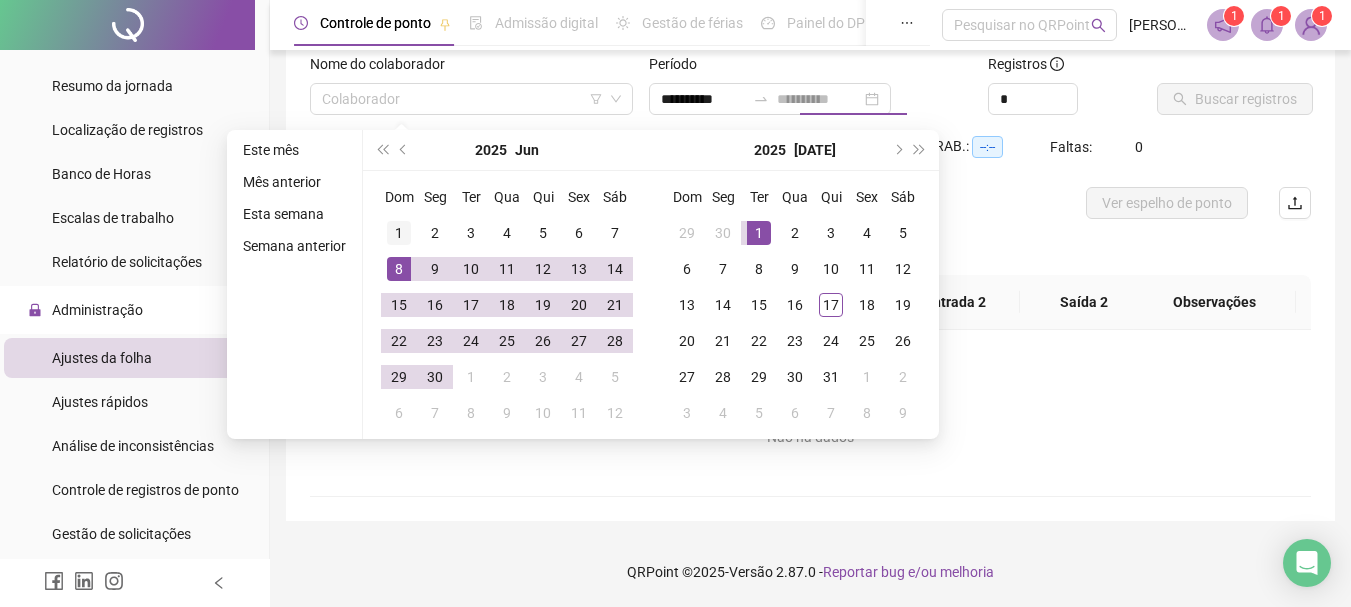 type on "**********" 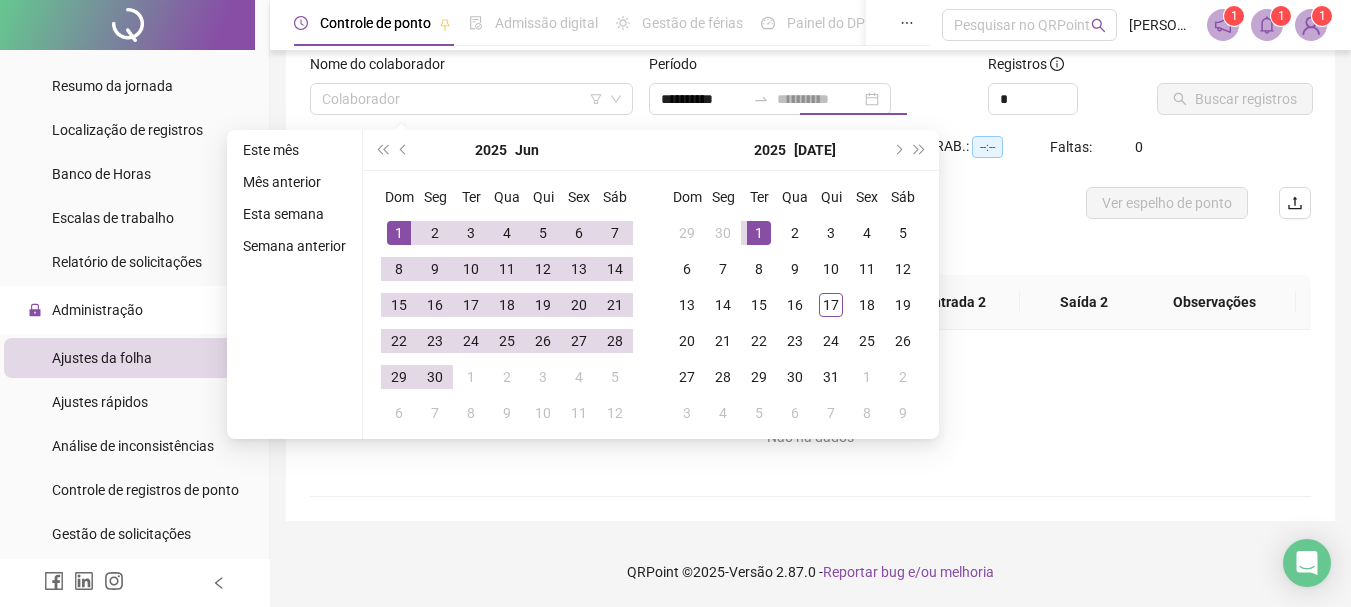 click on "1" at bounding box center (399, 233) 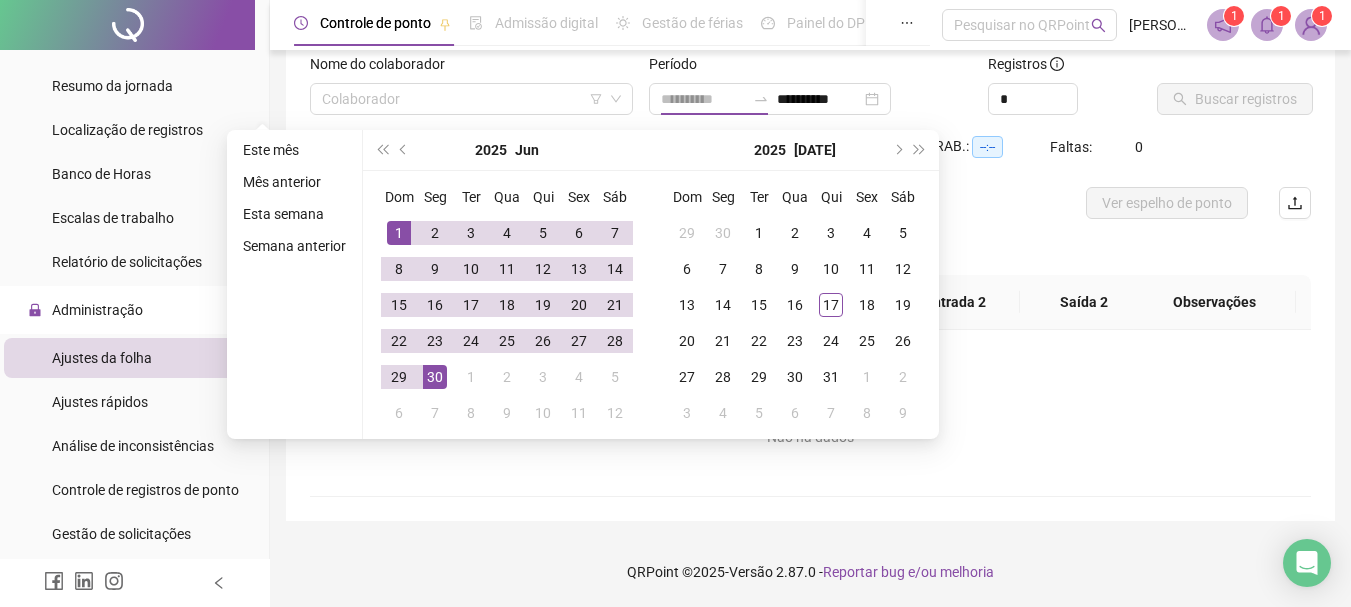 click on "30" at bounding box center [435, 377] 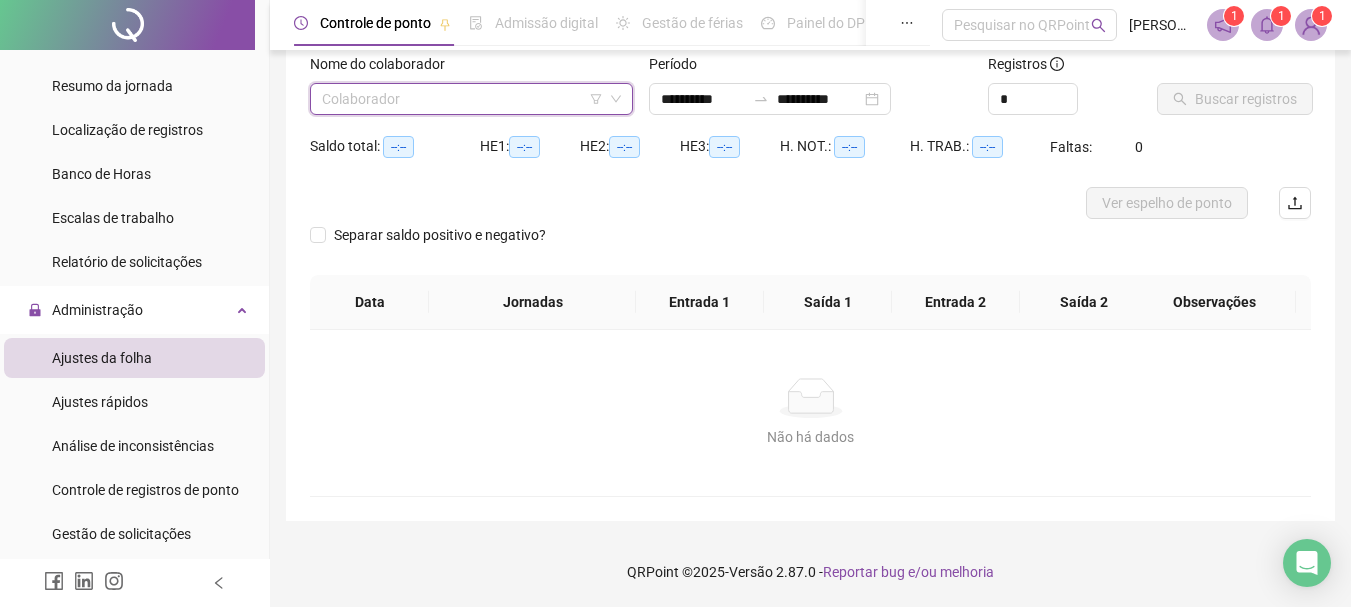 click at bounding box center (465, 99) 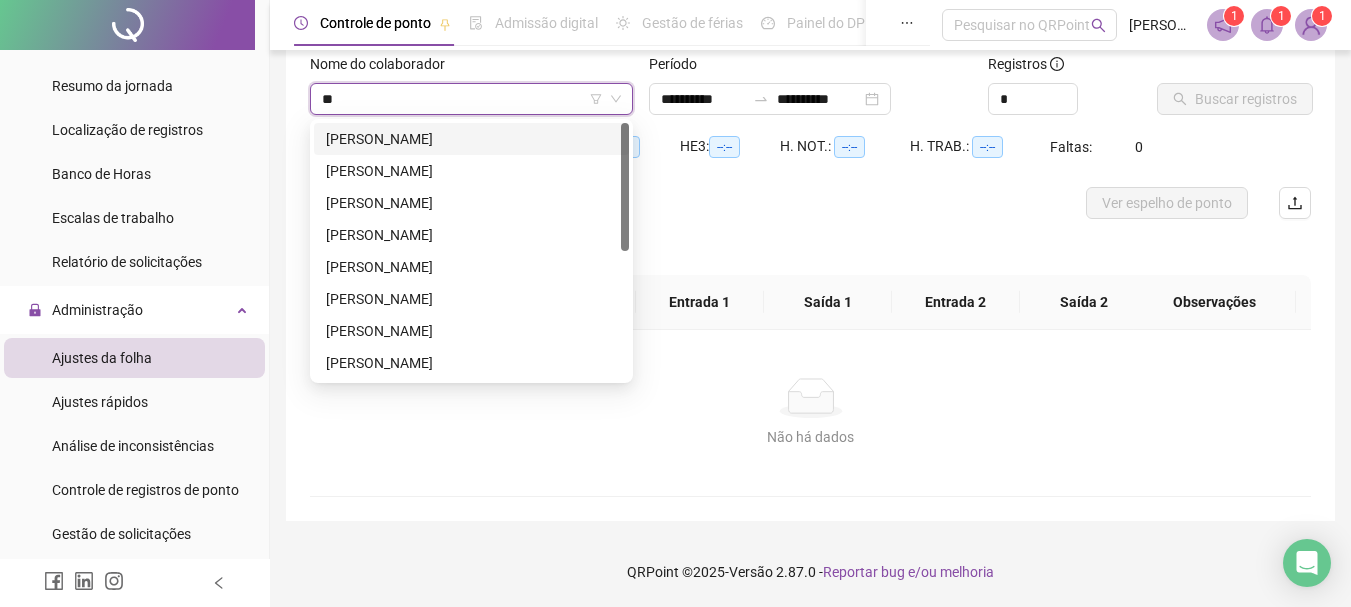 type on "***" 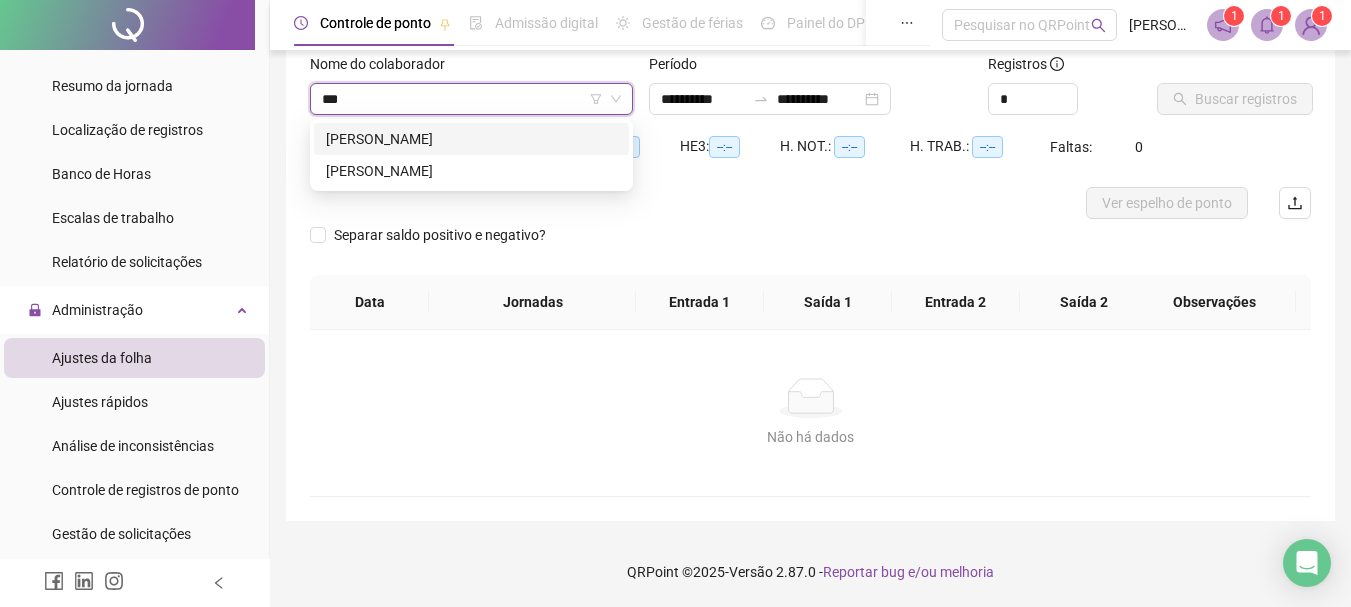 click on "[PERSON_NAME]" at bounding box center (471, 139) 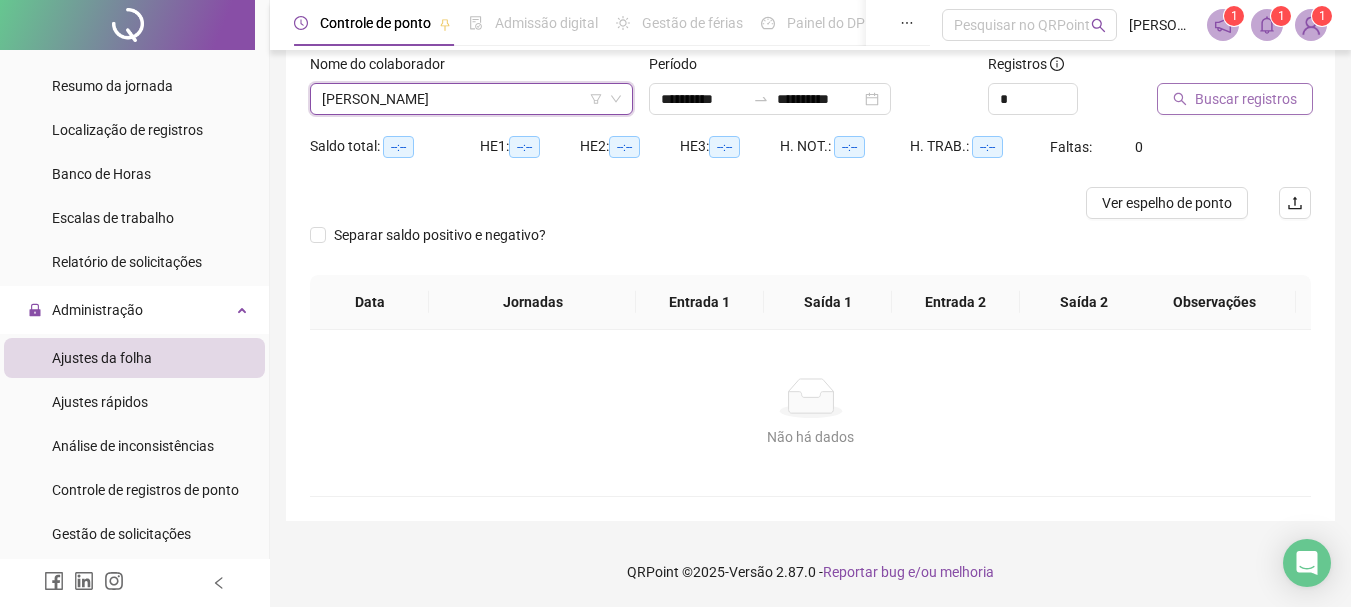 click on "Buscar registros" at bounding box center [1246, 99] 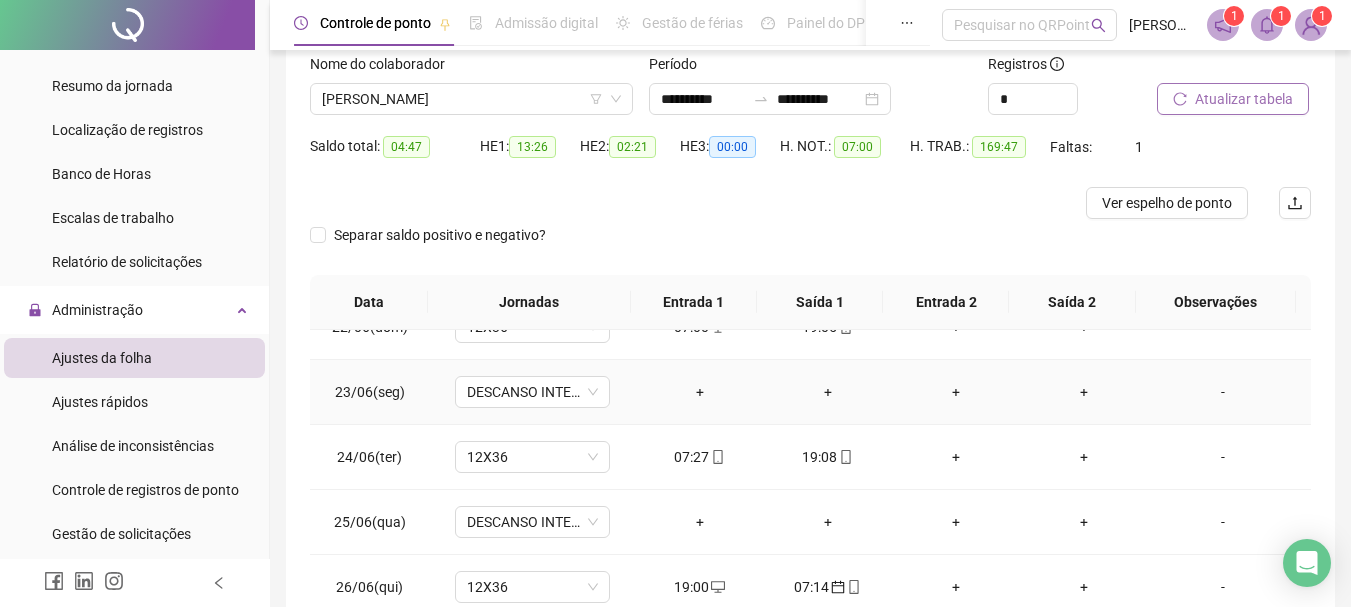 scroll, scrollTop: 1523, scrollLeft: 0, axis: vertical 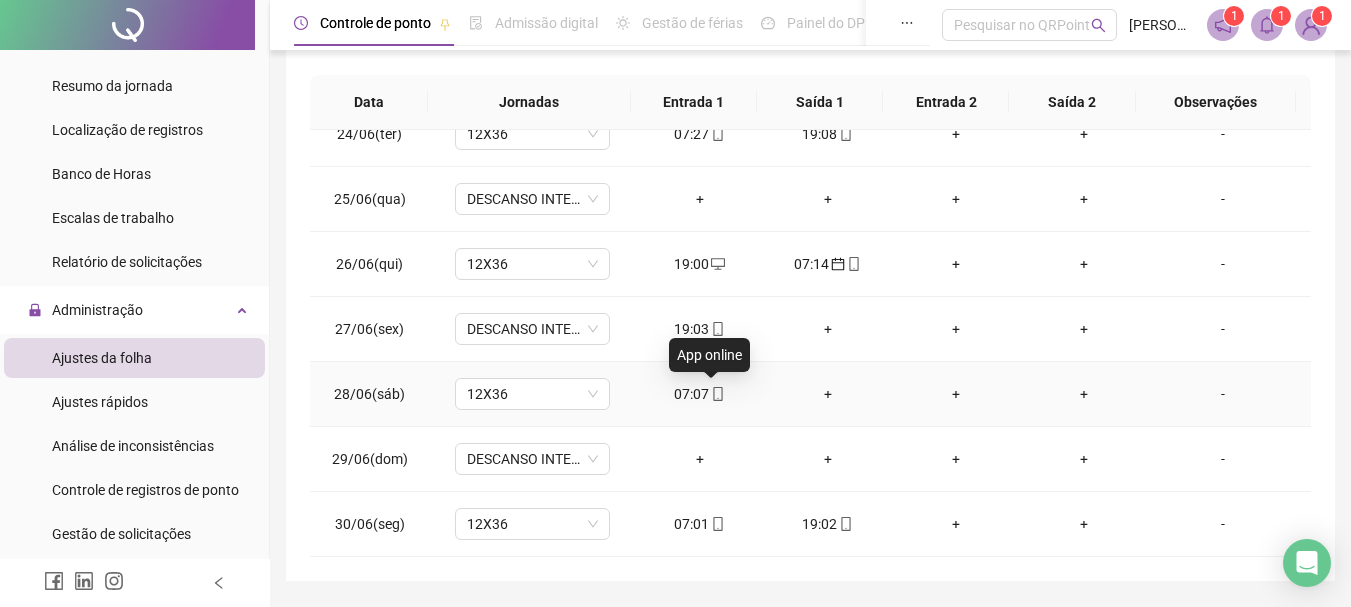 click 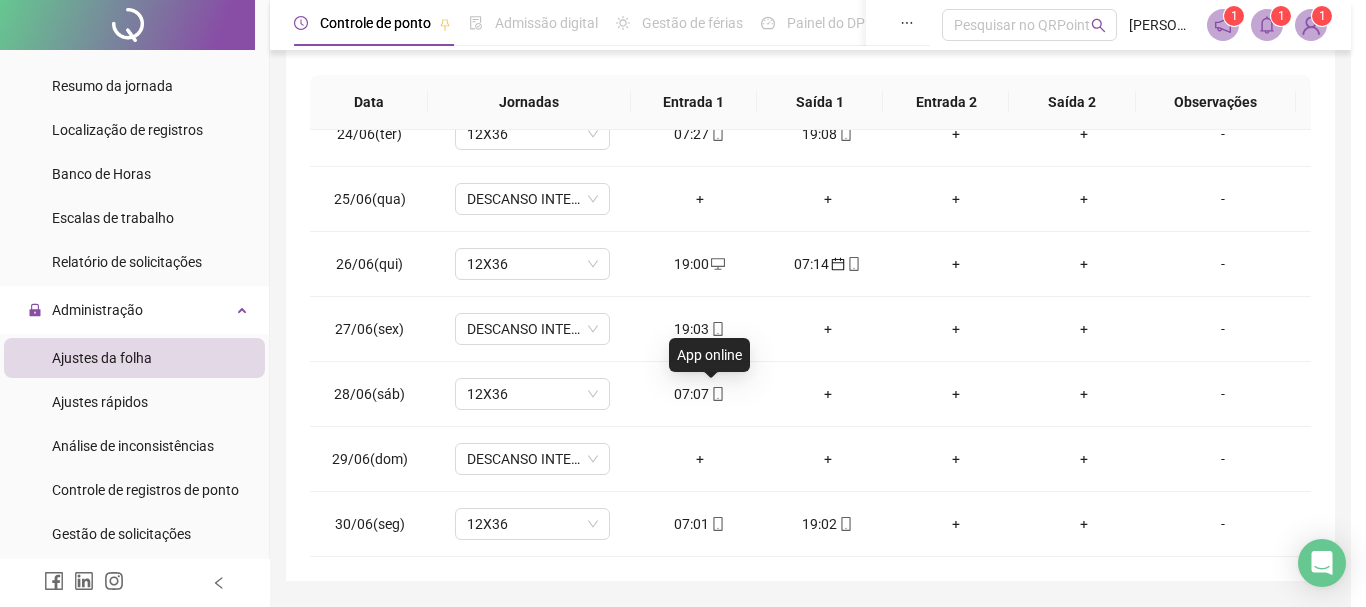 type on "**********" 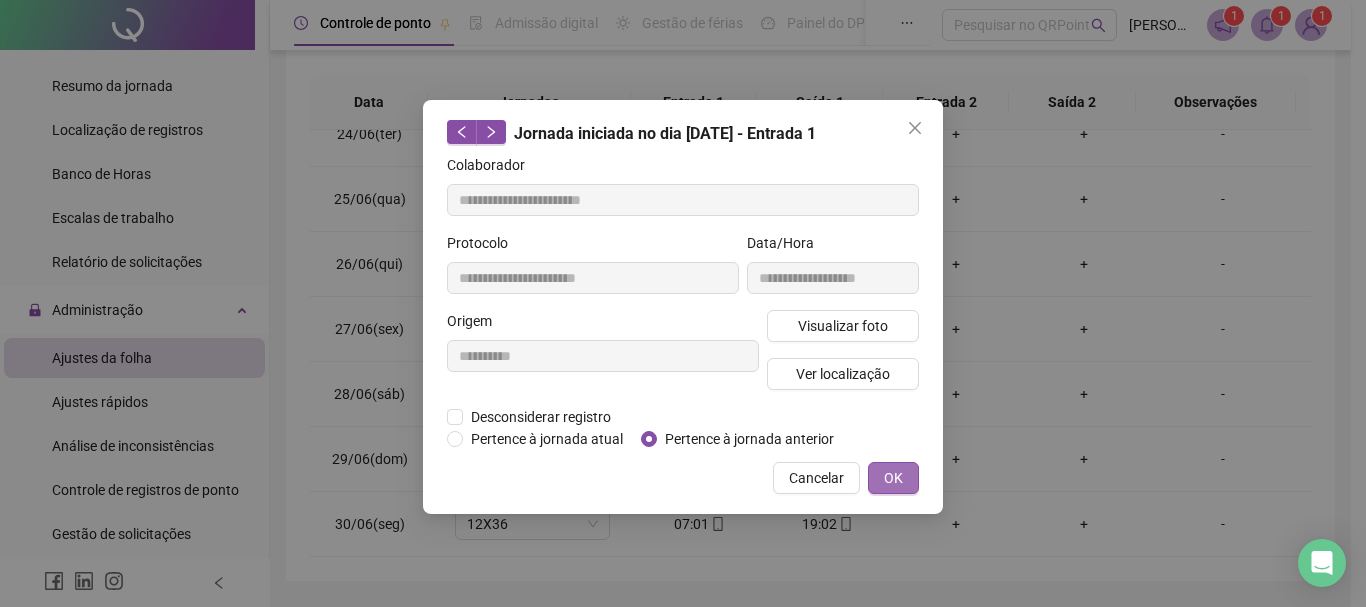 click on "OK" at bounding box center (893, 478) 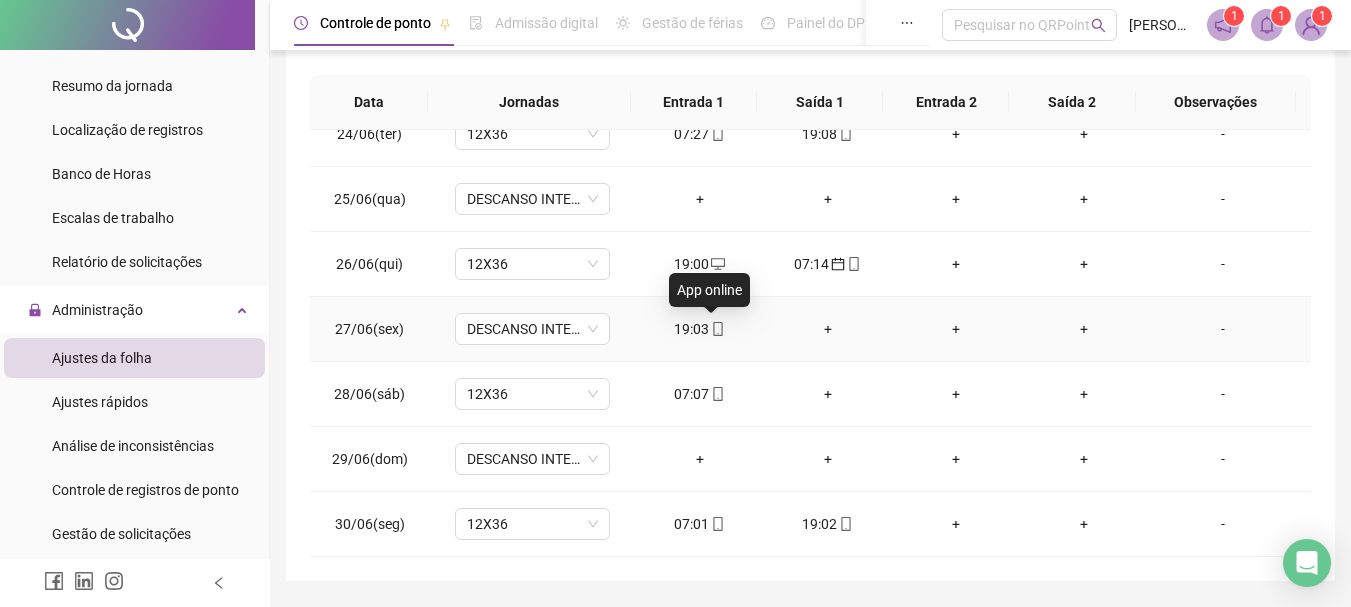 click 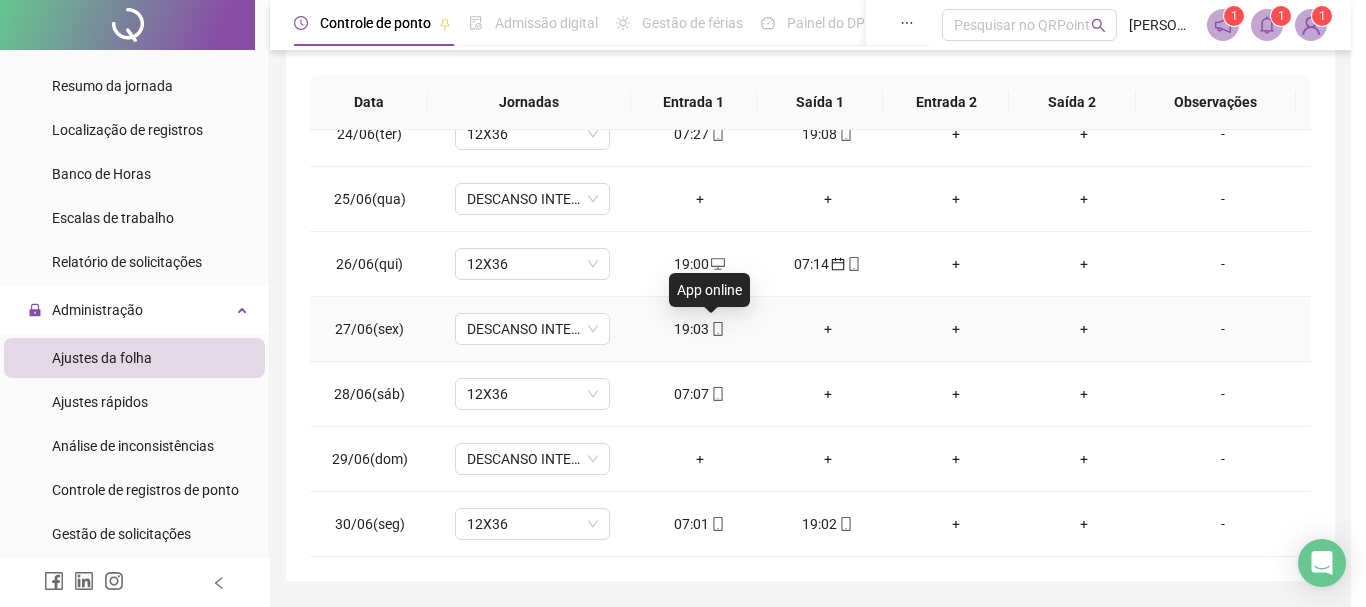 type on "**********" 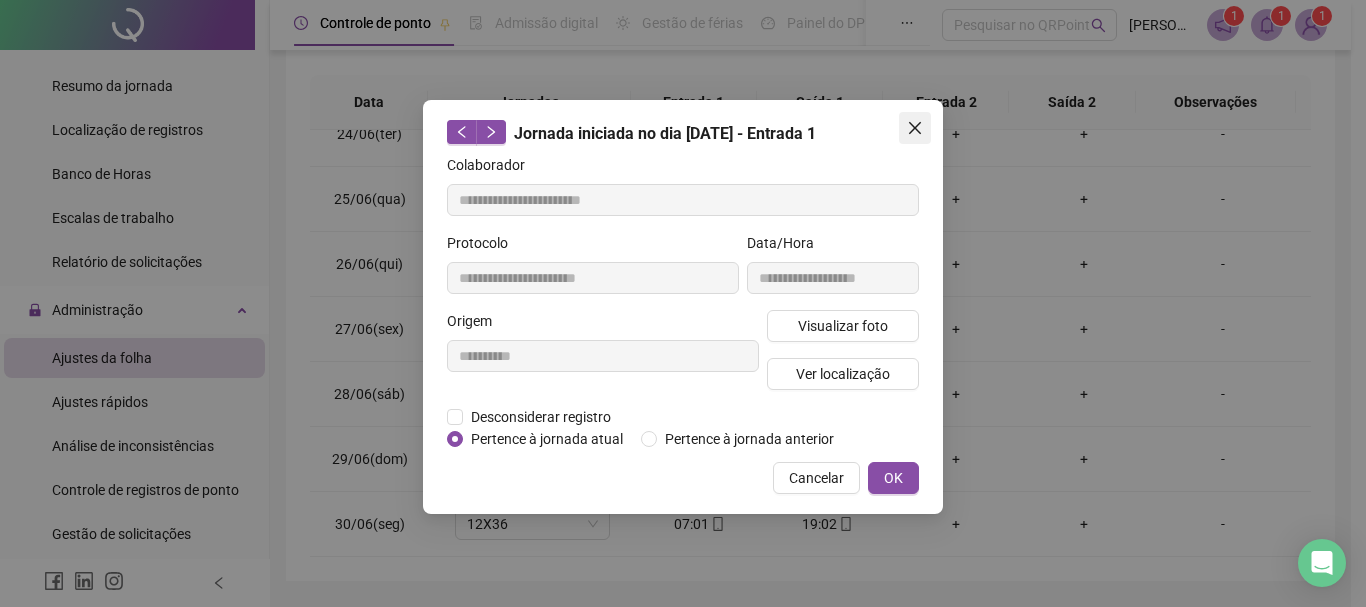 click 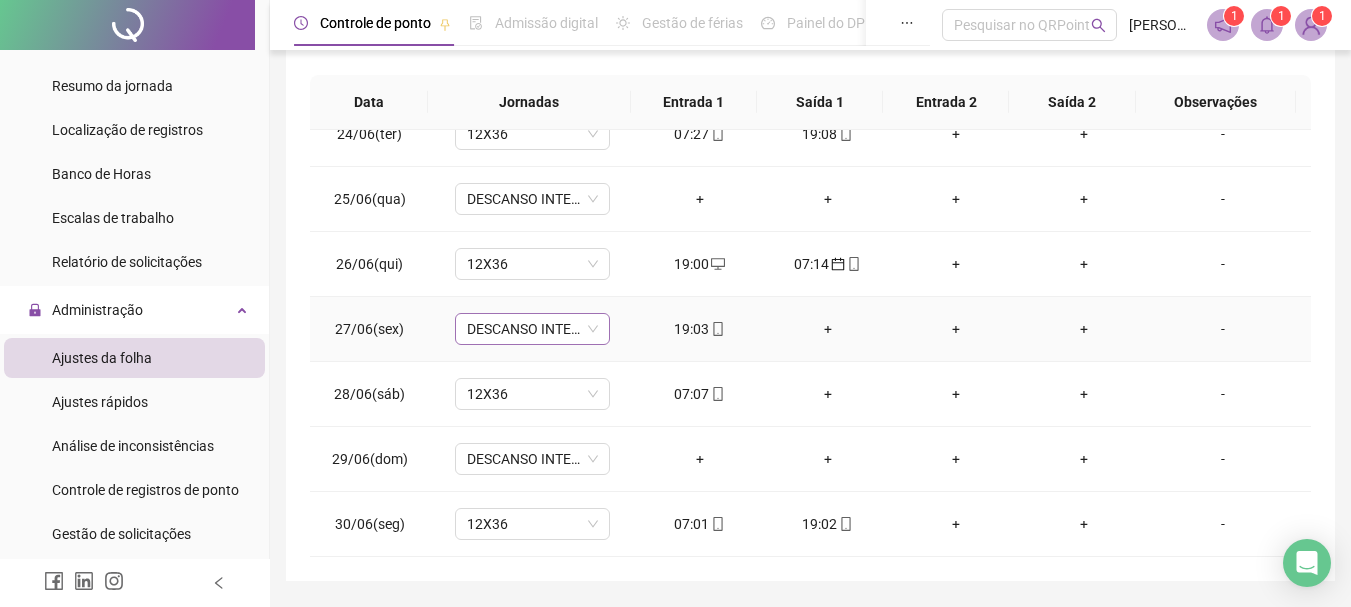 click on "DESCANSO INTER-JORNADA" at bounding box center [532, 329] 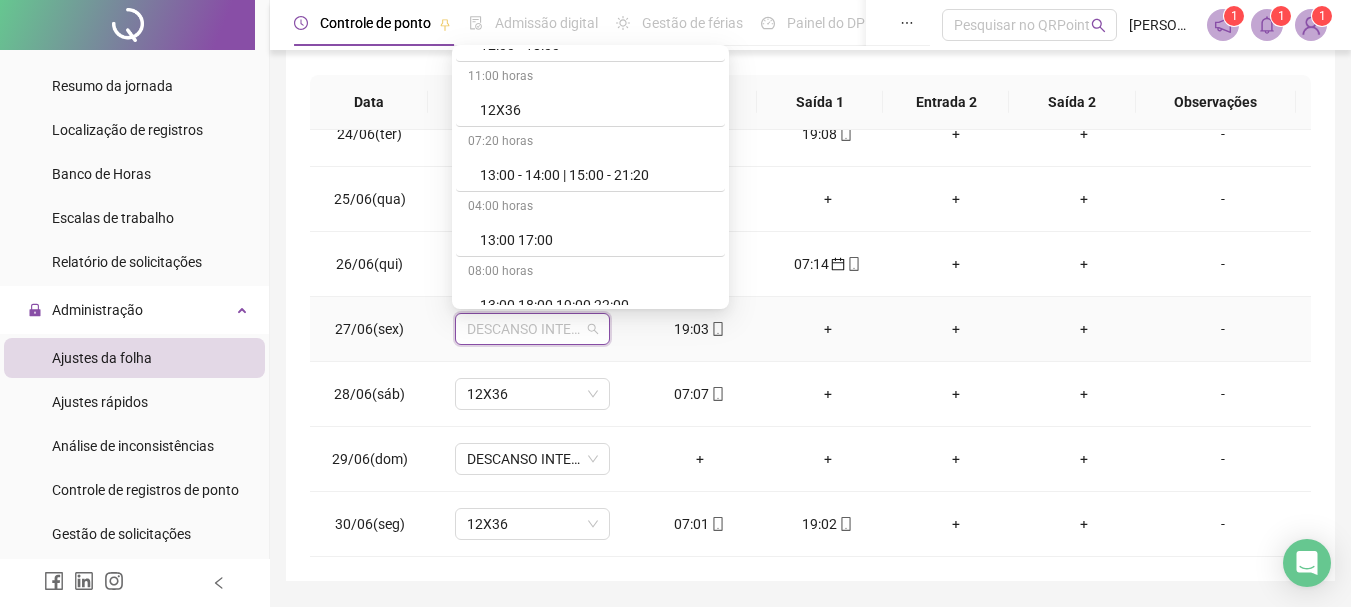 scroll, scrollTop: 3083, scrollLeft: 0, axis: vertical 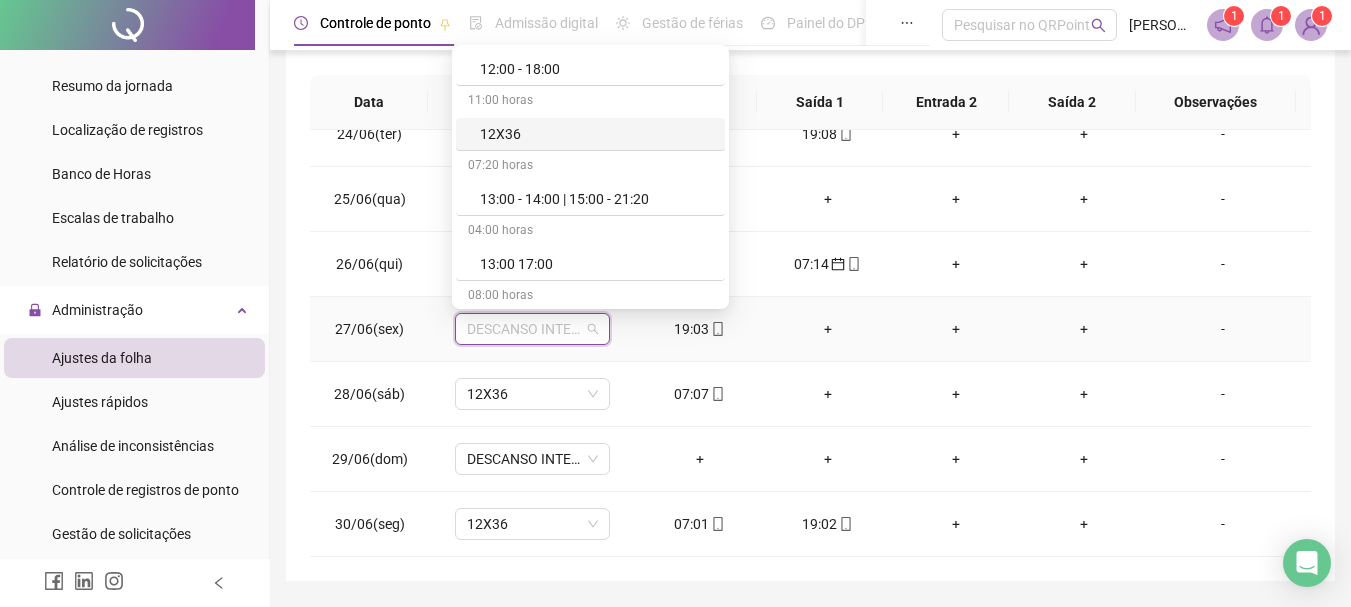 drag, startPoint x: 505, startPoint y: 126, endPoint x: 581, endPoint y: 180, distance: 93.230896 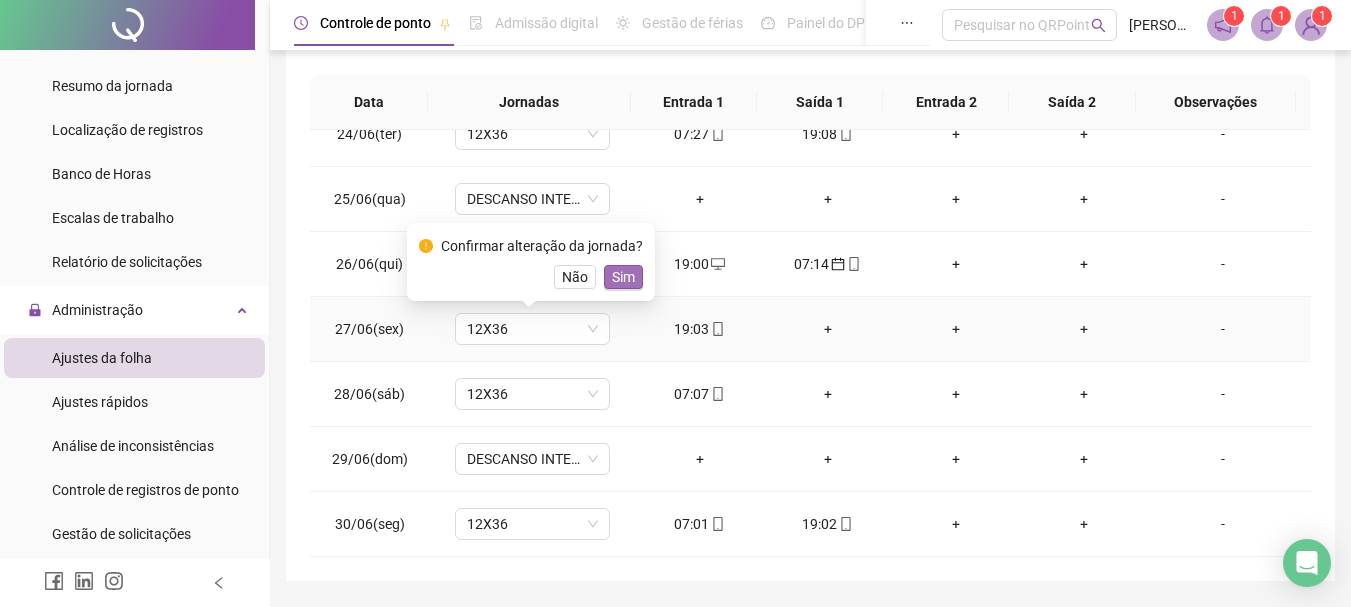 click on "Sim" at bounding box center (623, 277) 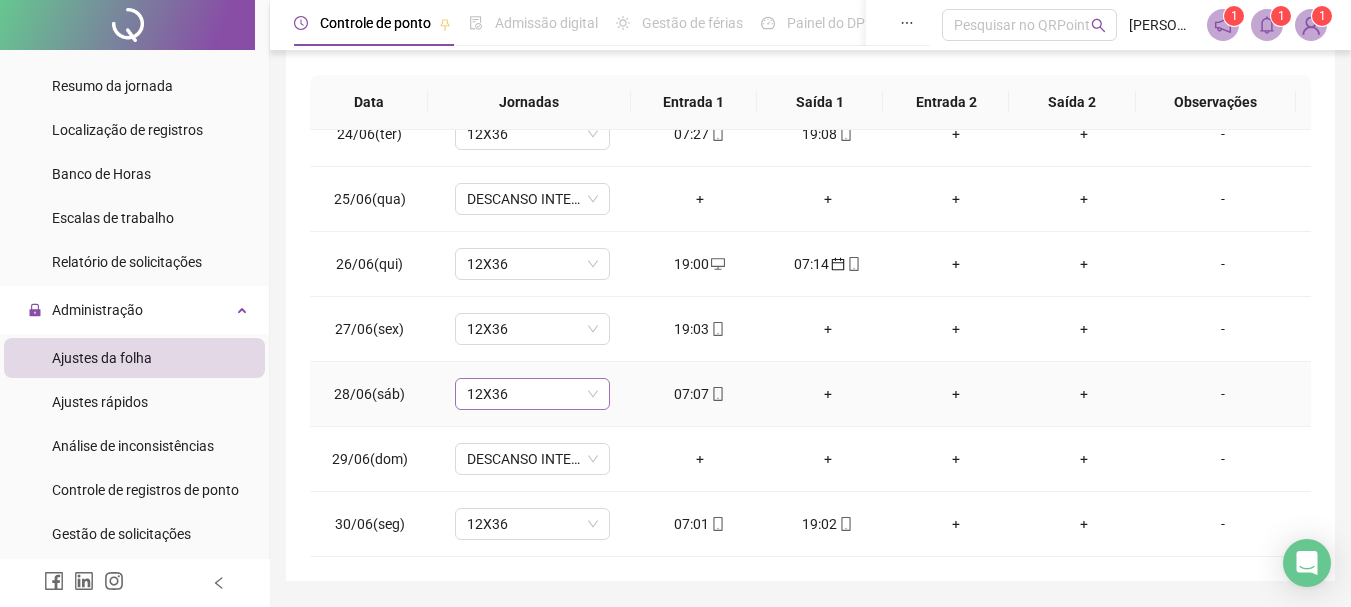 click on "12X36" at bounding box center (532, 394) 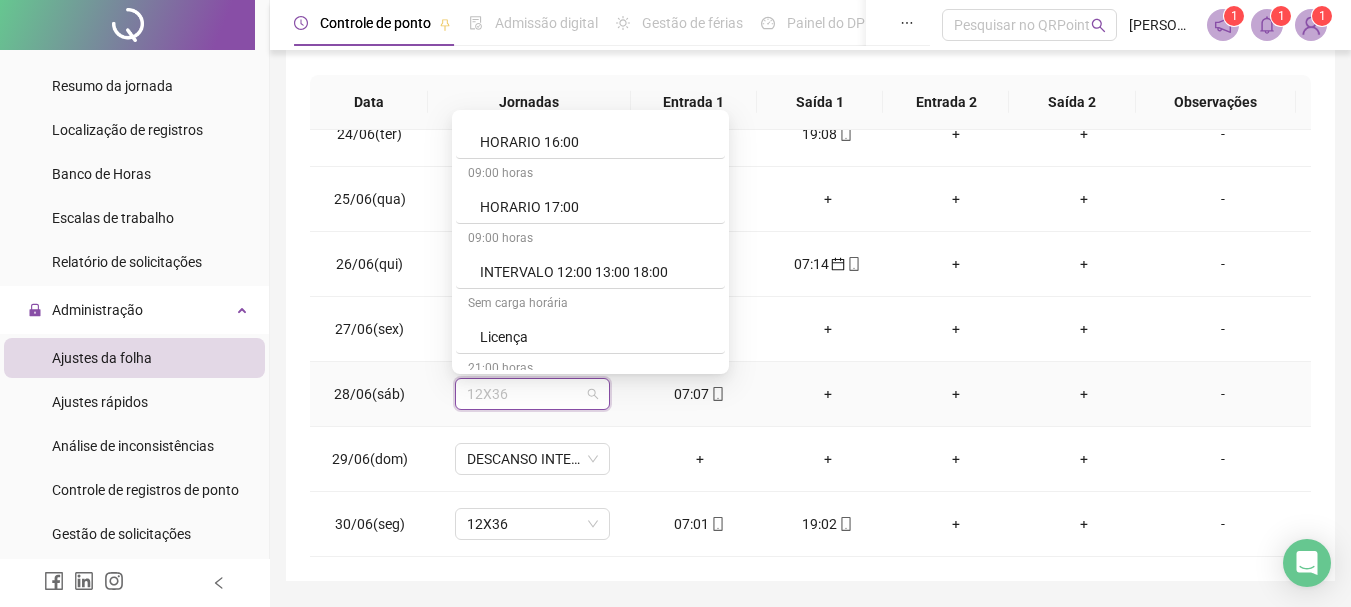 scroll, scrollTop: 4126, scrollLeft: 0, axis: vertical 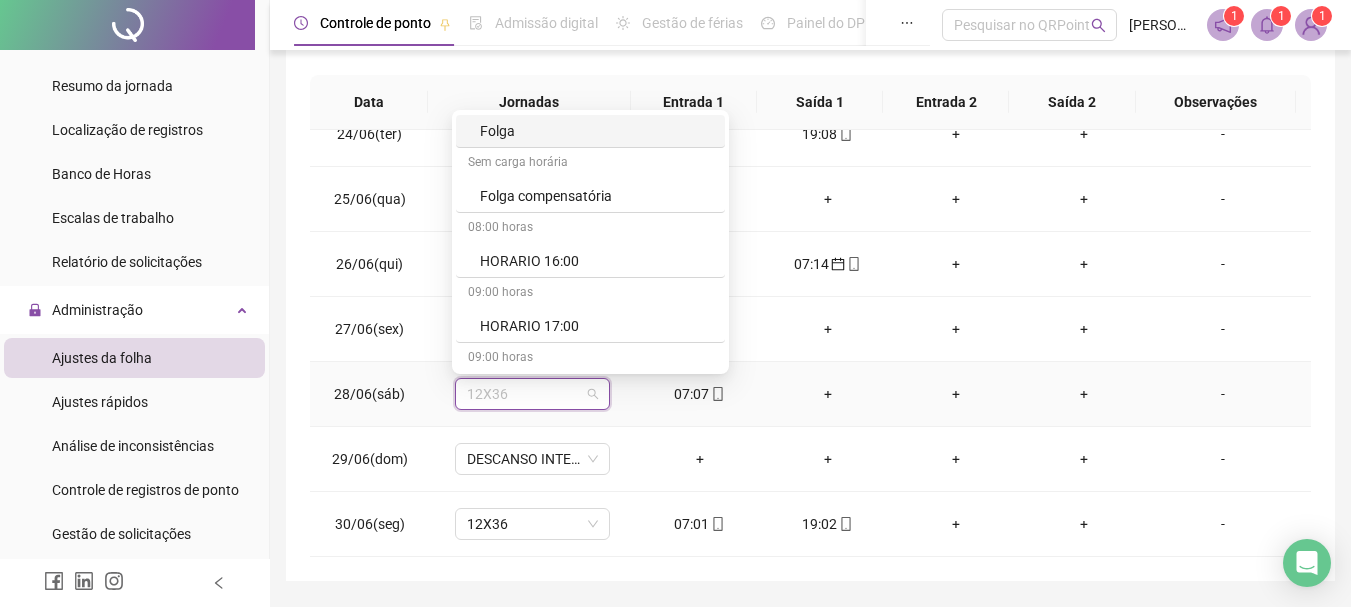 click on "Folga" at bounding box center (596, 131) 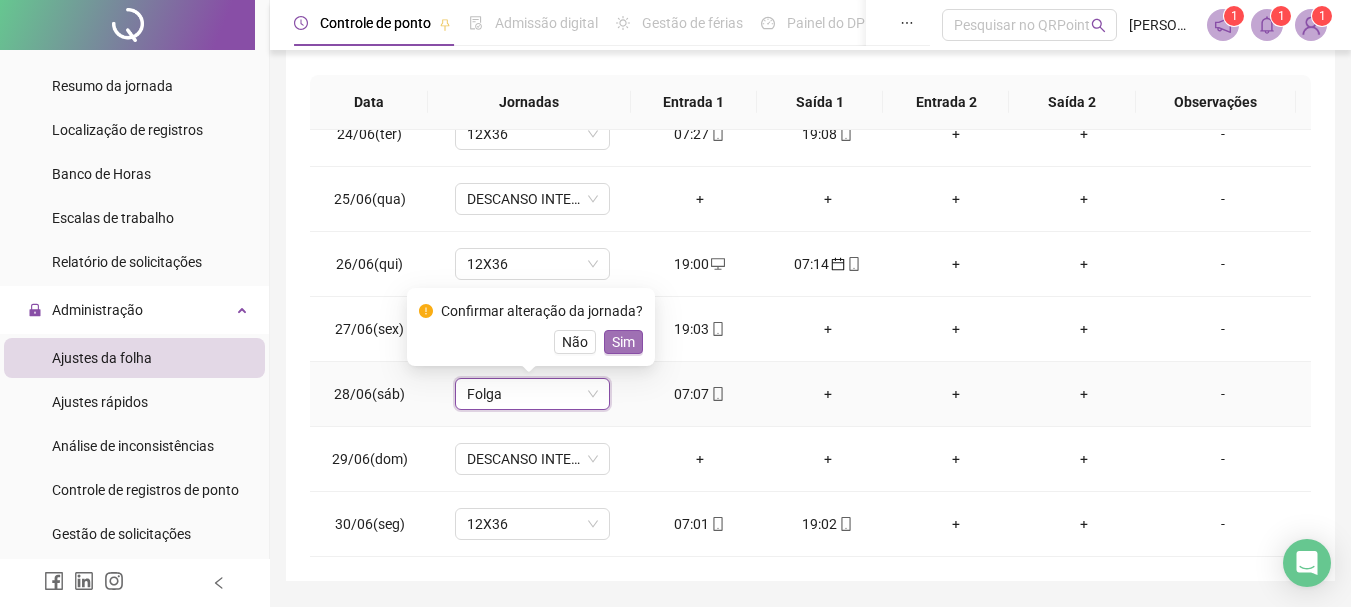 click on "Sim" at bounding box center (623, 342) 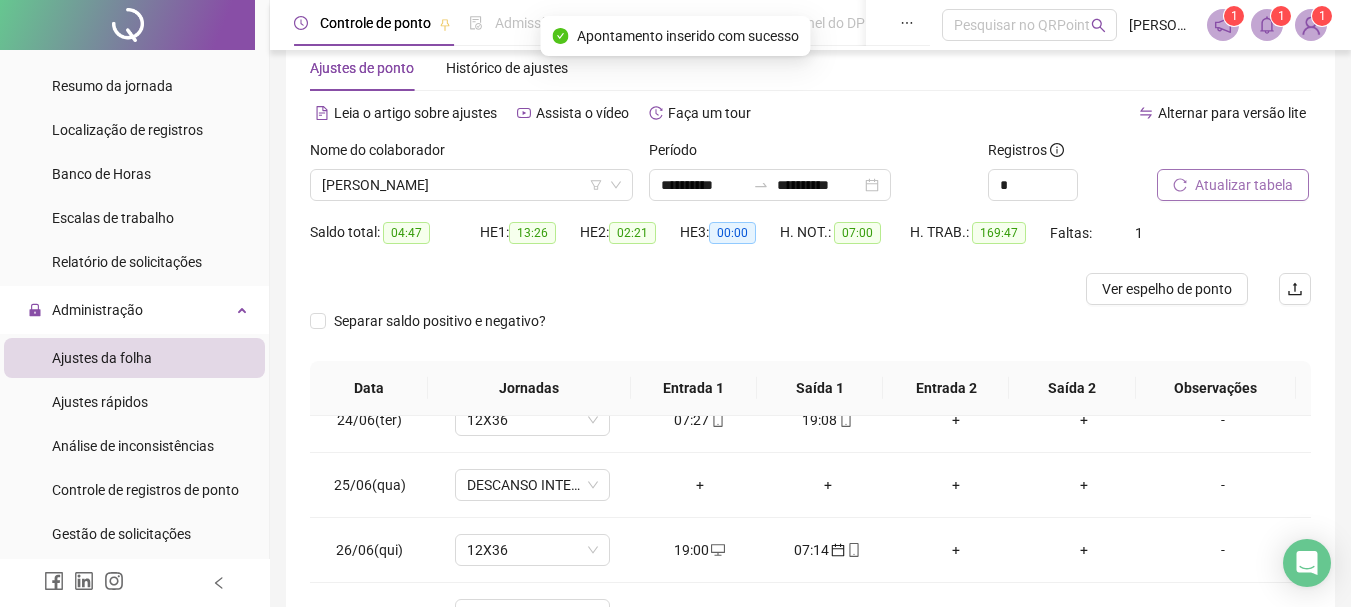 scroll, scrollTop: 0, scrollLeft: 0, axis: both 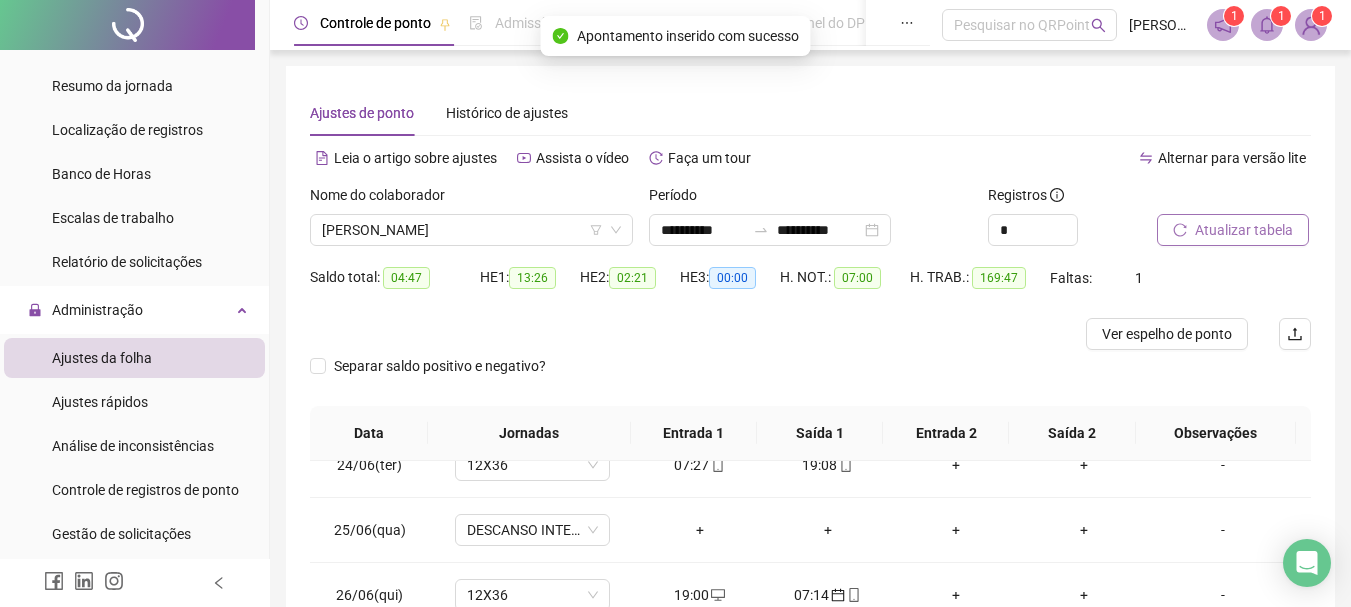 click on "Atualizar tabela" at bounding box center [1244, 230] 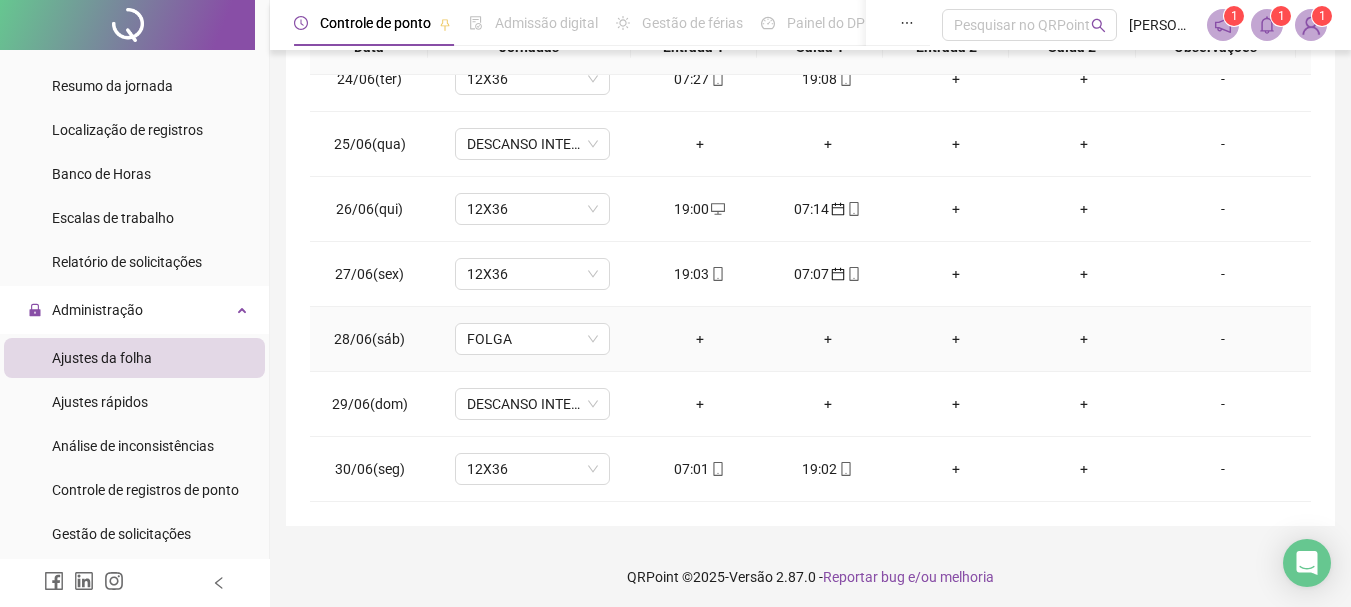 scroll, scrollTop: 391, scrollLeft: 0, axis: vertical 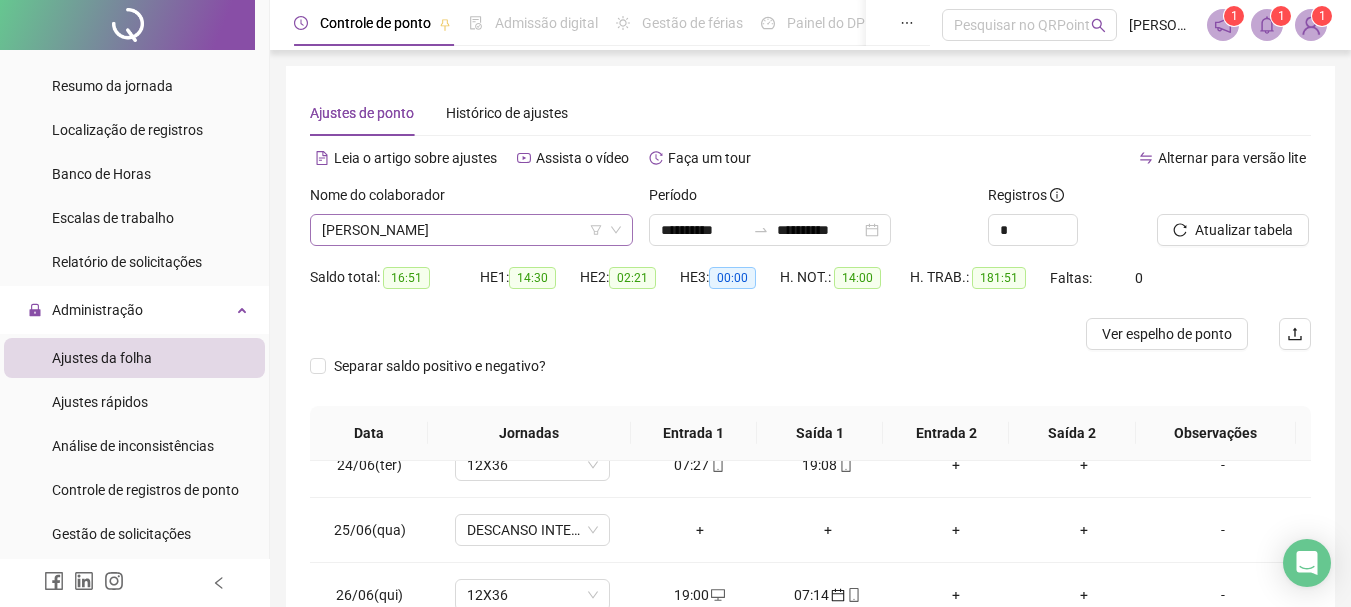 click on "[PERSON_NAME]" at bounding box center (471, 230) 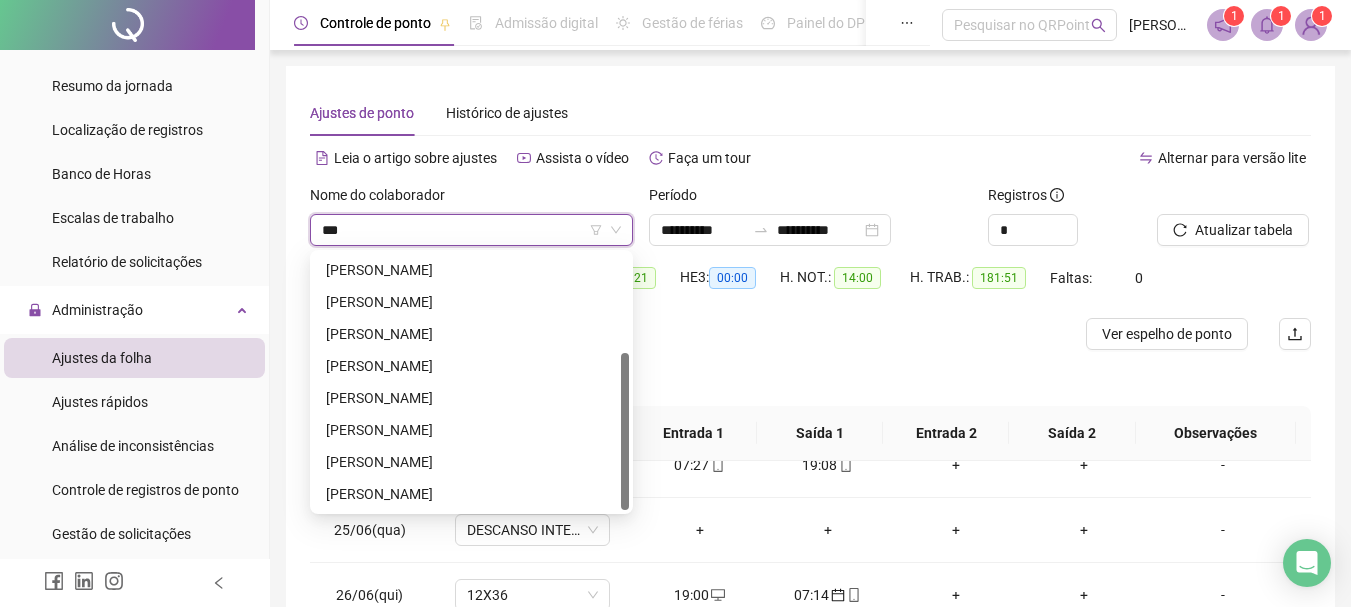 type on "****" 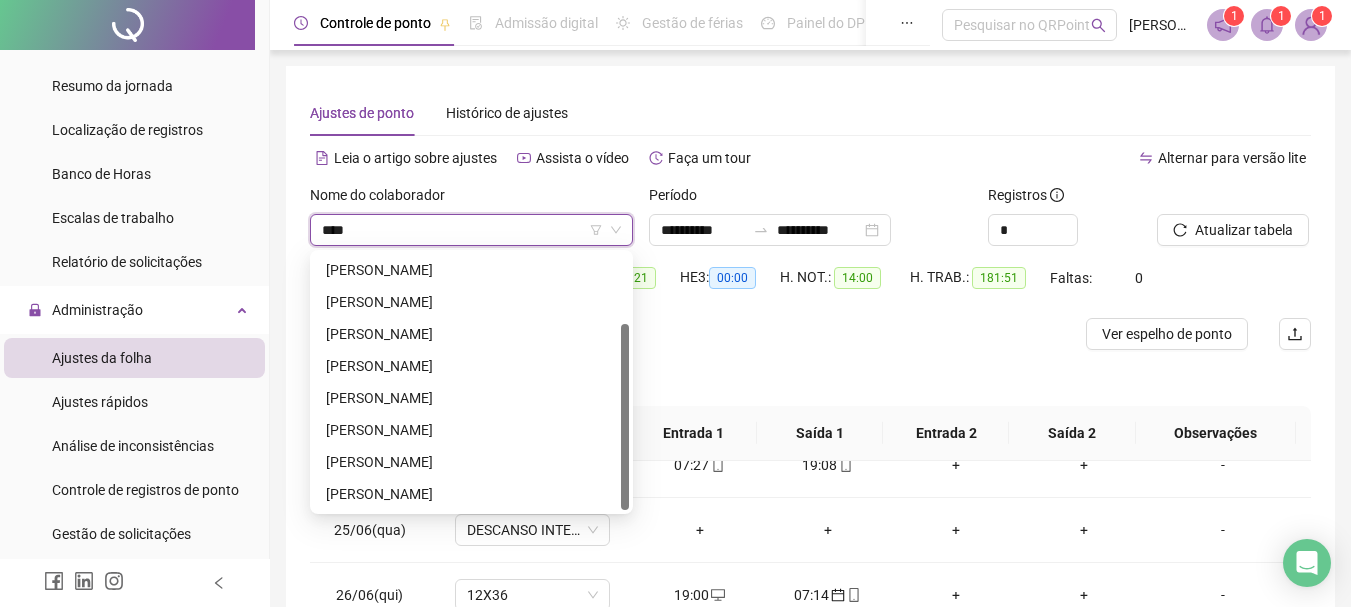 scroll, scrollTop: 96, scrollLeft: 0, axis: vertical 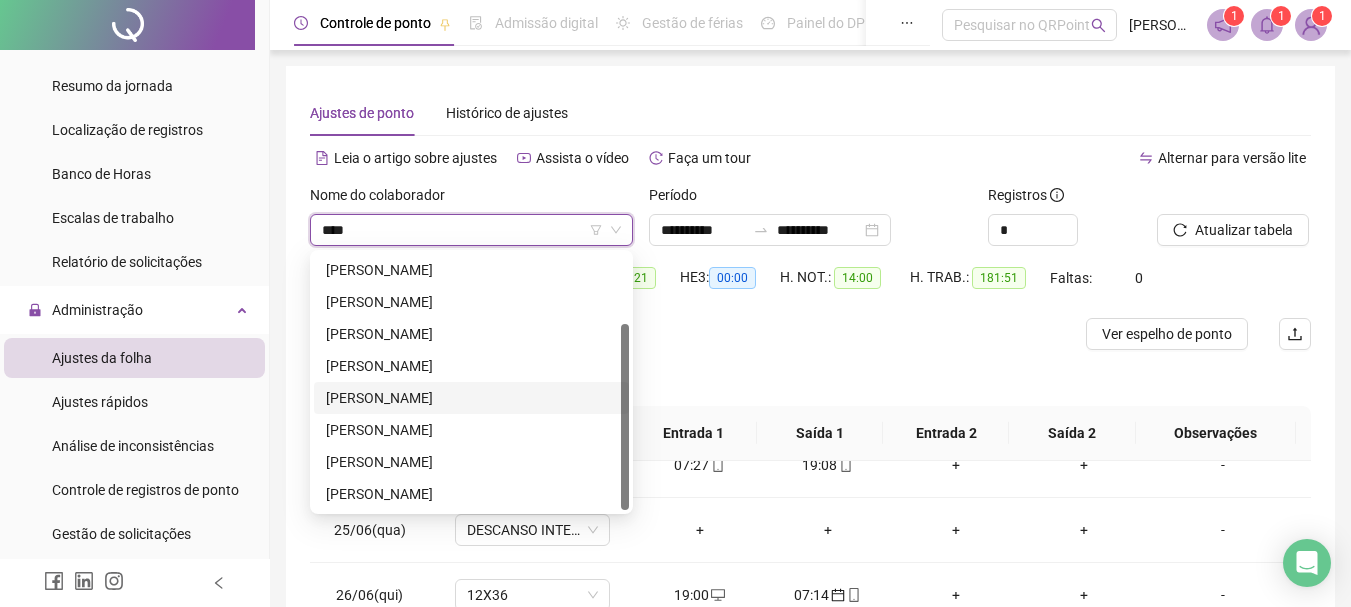 click on "[PERSON_NAME]" at bounding box center (471, 398) 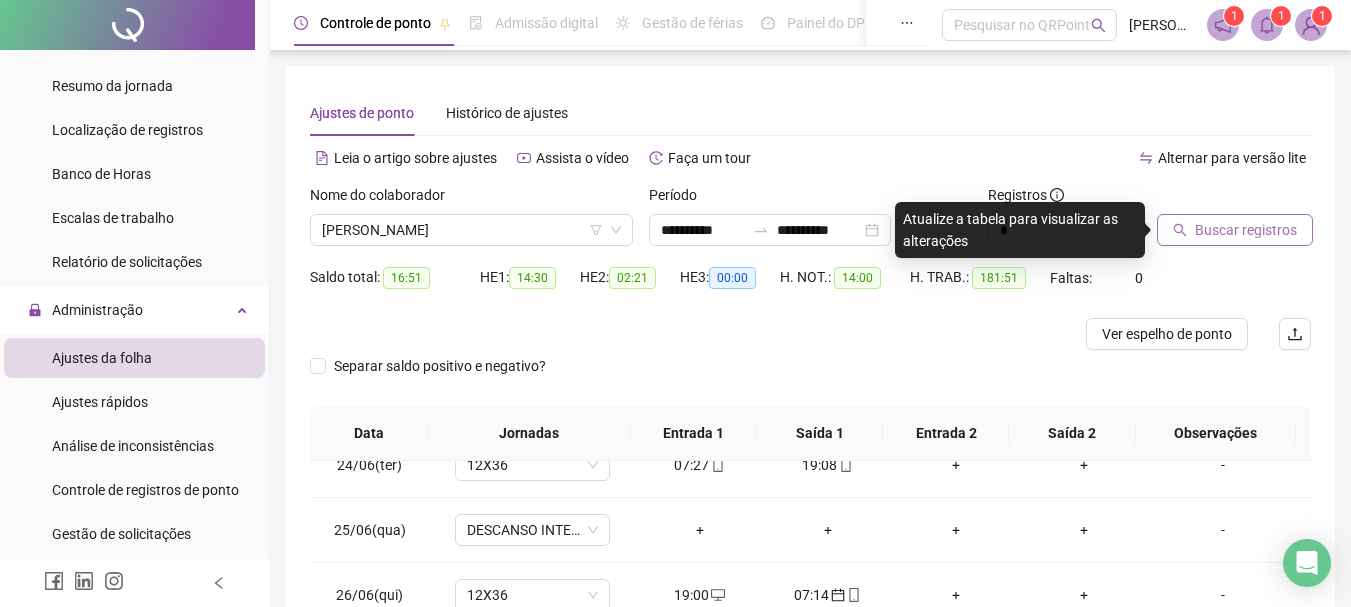 click on "Buscar registros" at bounding box center [1246, 230] 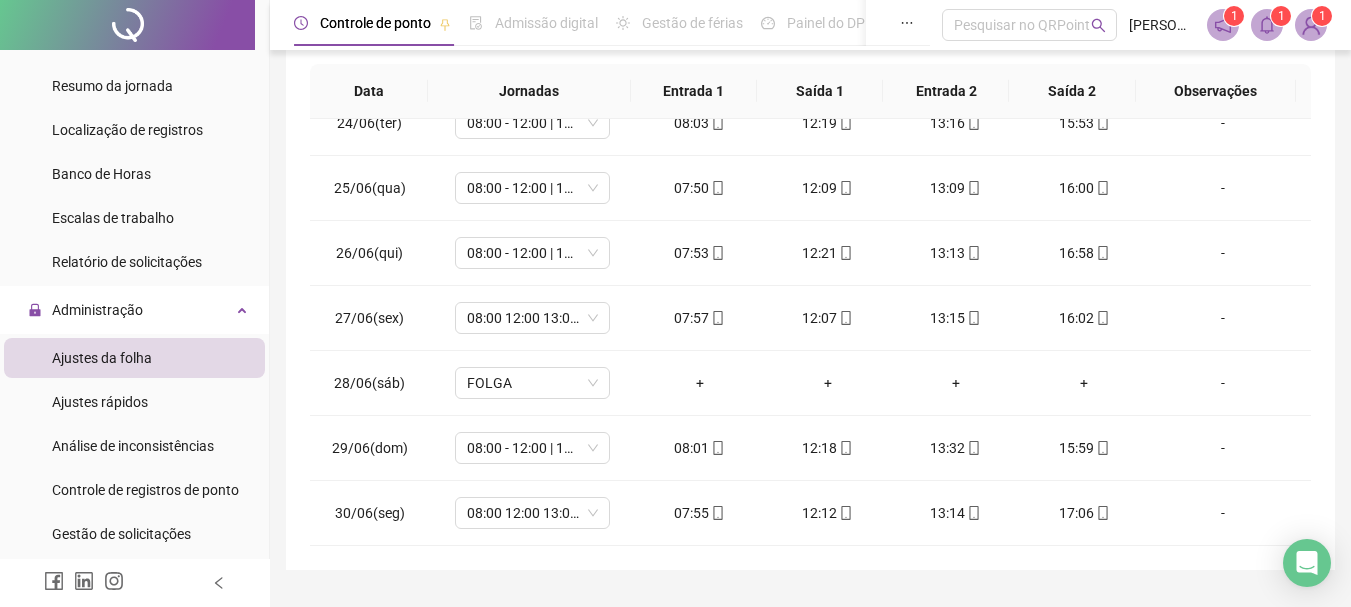 scroll, scrollTop: 391, scrollLeft: 0, axis: vertical 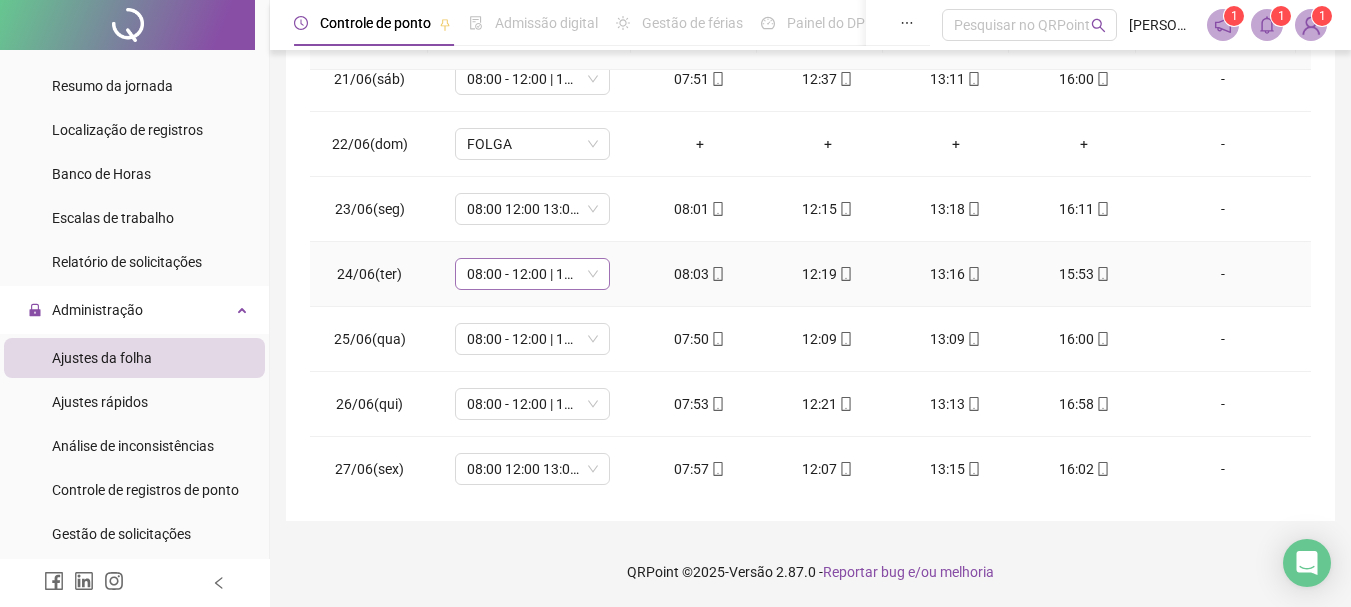 click on "08:00 - 12:00 | 13:00 - 16:00" at bounding box center [532, 274] 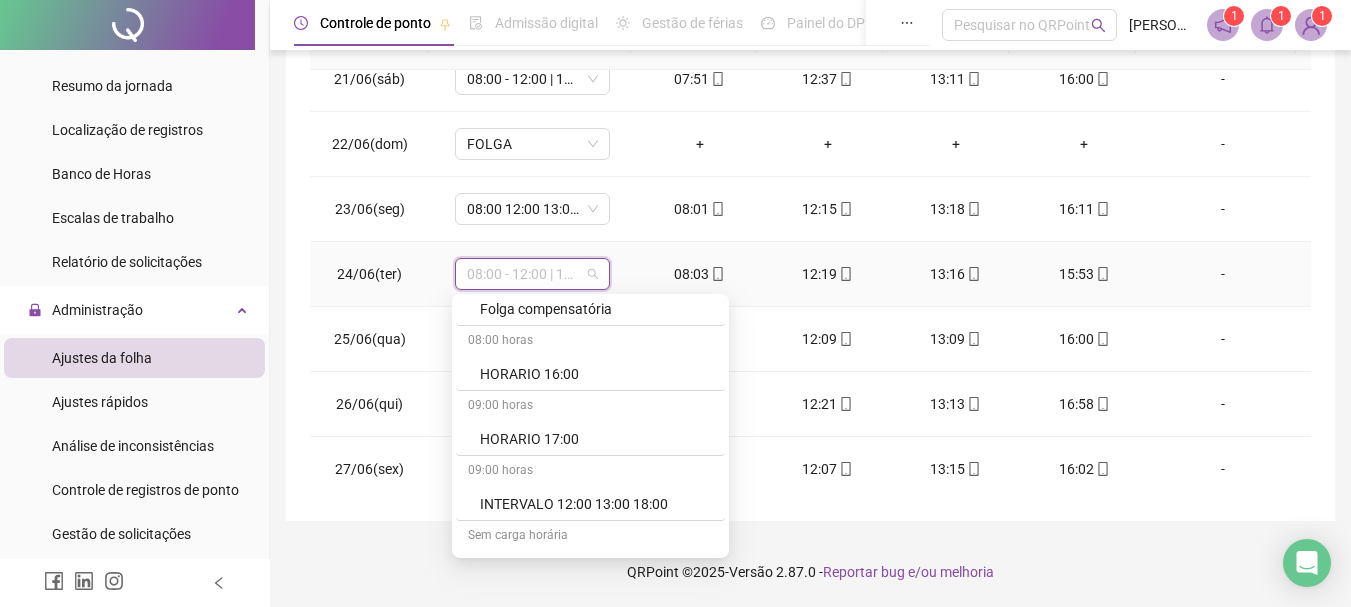 scroll, scrollTop: 4150, scrollLeft: 0, axis: vertical 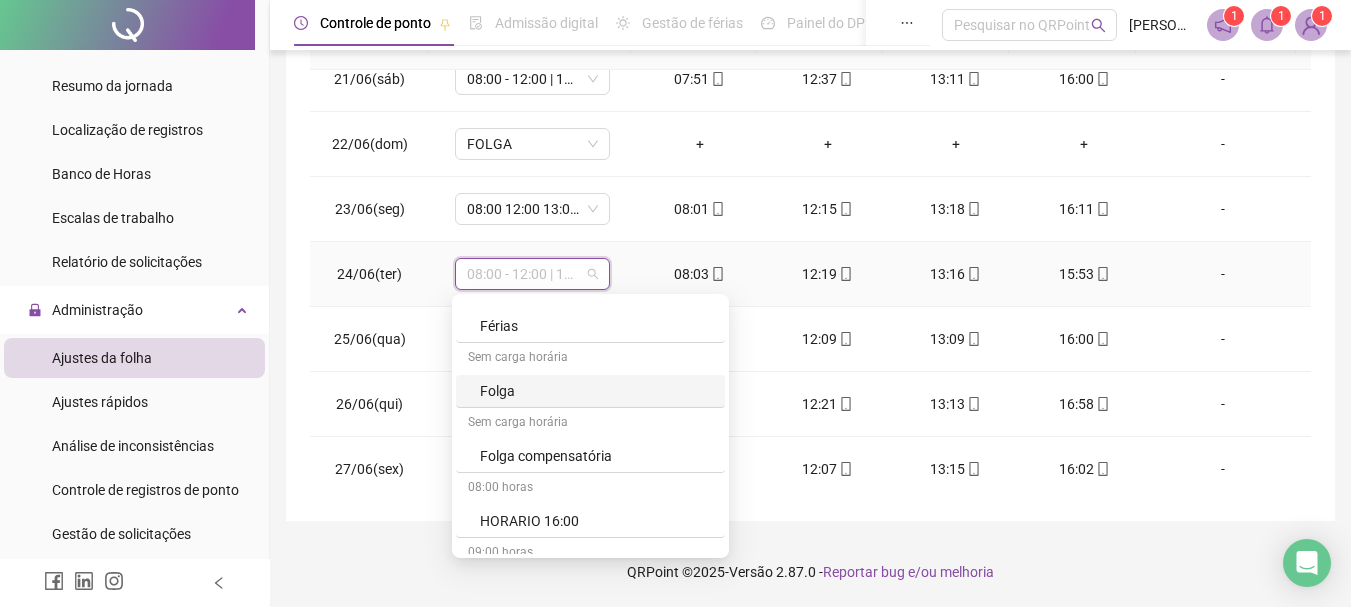 click on "Folga" at bounding box center (596, 391) 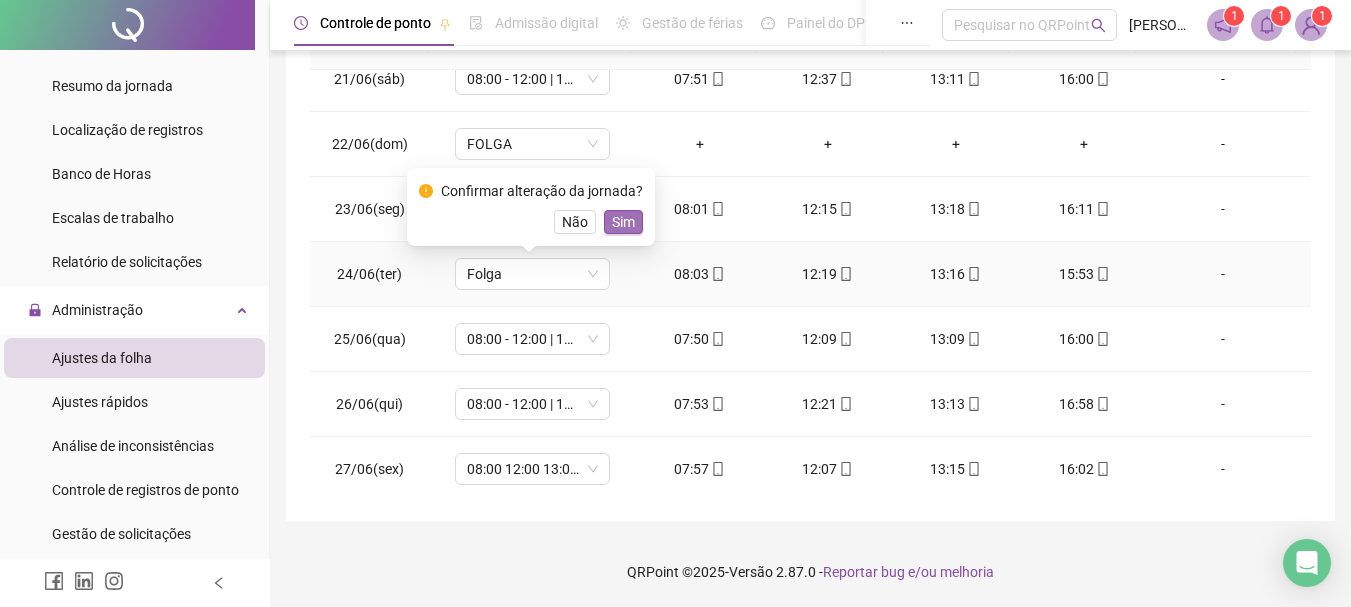 click on "Sim" at bounding box center [623, 222] 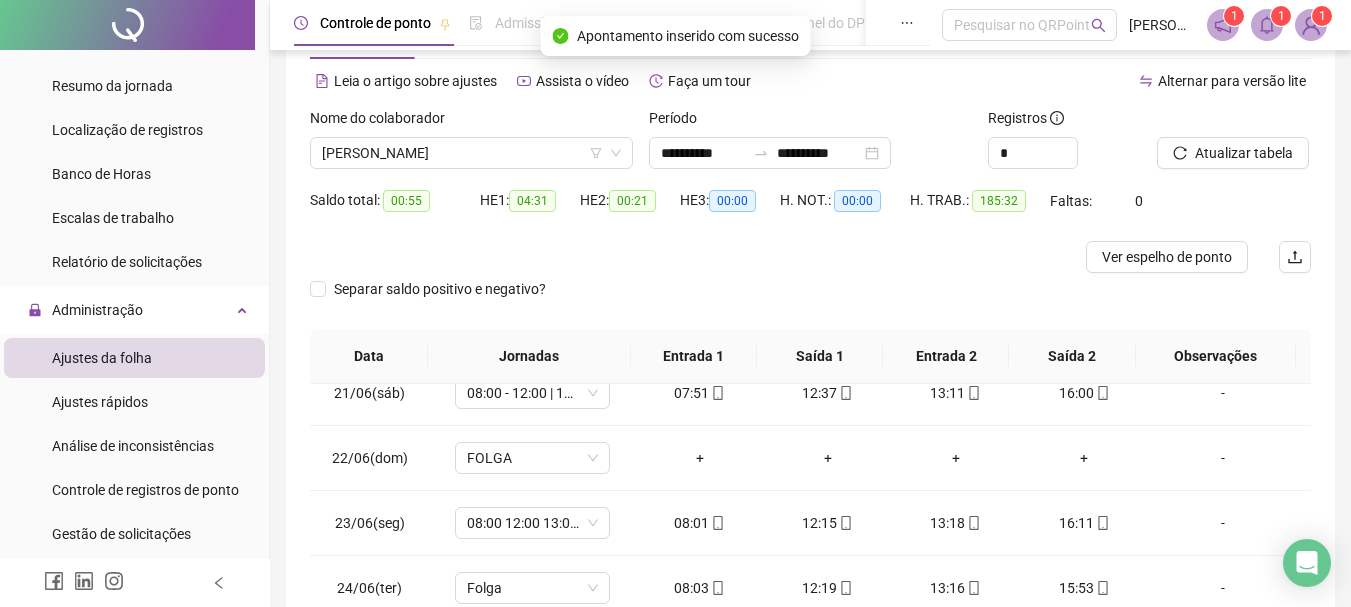 scroll, scrollTop: 52, scrollLeft: 0, axis: vertical 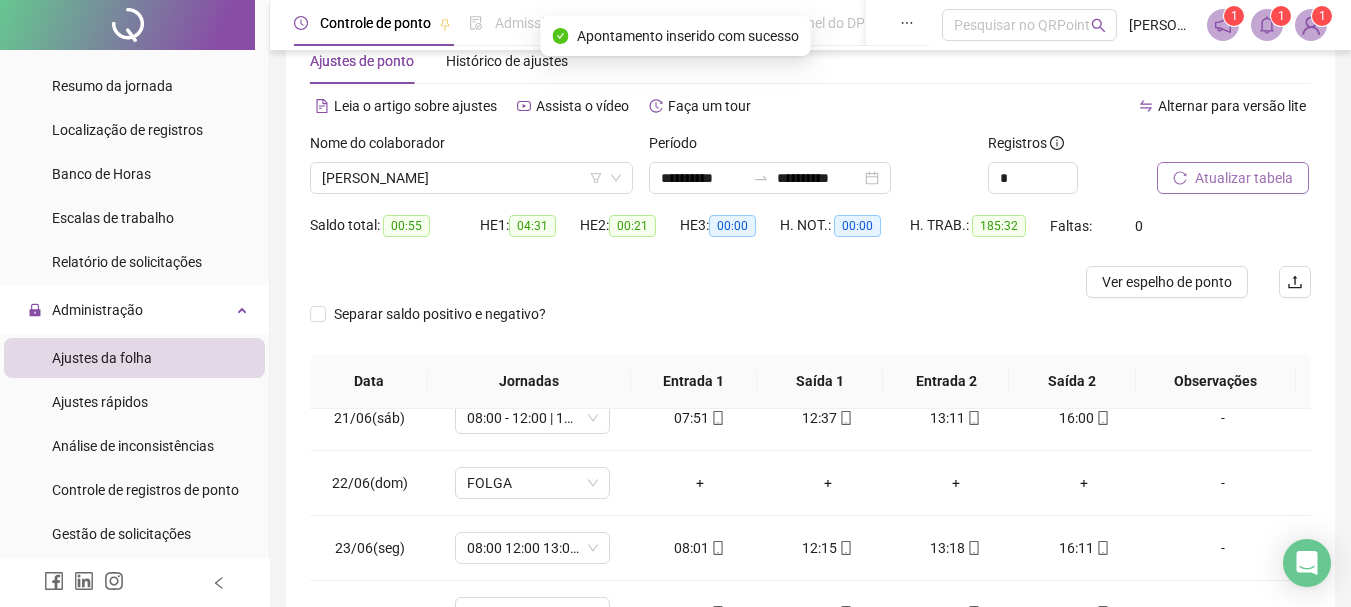 click on "Atualizar tabela" at bounding box center (1244, 178) 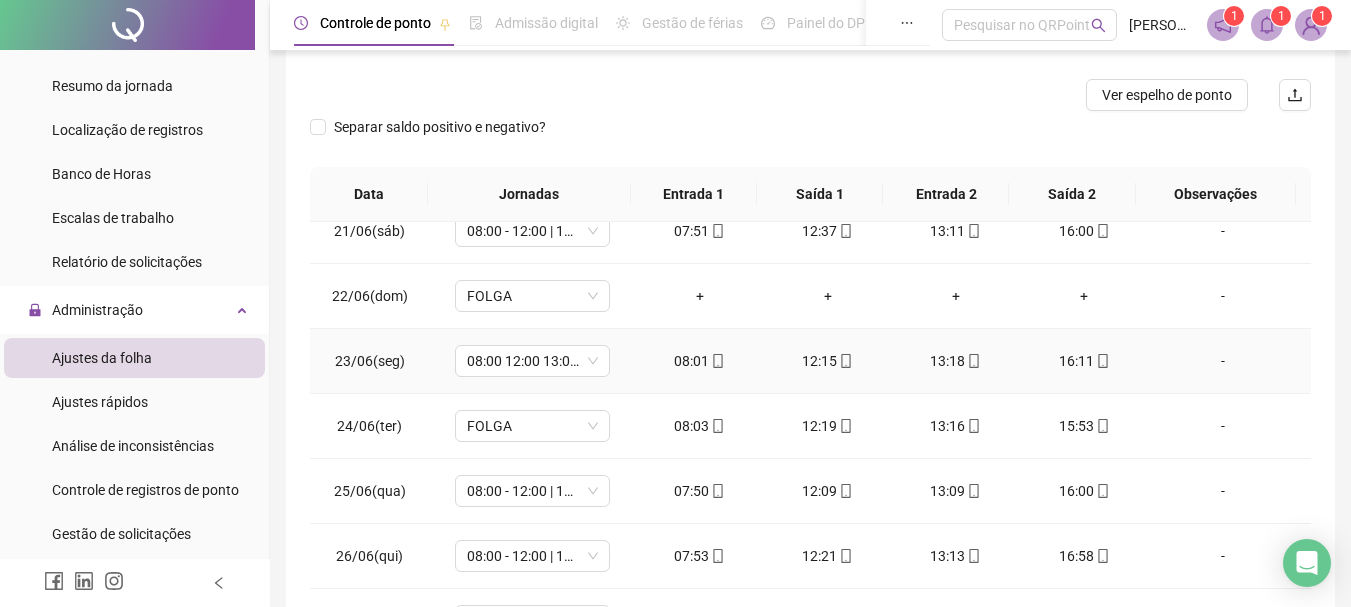 scroll, scrollTop: 252, scrollLeft: 0, axis: vertical 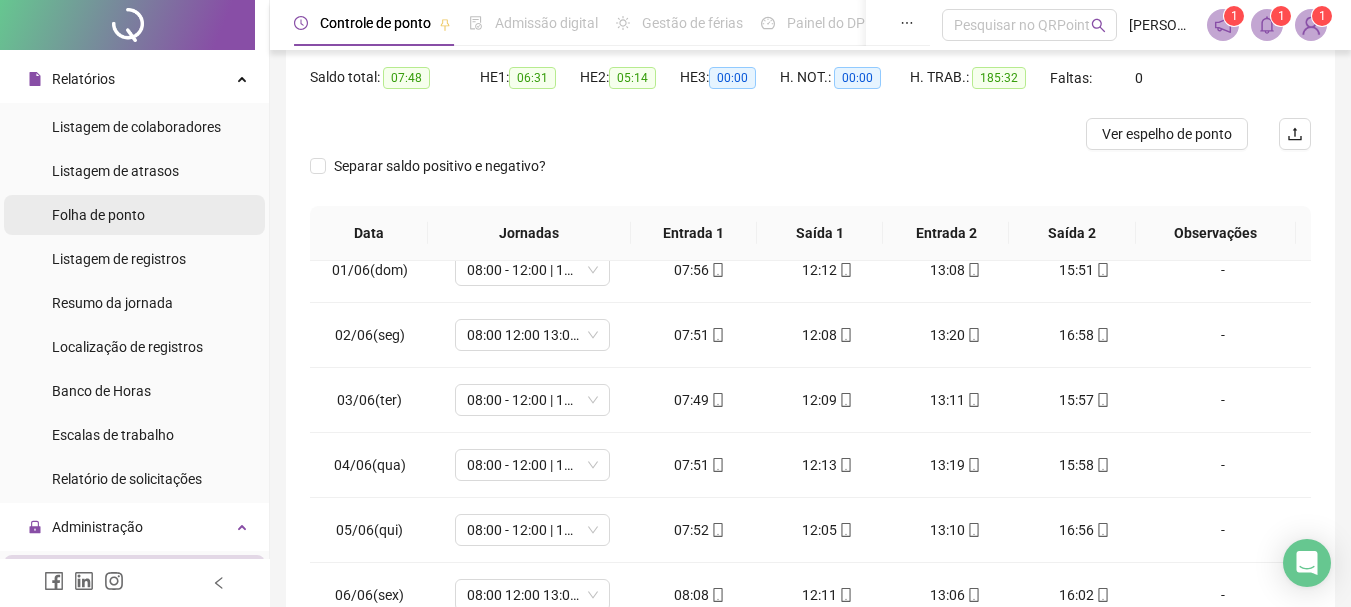 click on "Folha de ponto" at bounding box center (98, 215) 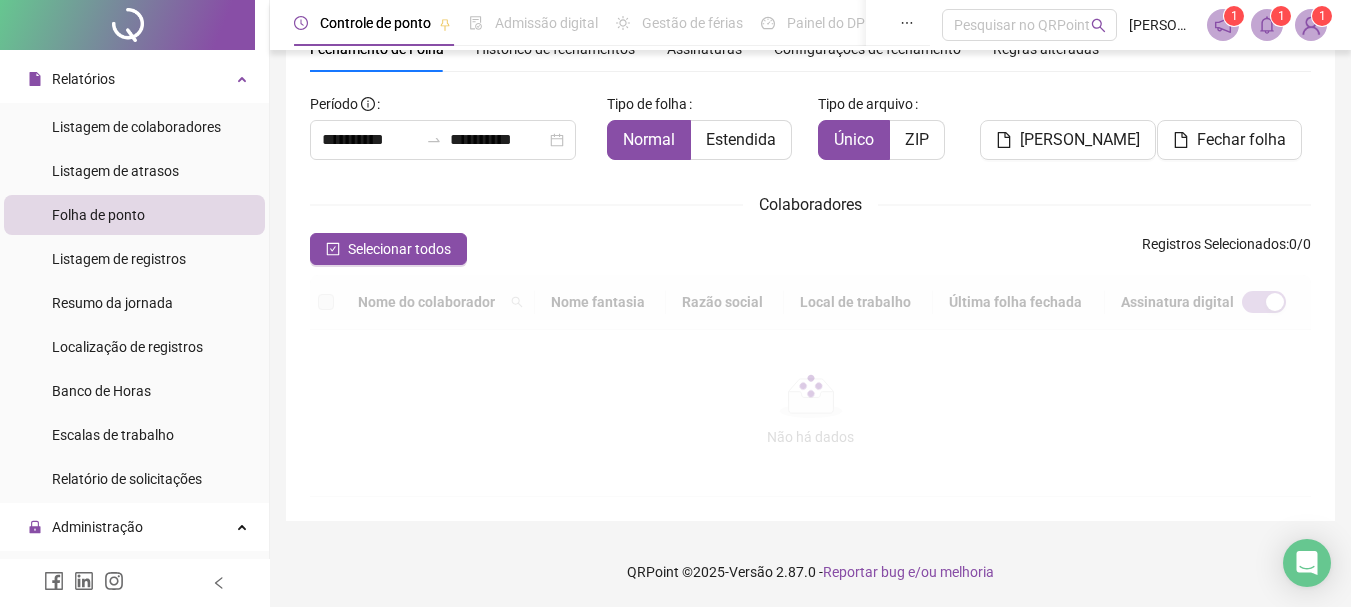 scroll, scrollTop: 106, scrollLeft: 0, axis: vertical 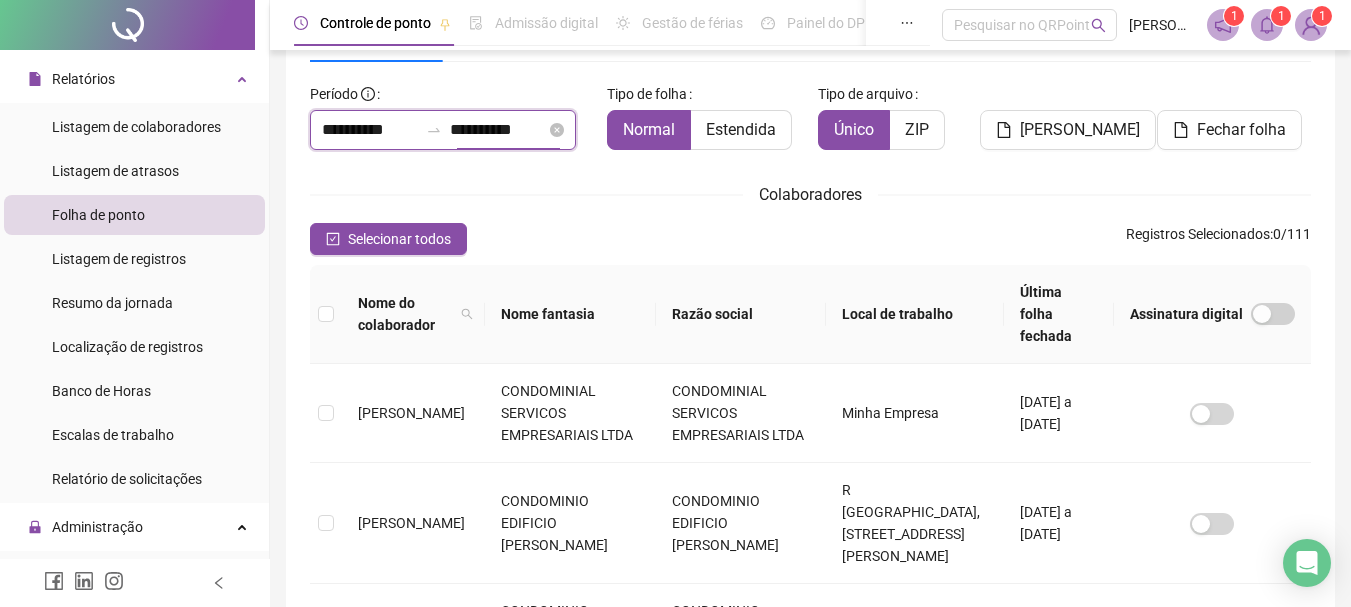 click on "**********" at bounding box center (498, 130) 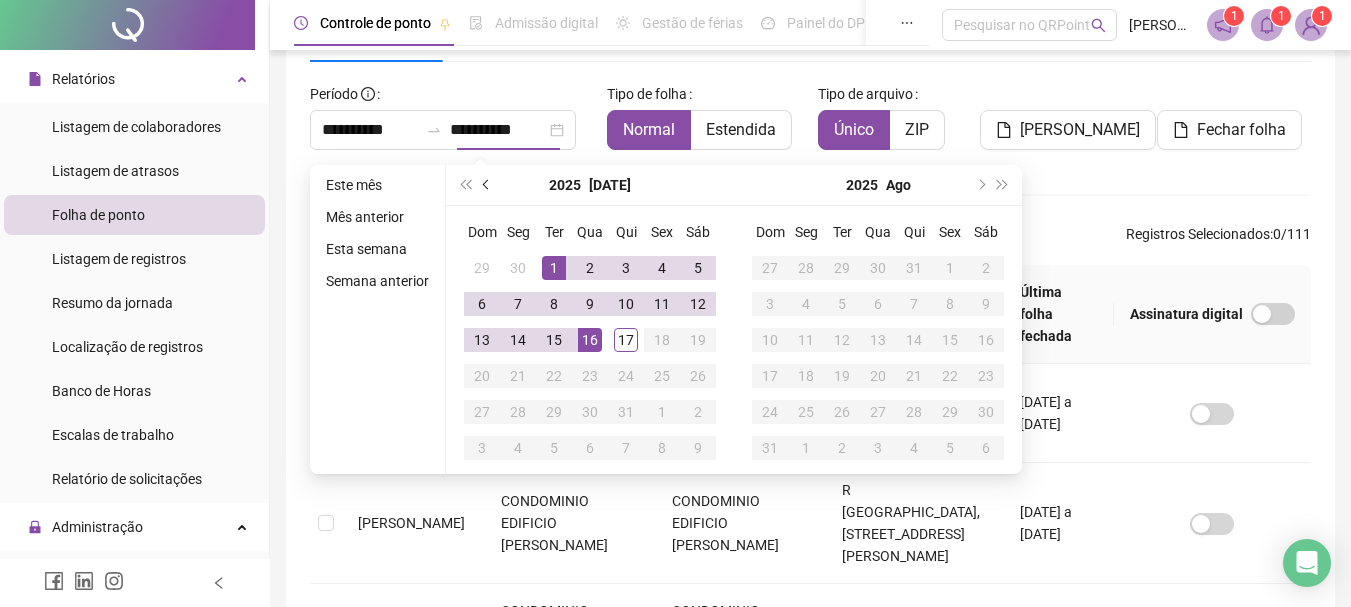 click at bounding box center (487, 185) 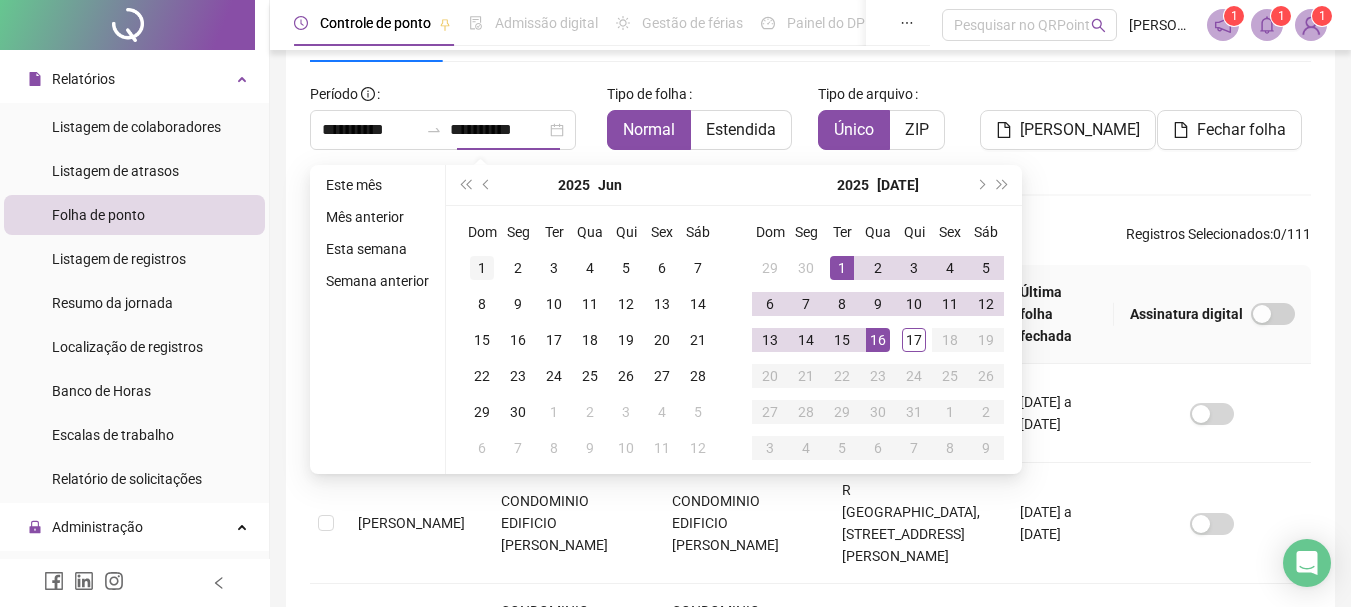 type on "**********" 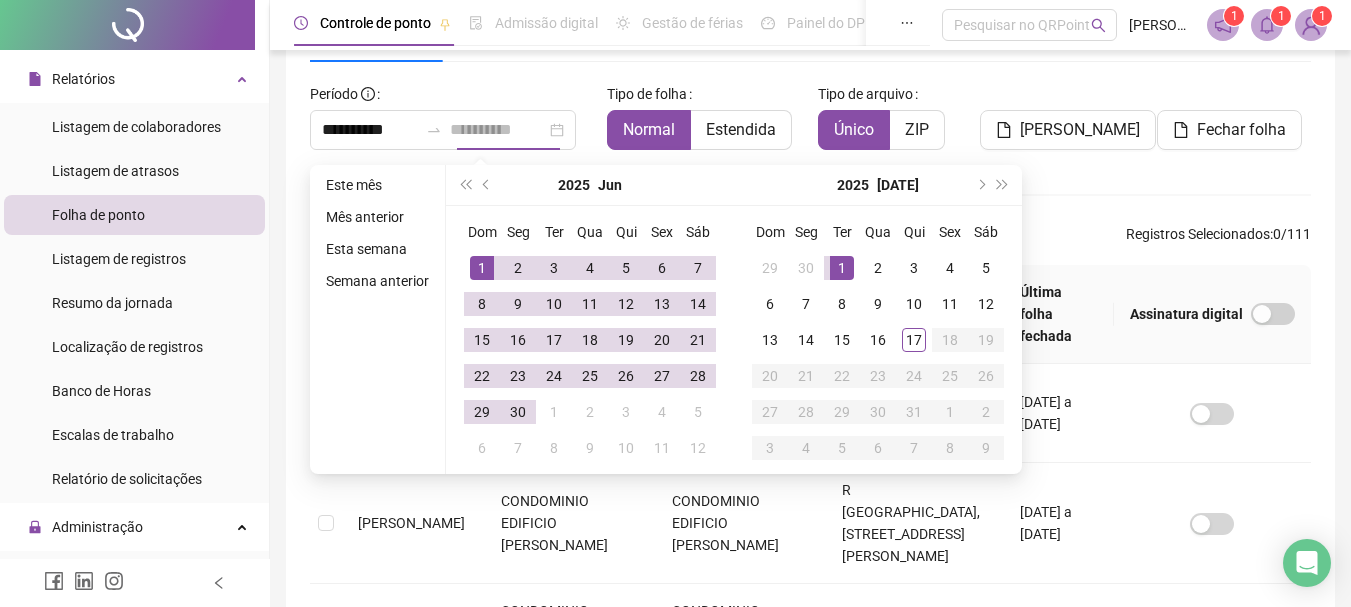 click on "1" at bounding box center [482, 268] 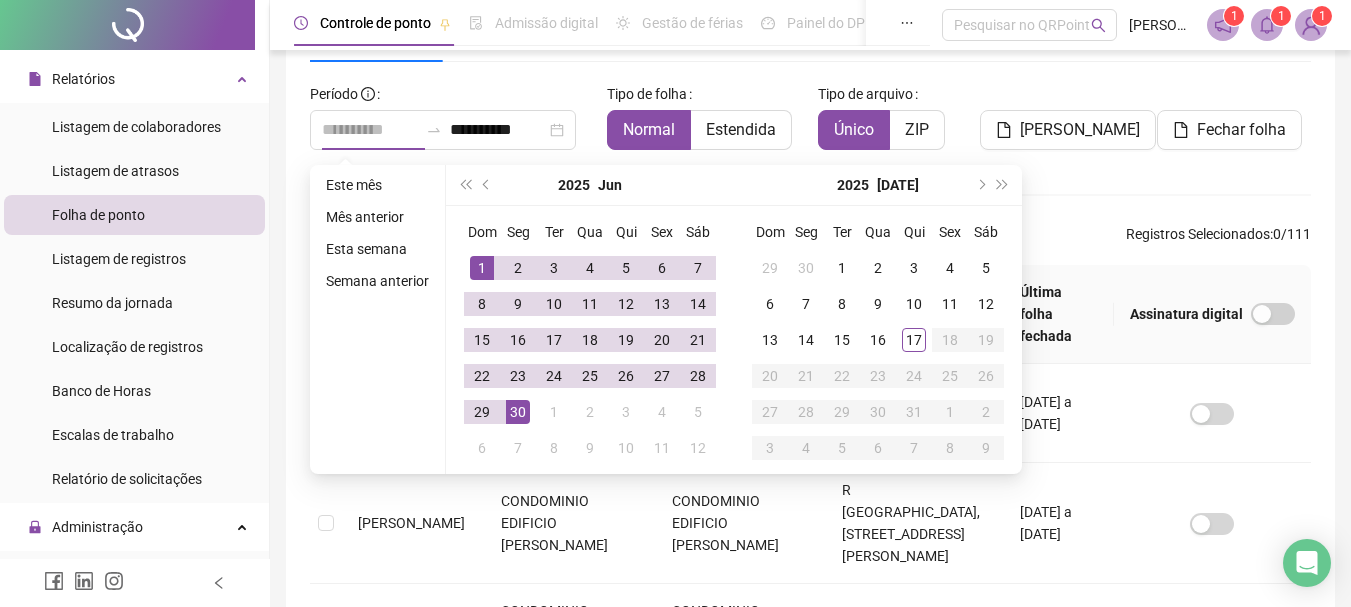 click on "30" at bounding box center [518, 412] 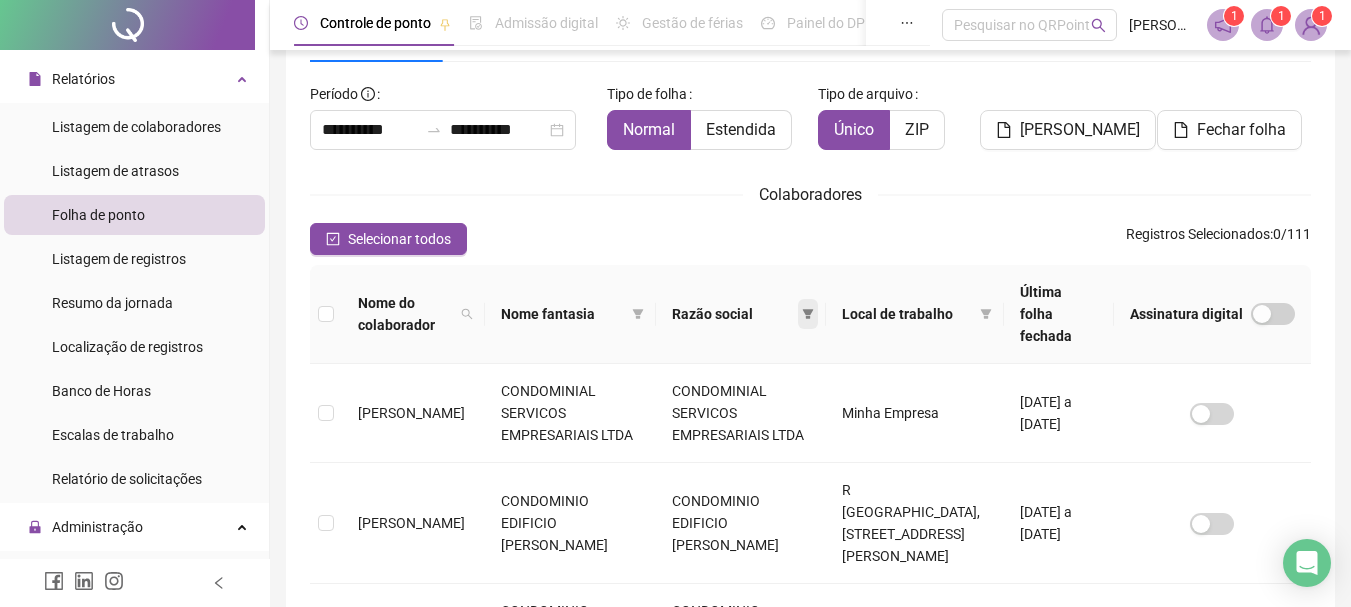 click 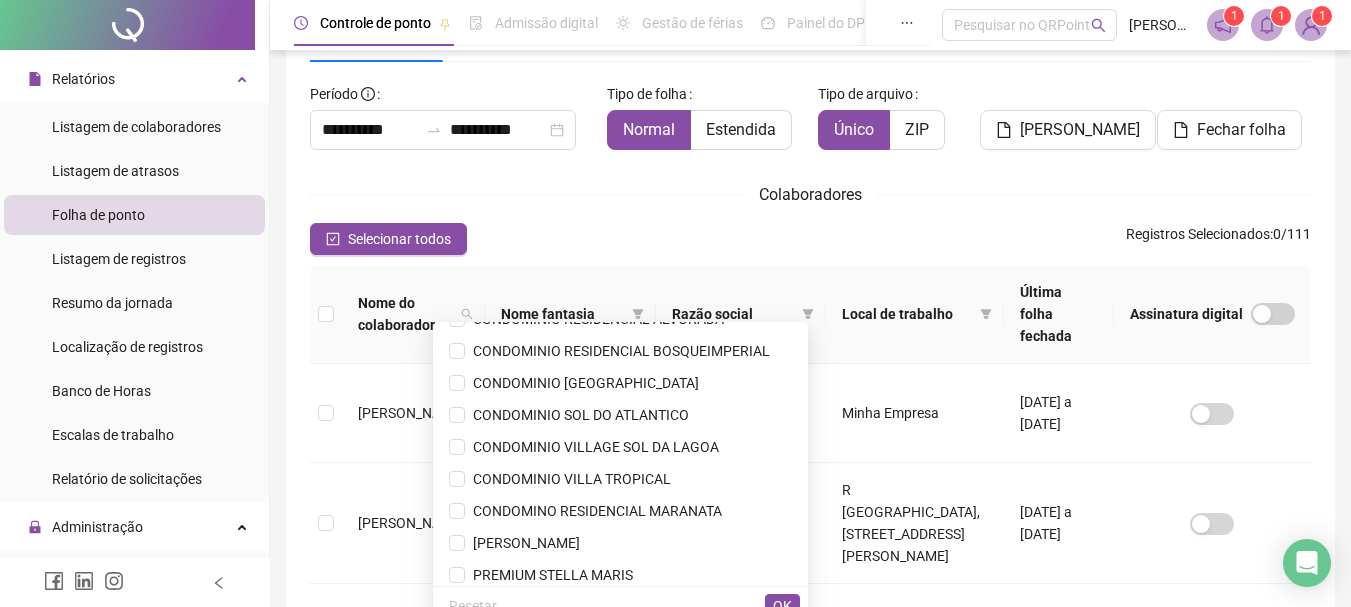 scroll, scrollTop: 378, scrollLeft: 0, axis: vertical 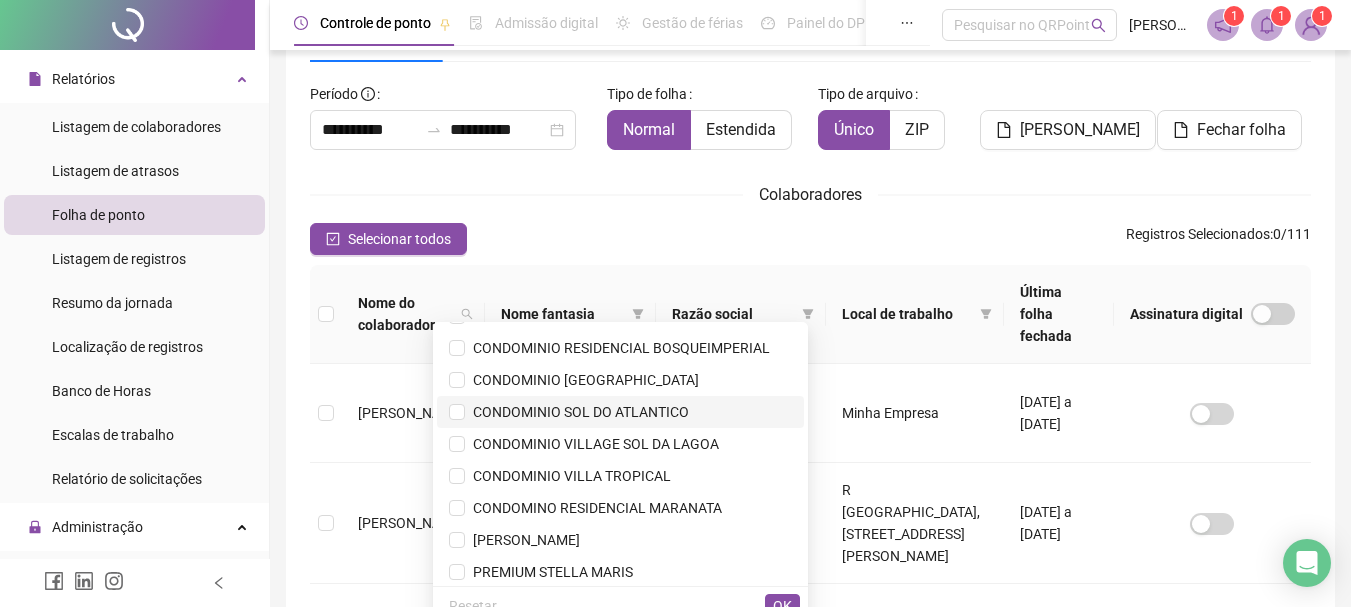 click on "CONDOMINIO SOL DO ATLANTICO" at bounding box center (577, 412) 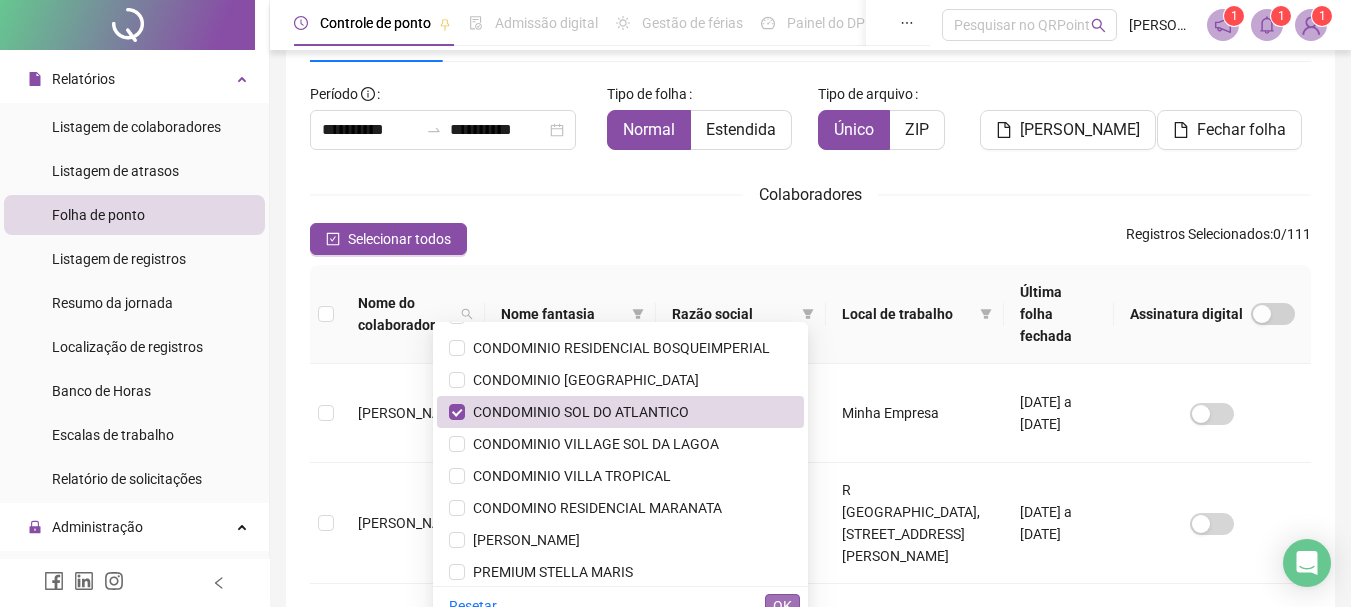 click on "OK" at bounding box center (782, 606) 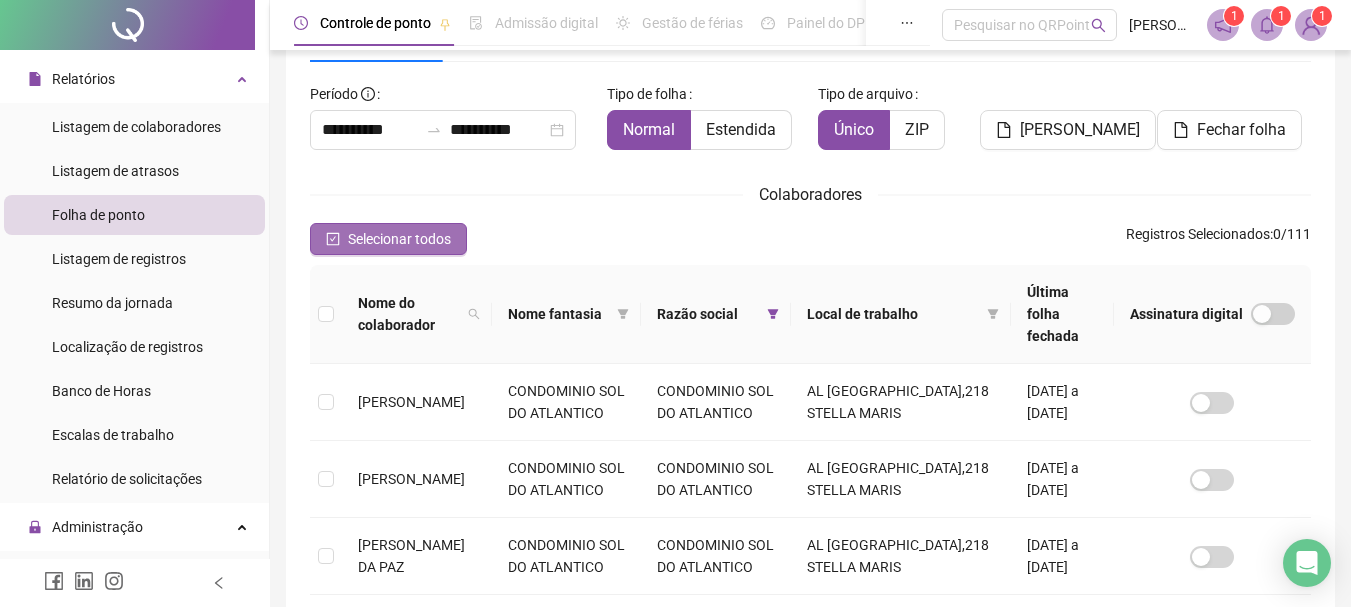 click on "Selecionar todos" at bounding box center (399, 239) 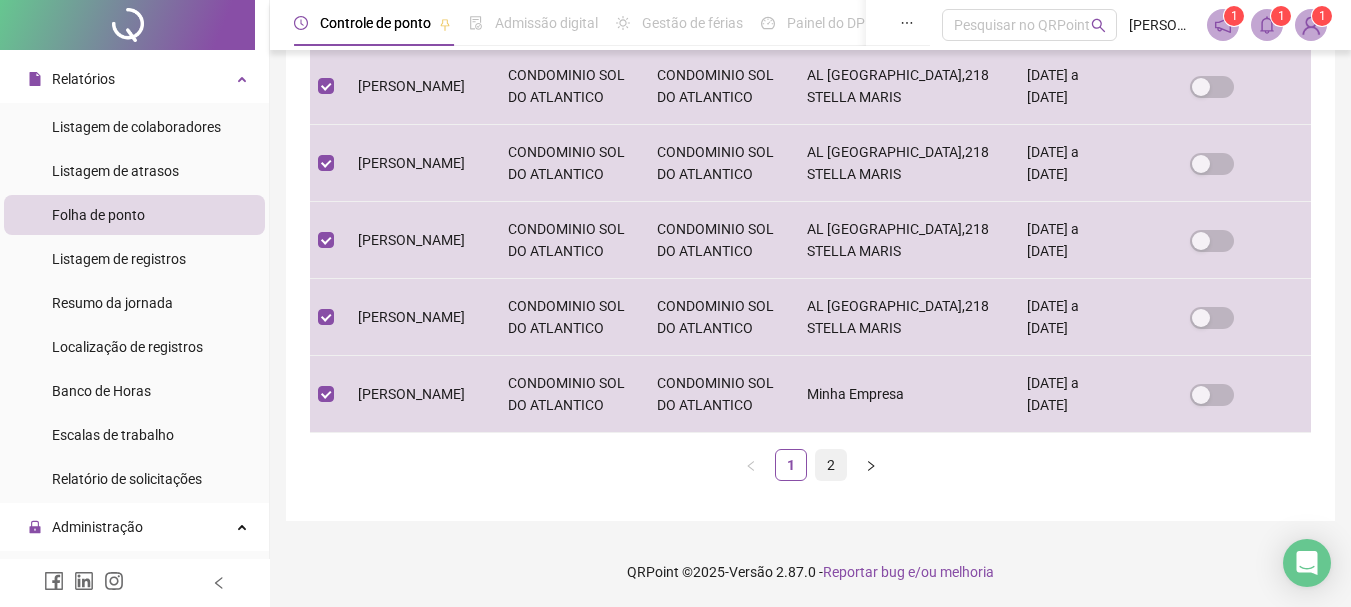 click on "2" at bounding box center (831, 465) 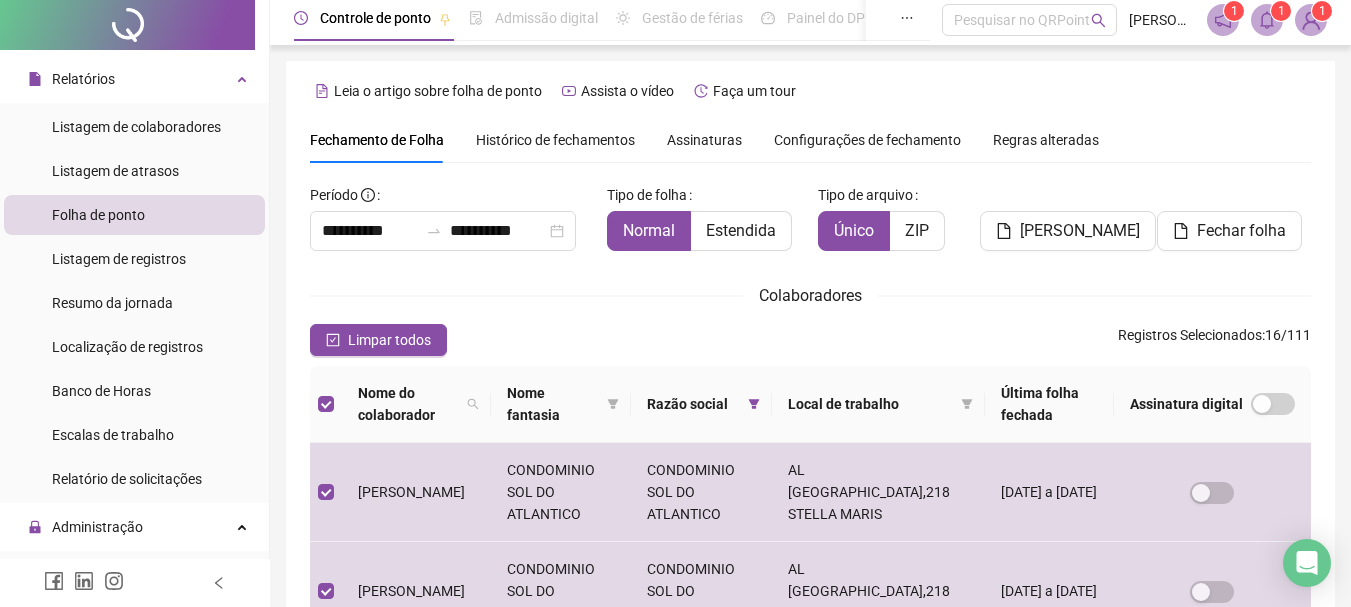 scroll, scrollTop: 0, scrollLeft: 0, axis: both 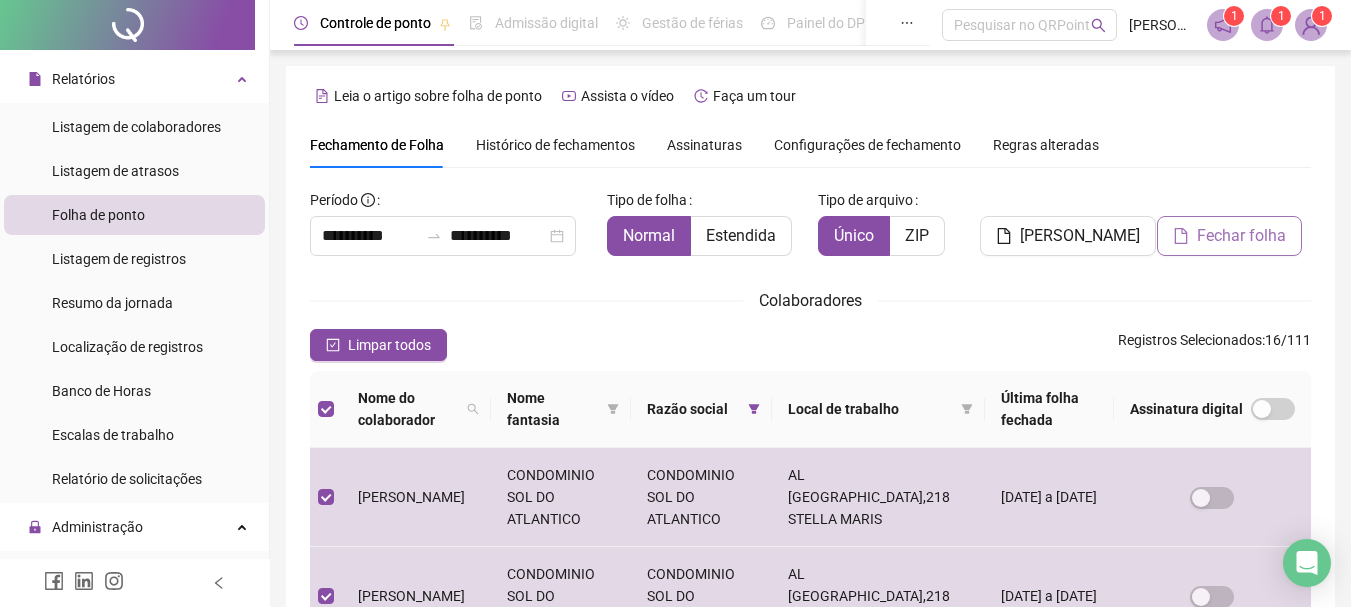 click on "Fechar folha" at bounding box center (1241, 236) 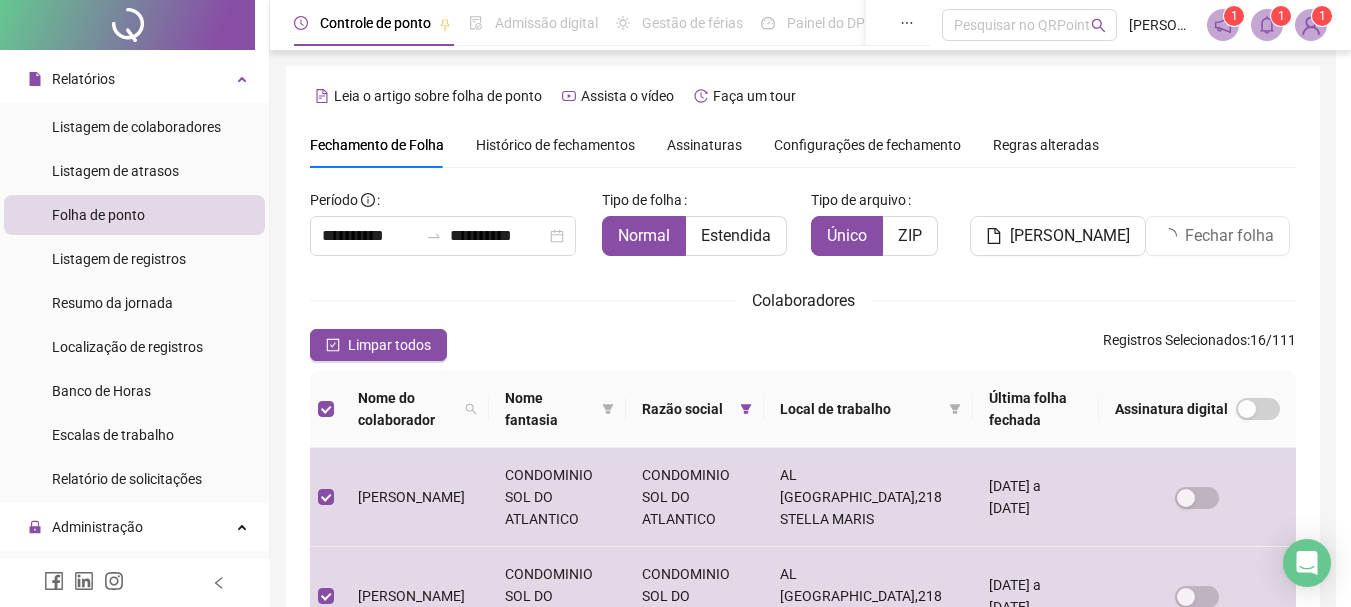scroll, scrollTop: 106, scrollLeft: 0, axis: vertical 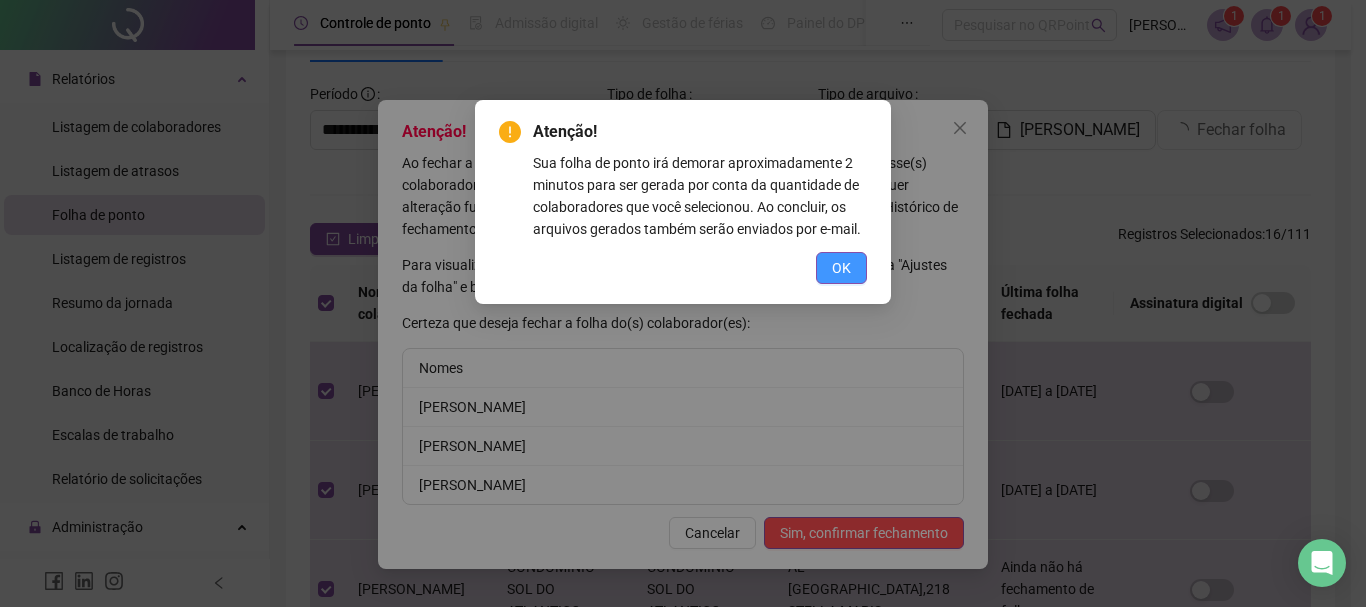 click on "OK" at bounding box center (841, 268) 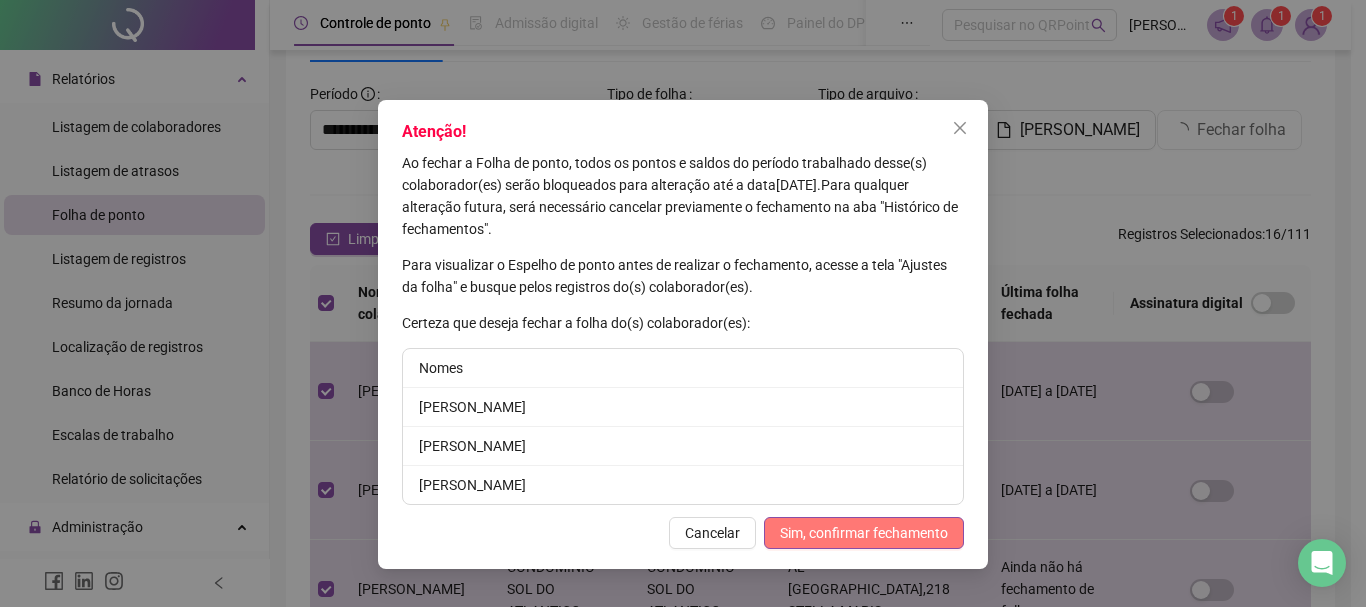 click on "Sim, confirmar fechamento" at bounding box center (864, 533) 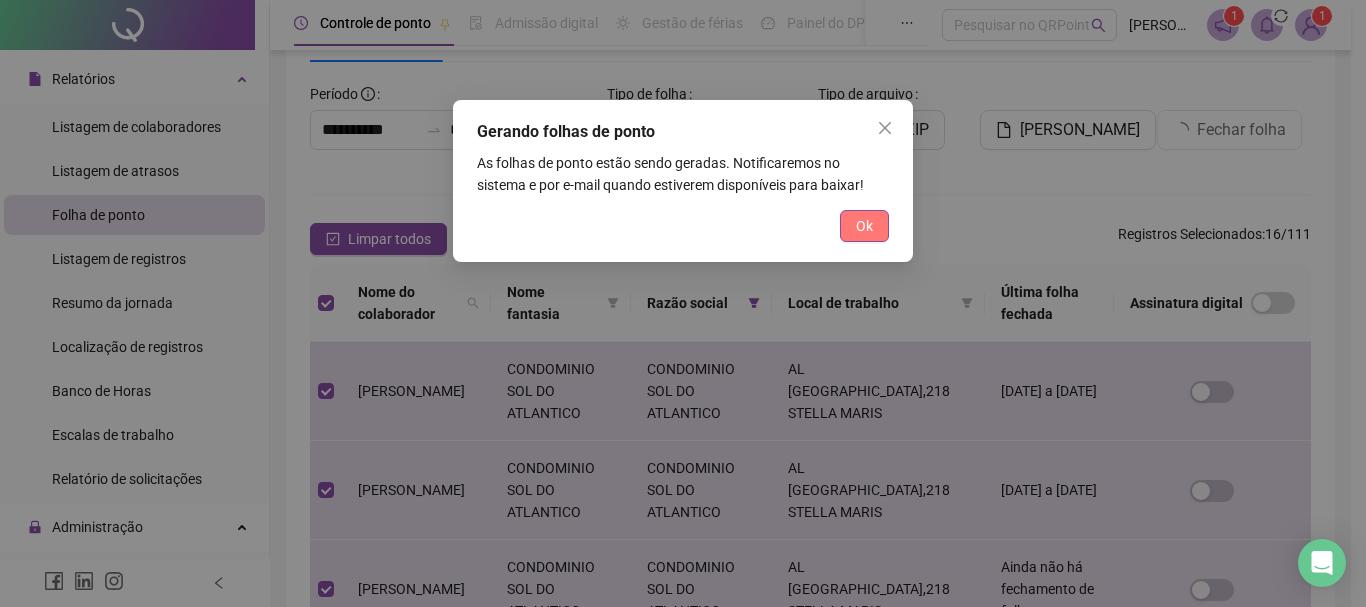click on "Ok" at bounding box center [864, 226] 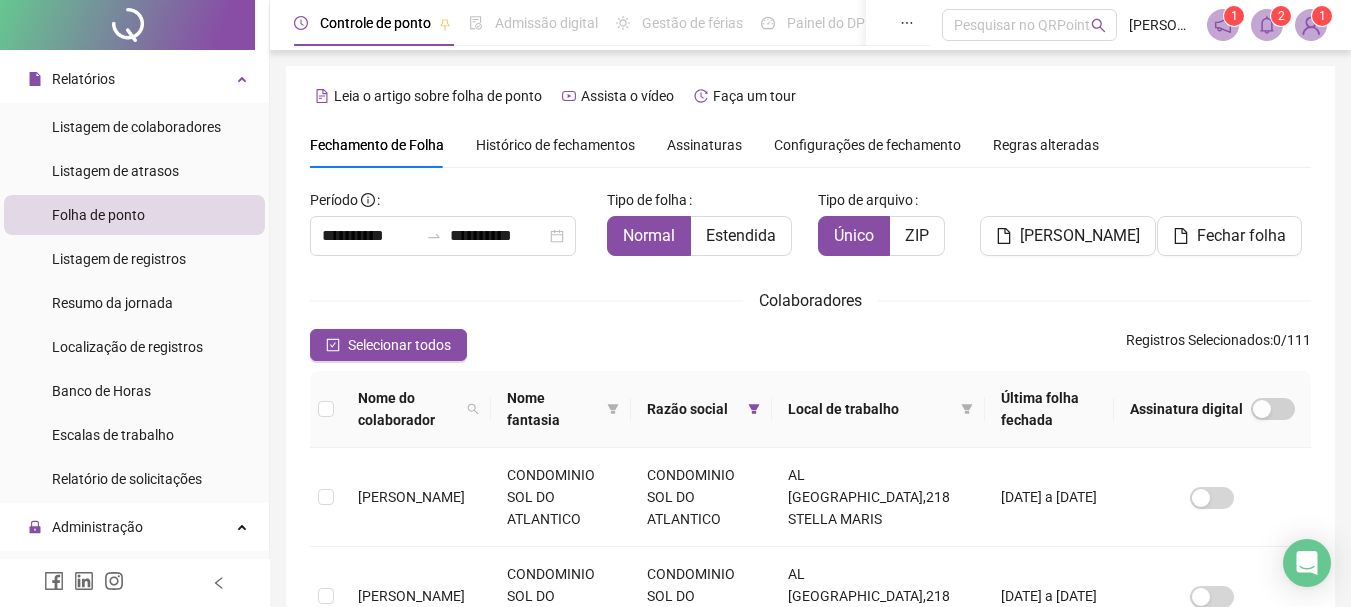 scroll, scrollTop: 106, scrollLeft: 0, axis: vertical 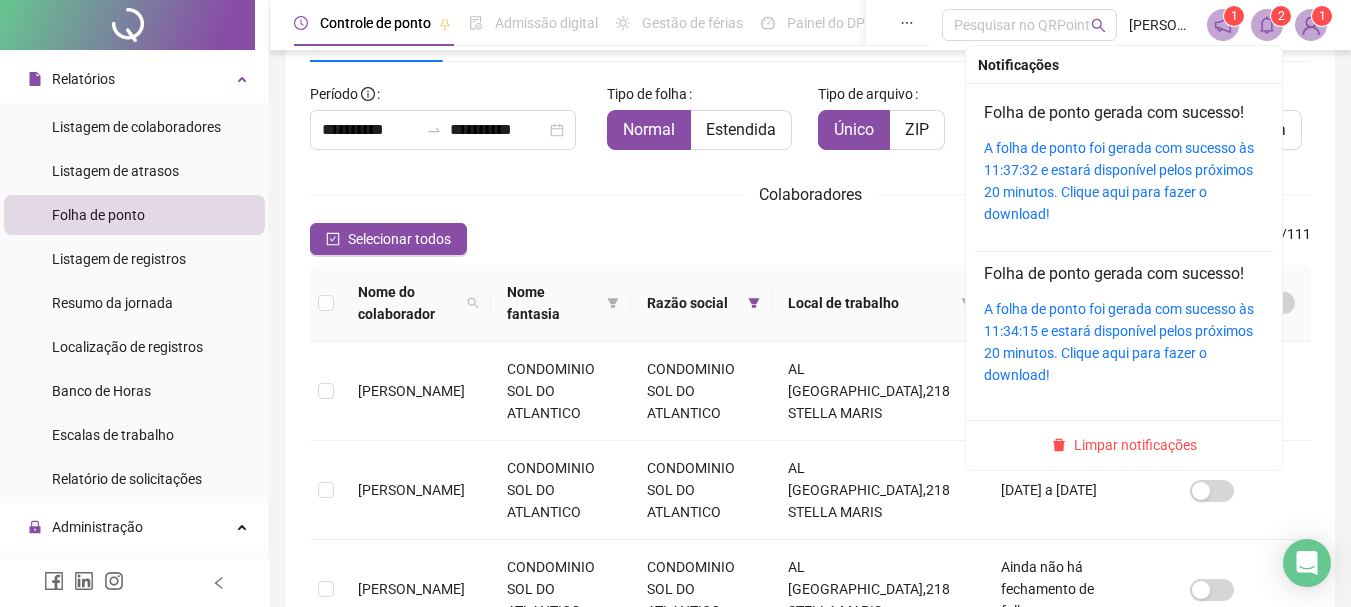 click 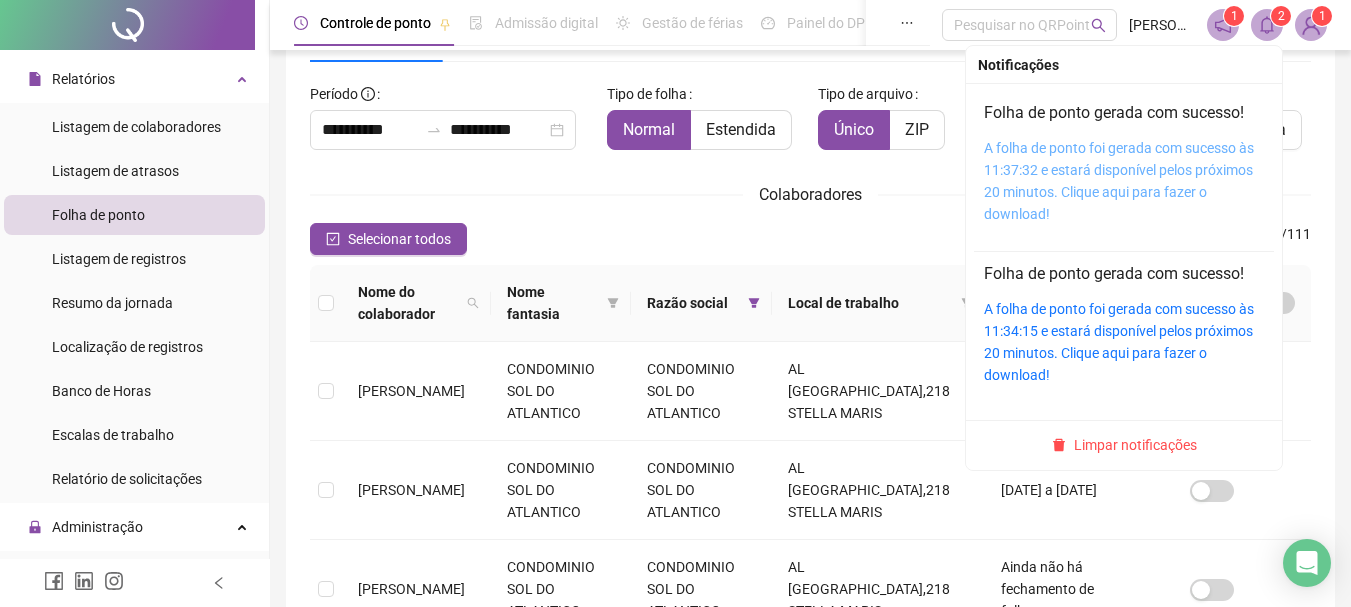 click on "A folha de ponto foi gerada com sucesso às 11:37:32 e estará disponível pelos próximos 20 minutos.
Clique aqui para fazer o download!" at bounding box center (1119, 181) 